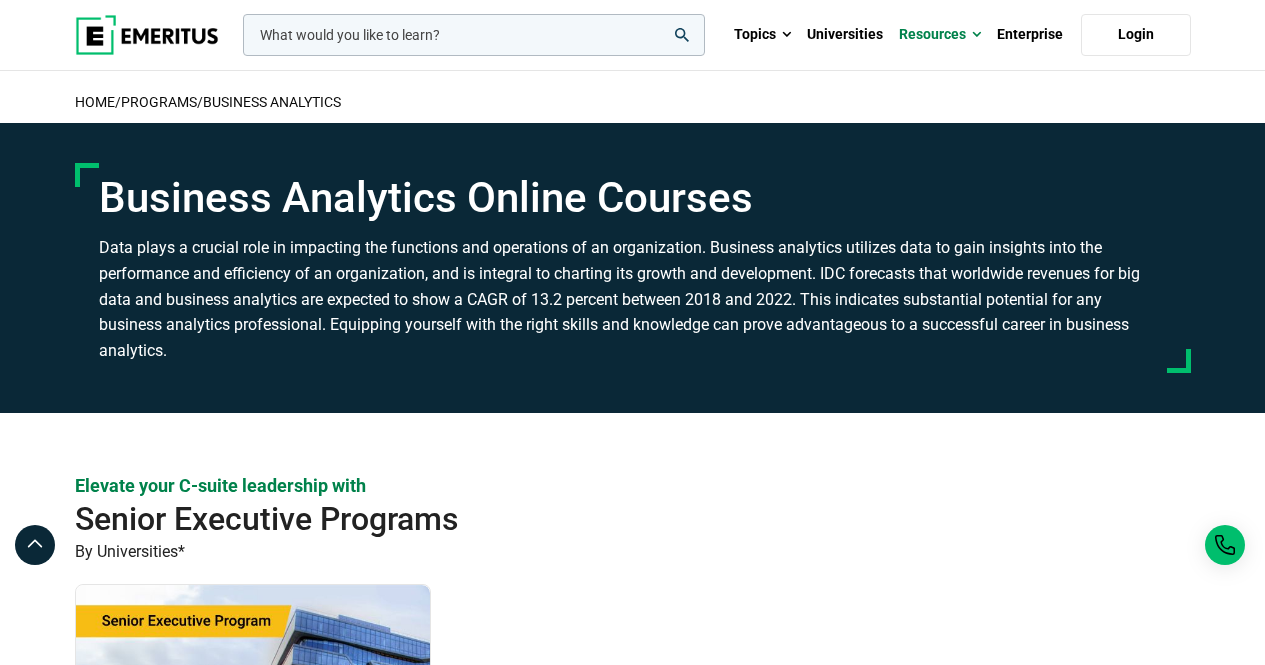 scroll, scrollTop: 0, scrollLeft: 0, axis: both 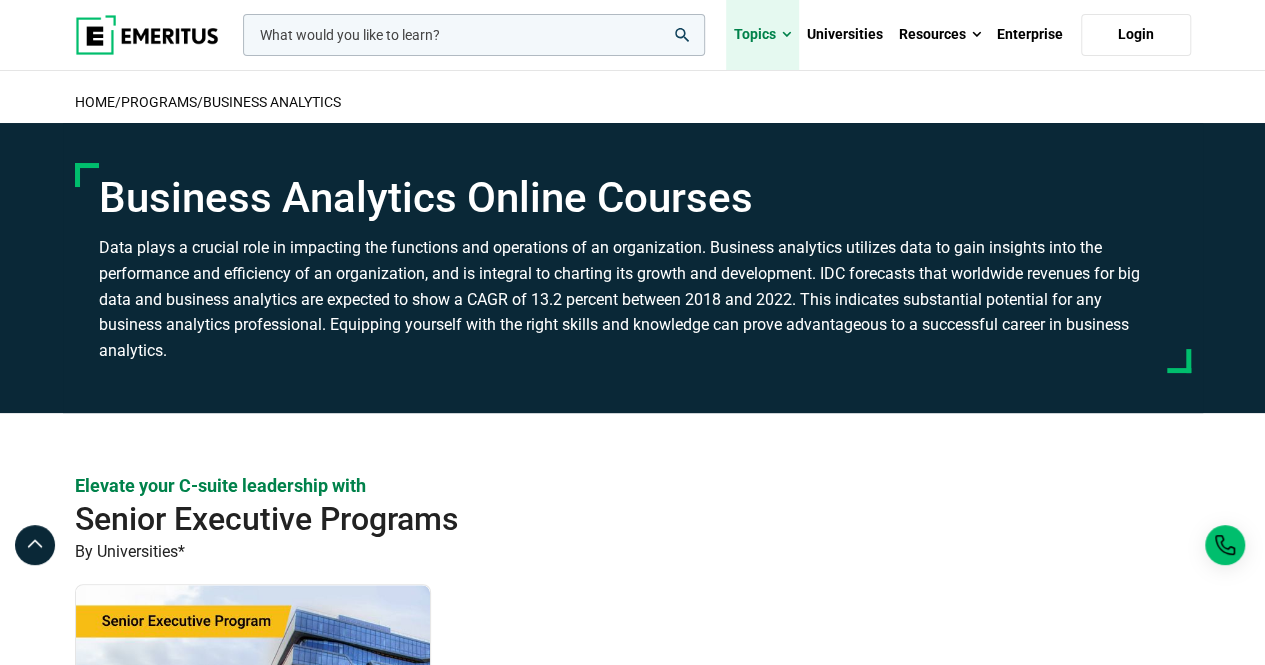 click on "Topics" at bounding box center [762, 35] 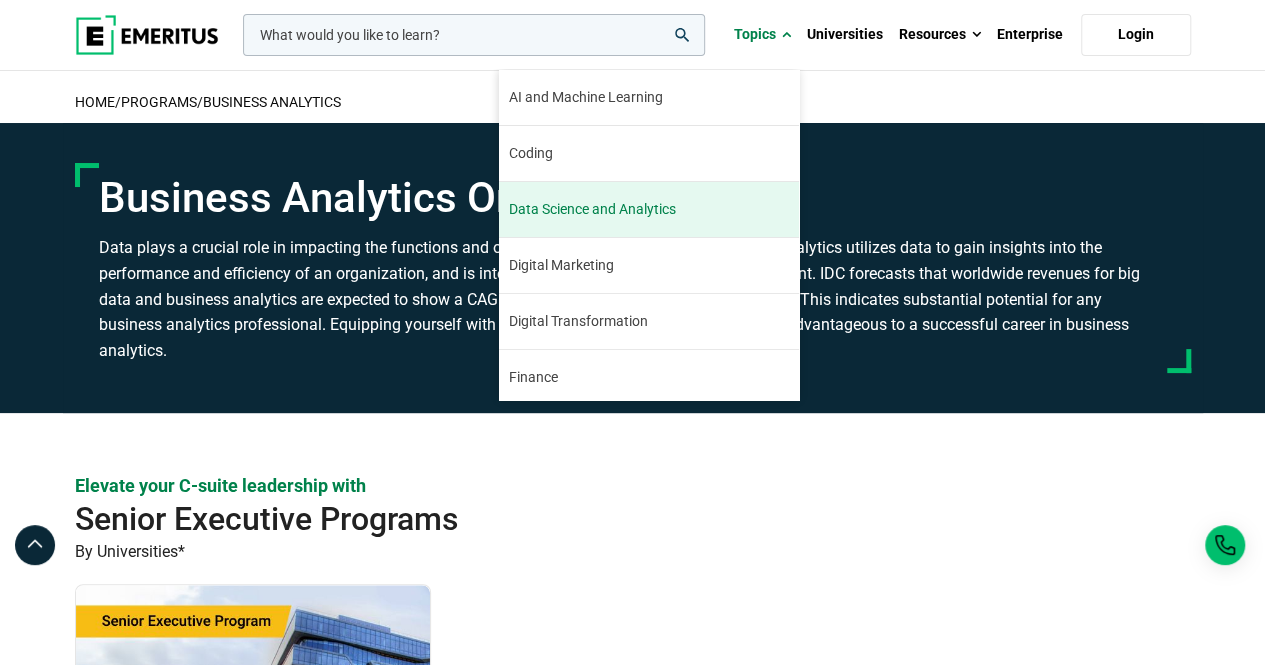 click on "Data Science and Analytics" at bounding box center (649, 209) 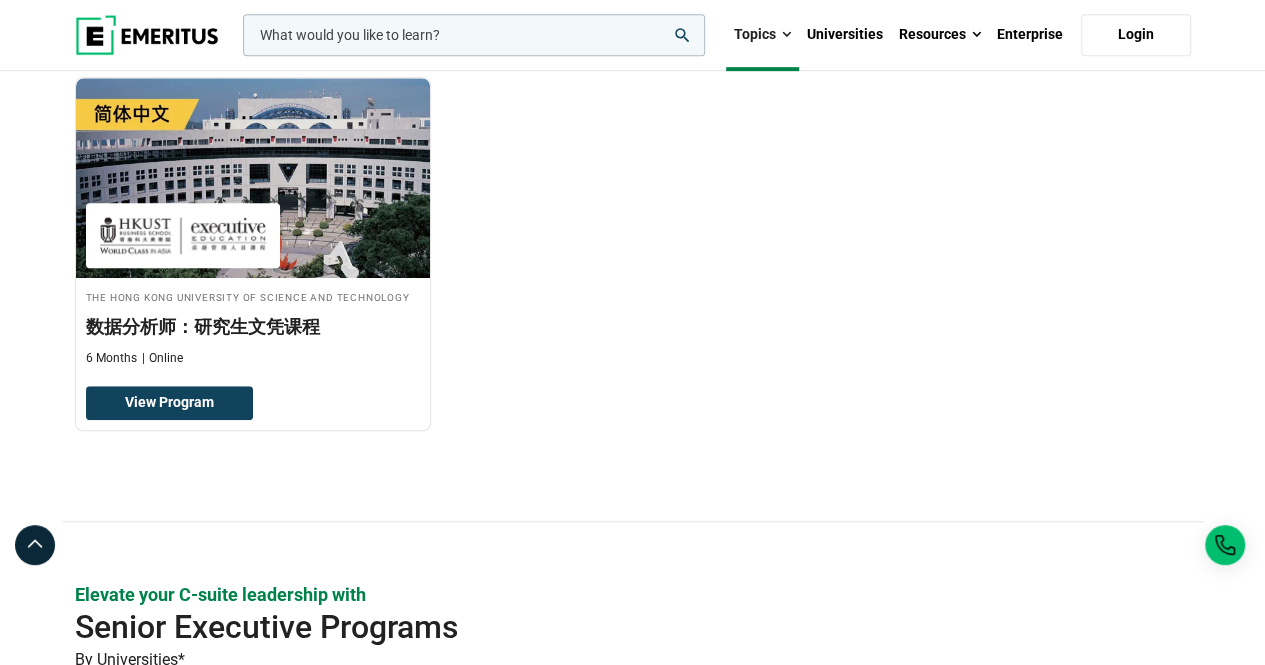 scroll, scrollTop: 600, scrollLeft: 0, axis: vertical 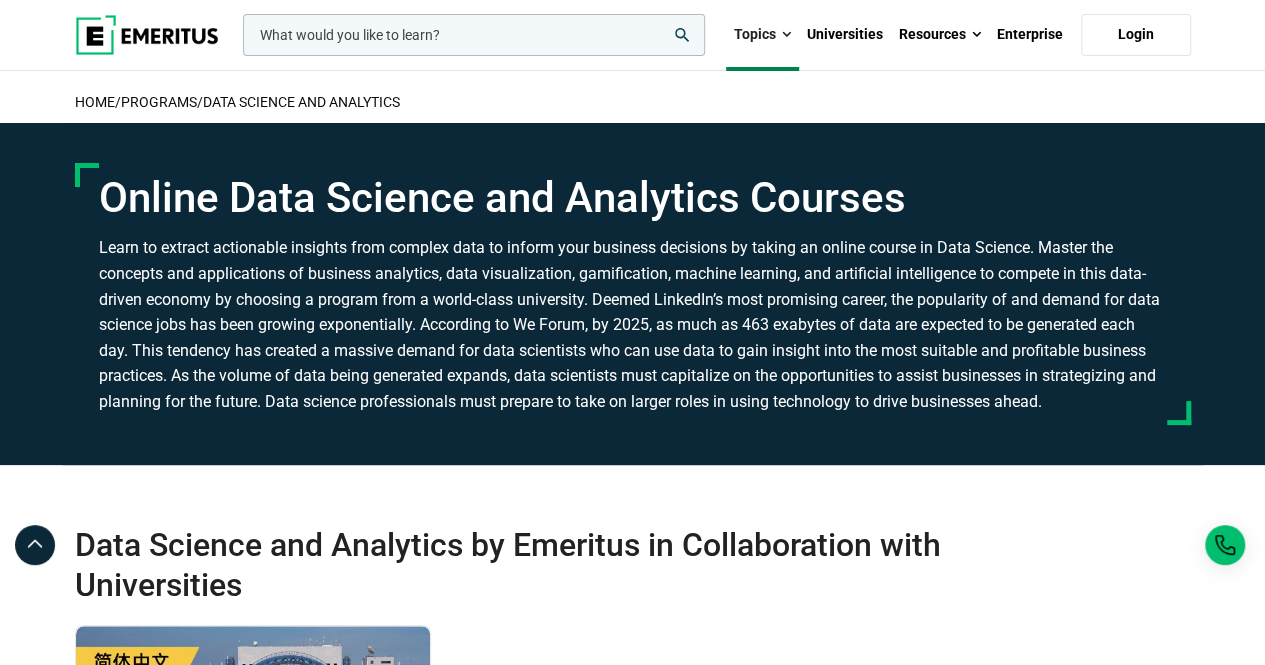 click at bounding box center [474, 35] 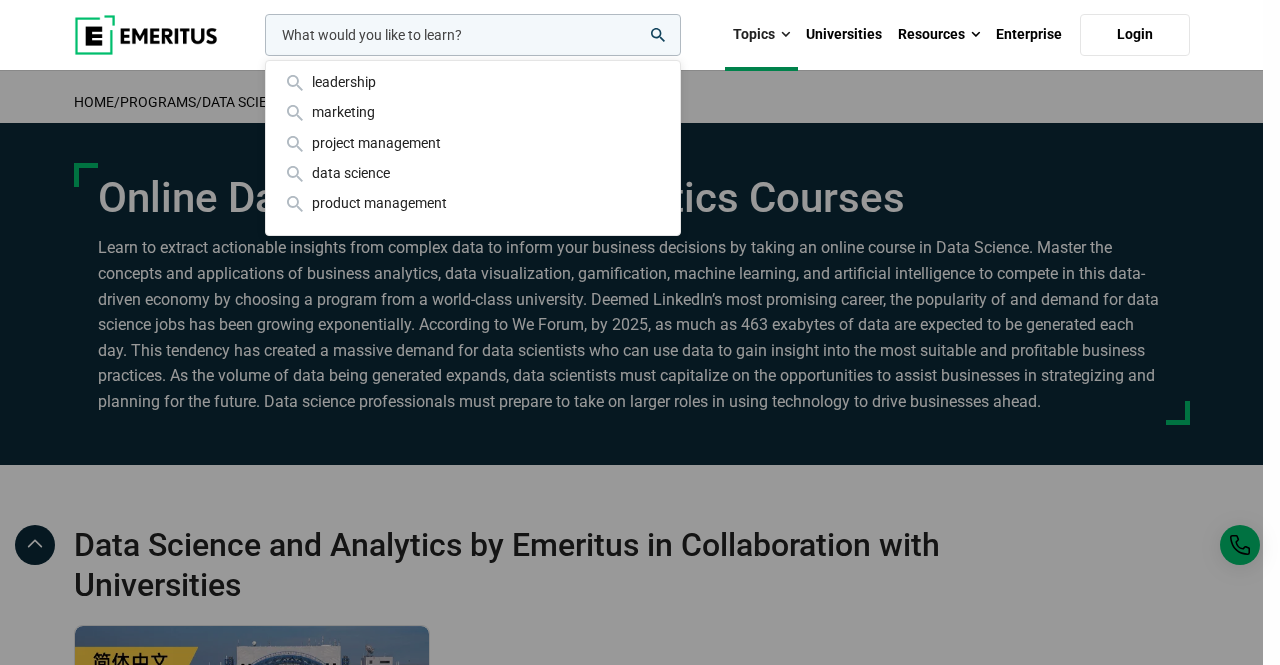 paste on "Business      Analytics for Leaders" 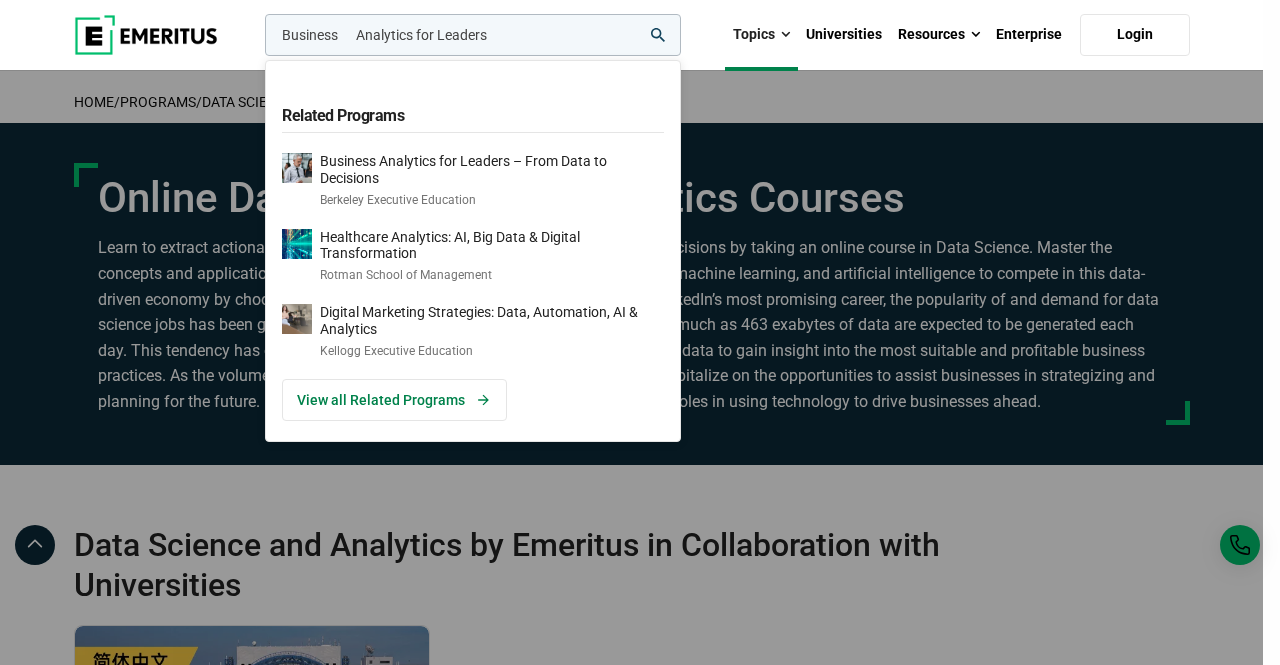 click on "Business      Analytics for Leaders" at bounding box center (473, 35) 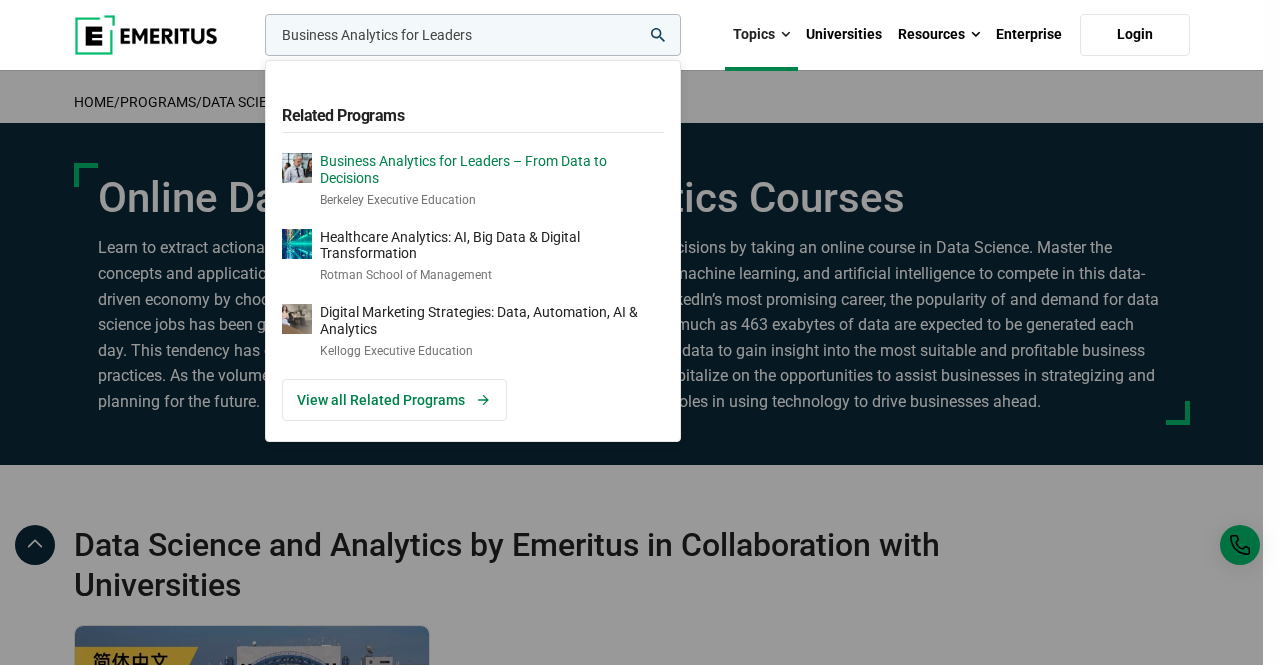 click on "Business Analytics for Leaders – From Data to Decisions" at bounding box center (492, 170) 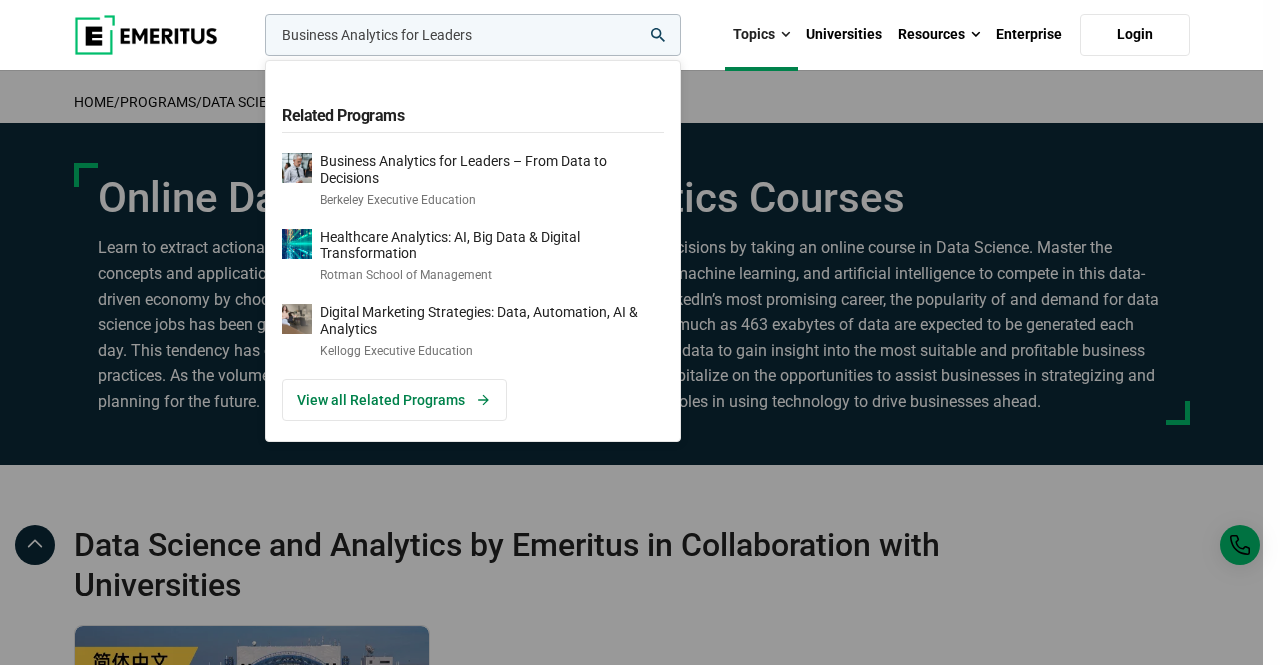 click on "Business Analytics for Leaders" at bounding box center (473, 35) 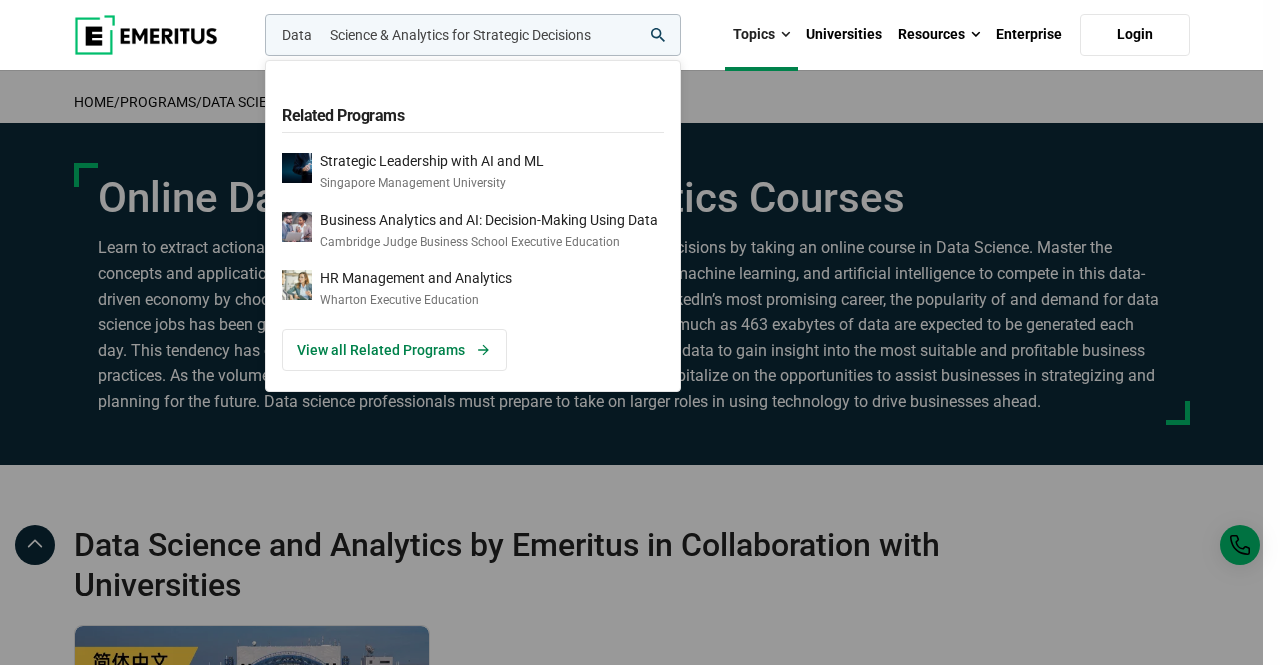 click on "Data      Science & Analytics for Strategic Decisions" at bounding box center [473, 35] 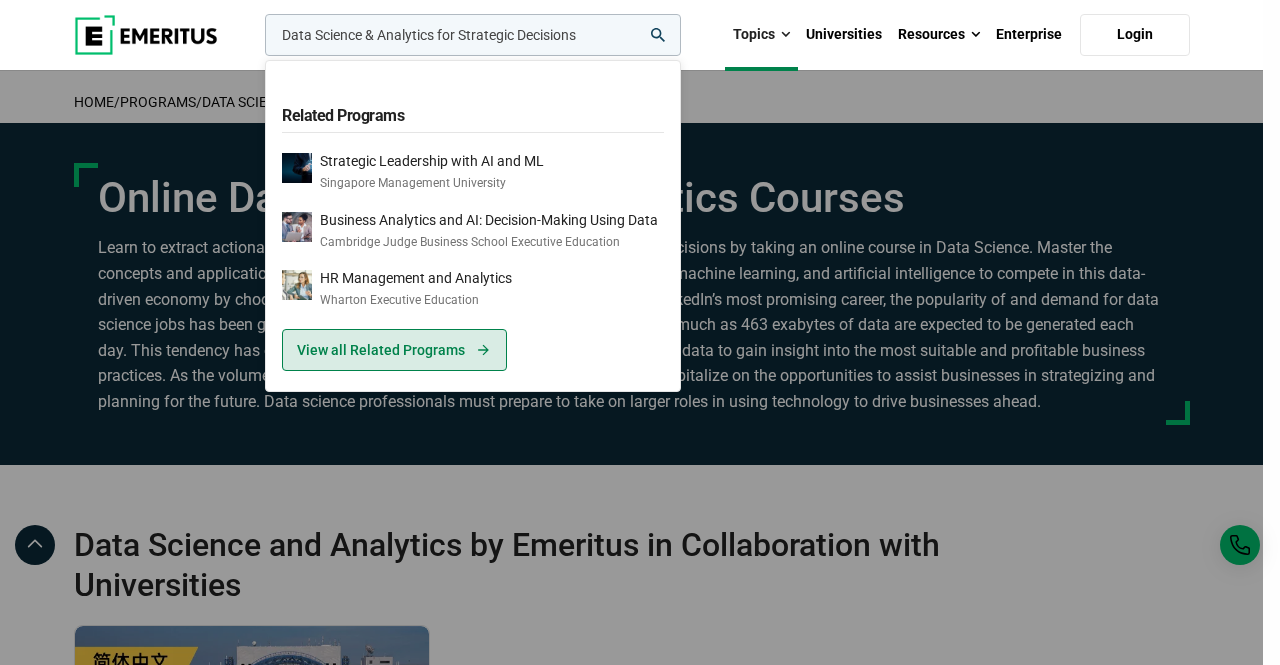type on "Data Science & Analytics for Strategic Decisions" 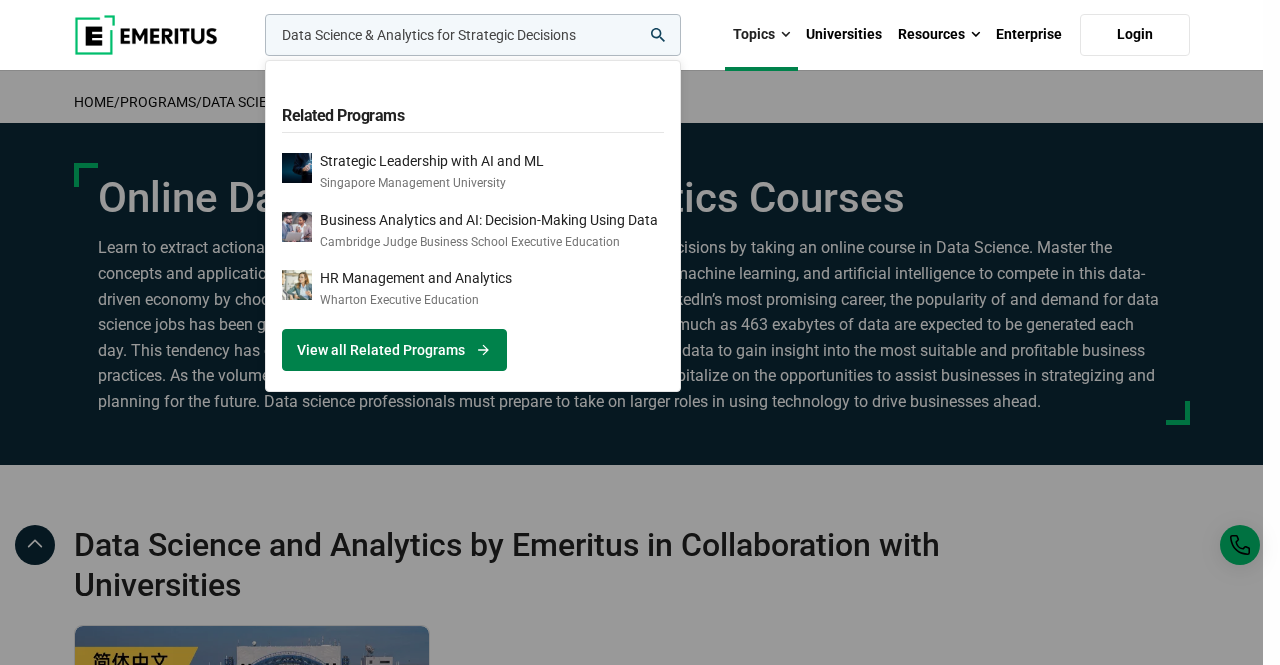 click on "View all Related Programs" at bounding box center (394, 350) 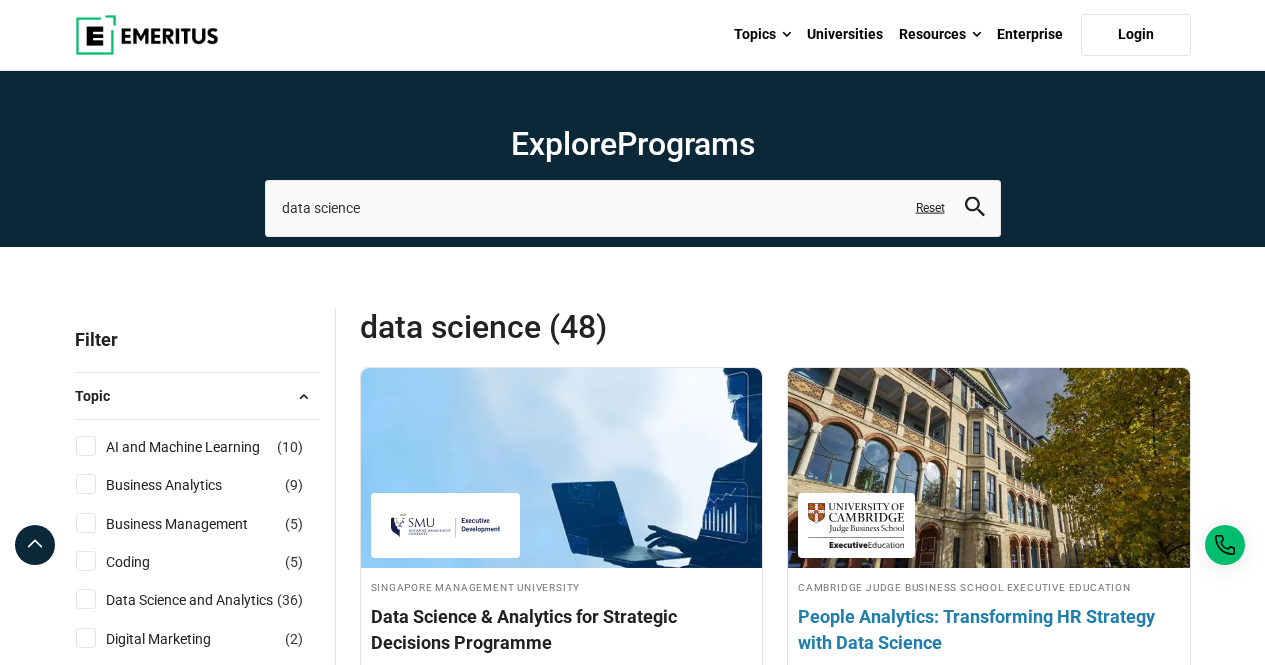 scroll, scrollTop: 0, scrollLeft: 0, axis: both 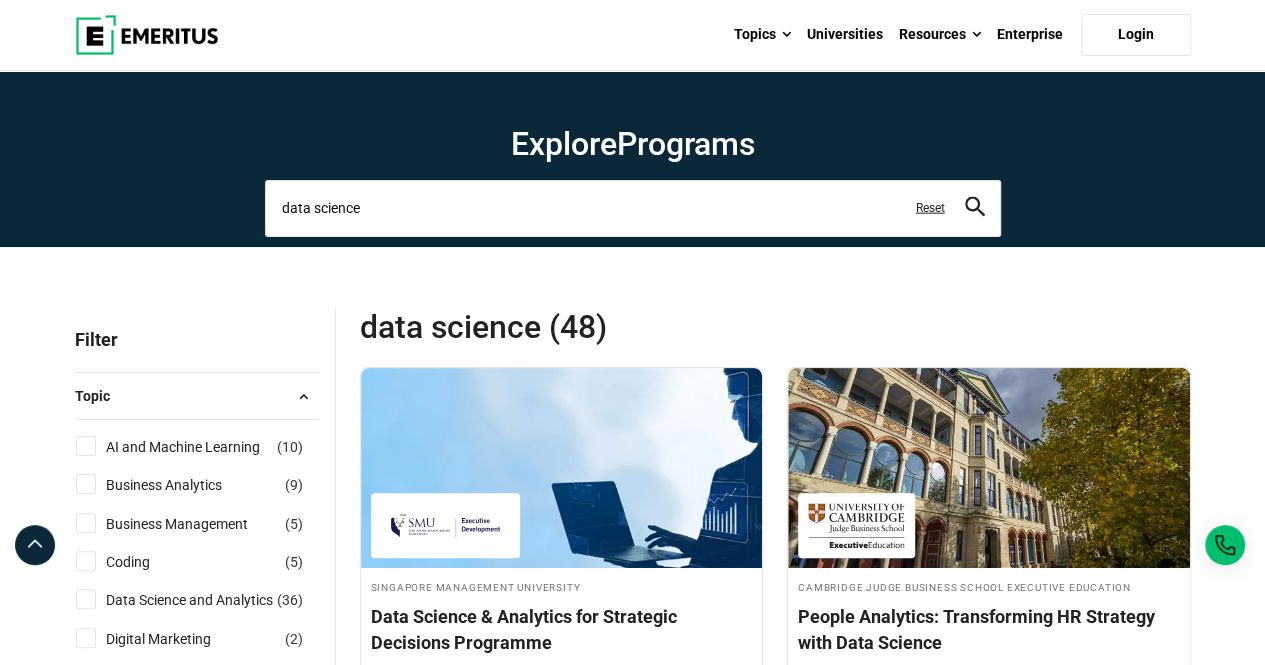 click on "data science" at bounding box center (633, 208) 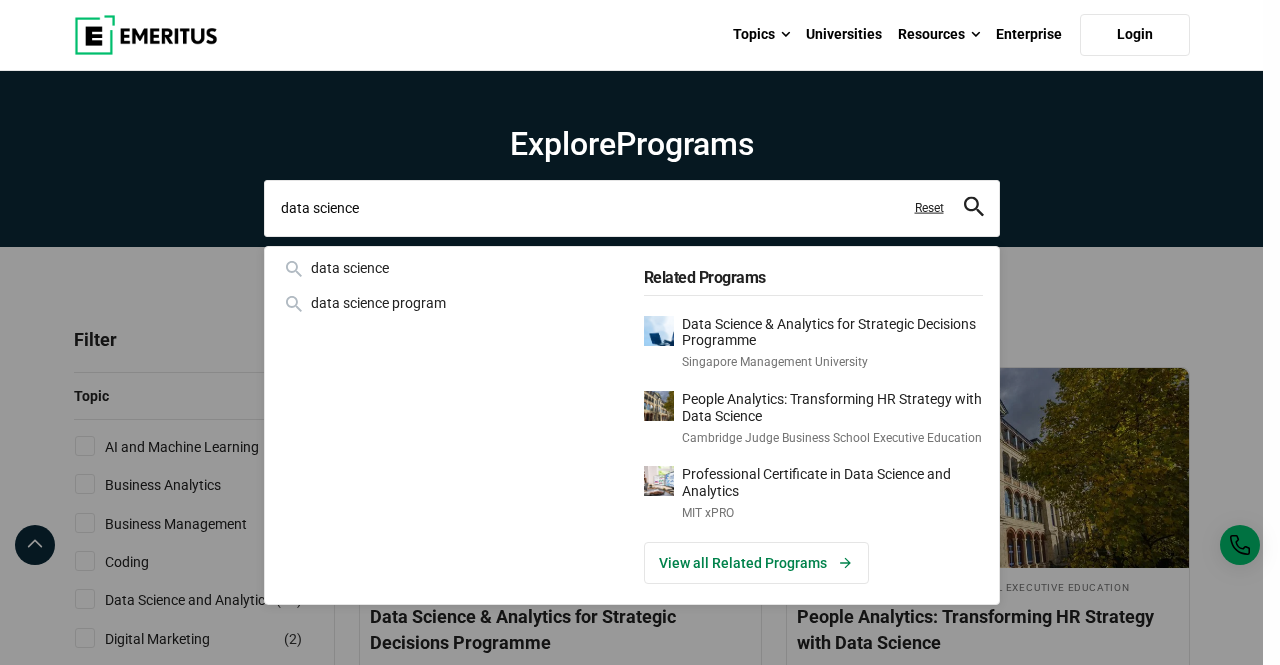 click on "data science" at bounding box center (632, 208) 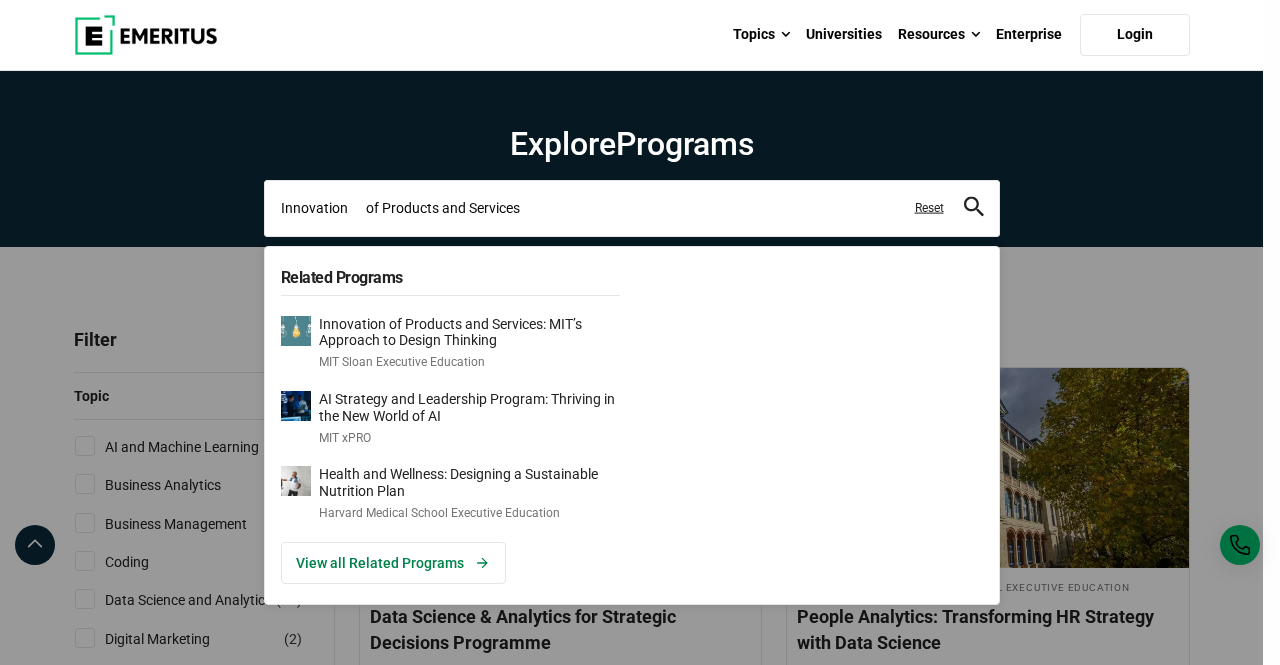 drag, startPoint x: 363, startPoint y: 212, endPoint x: 347, endPoint y: 214, distance: 16.124516 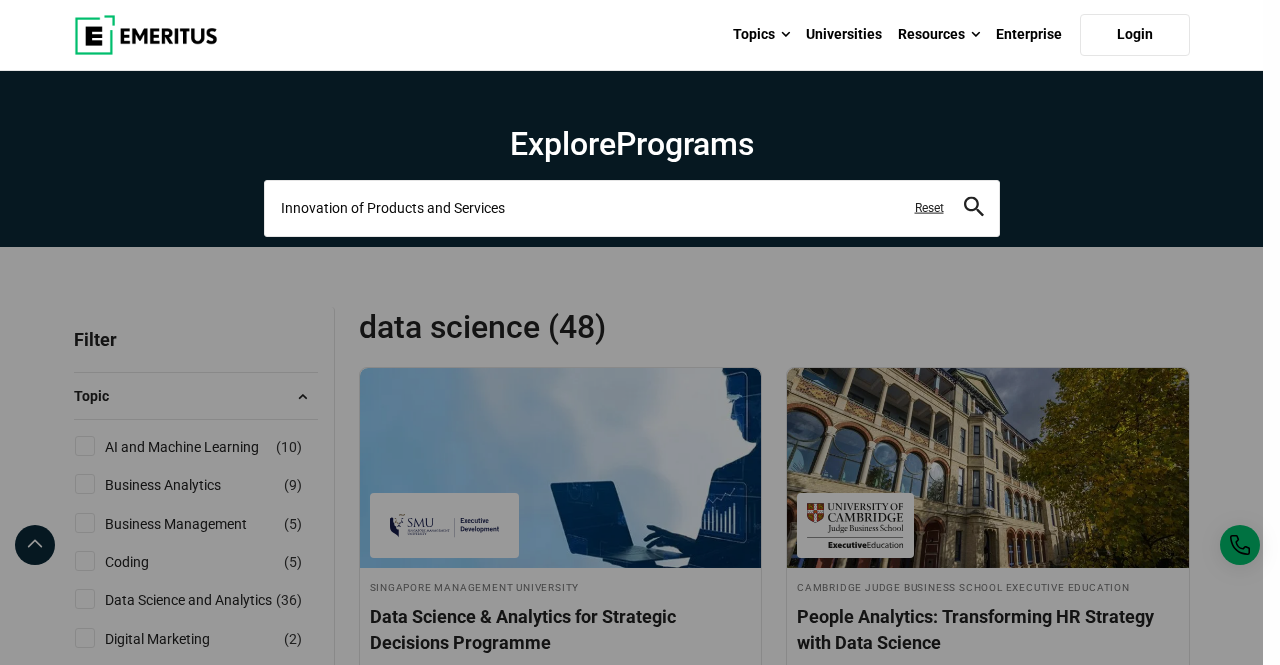 click on "Innovation of Products and Services" at bounding box center [632, 208] 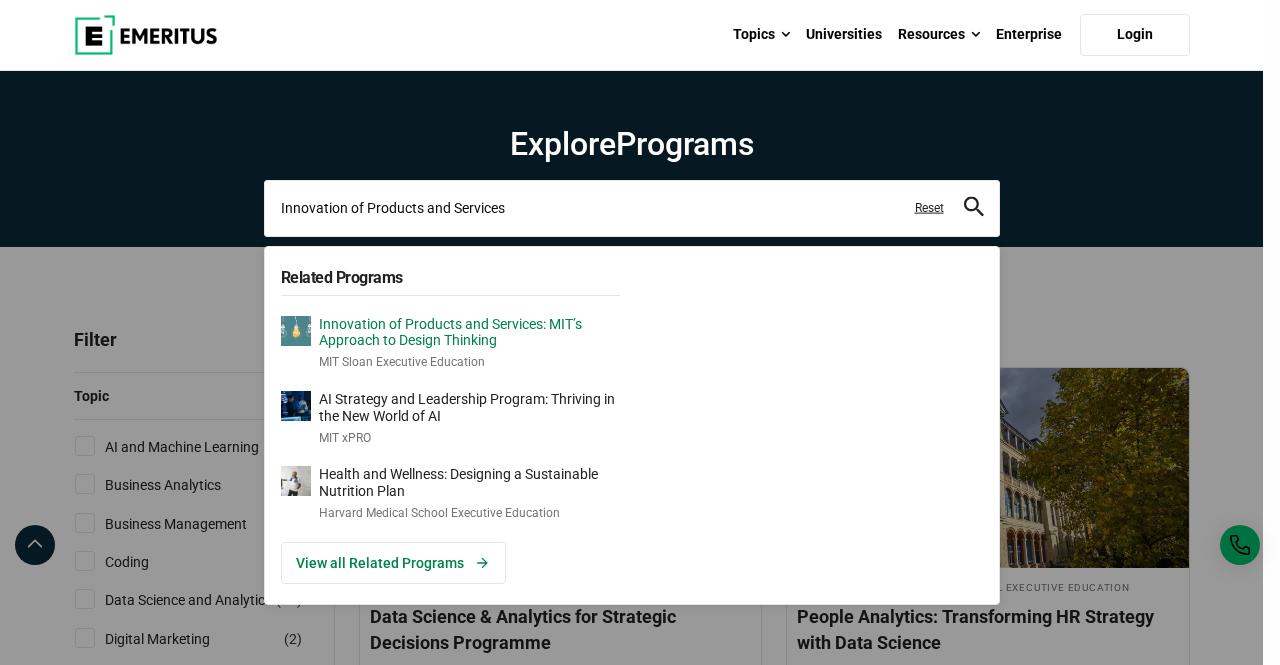 type on "Innovation of Products and Services" 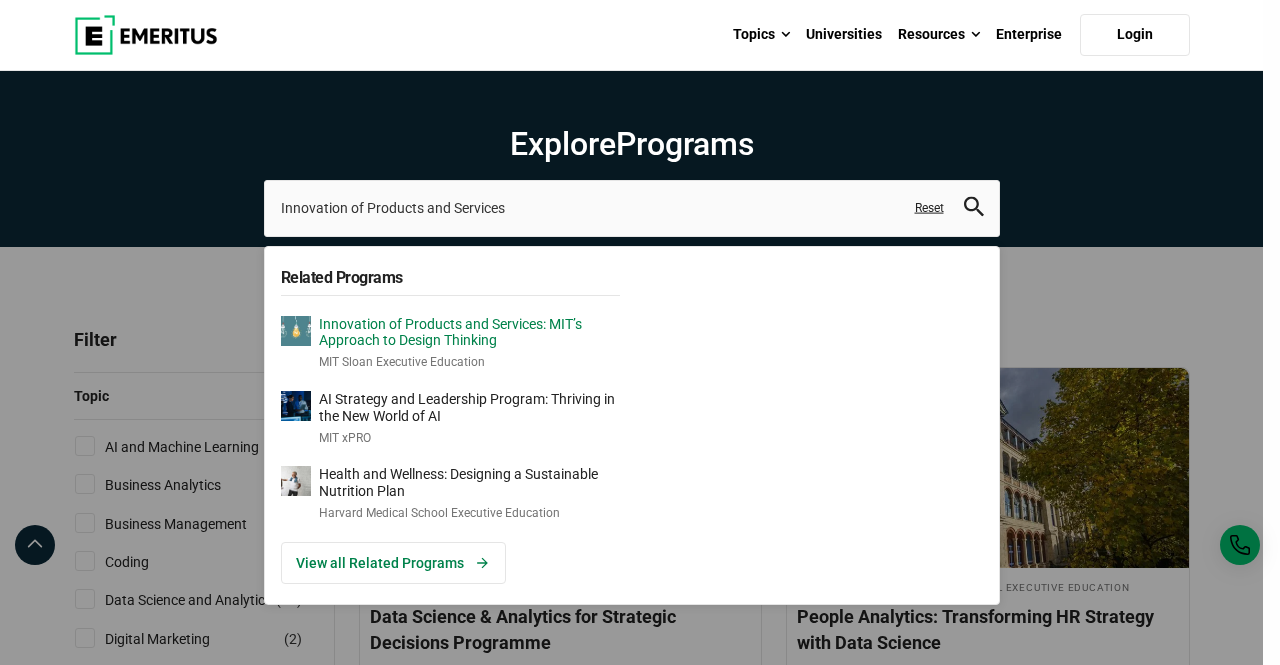 click on "Innovation of Products and Services: MIT’s Approach to Design Thinking" at bounding box center (469, 333) 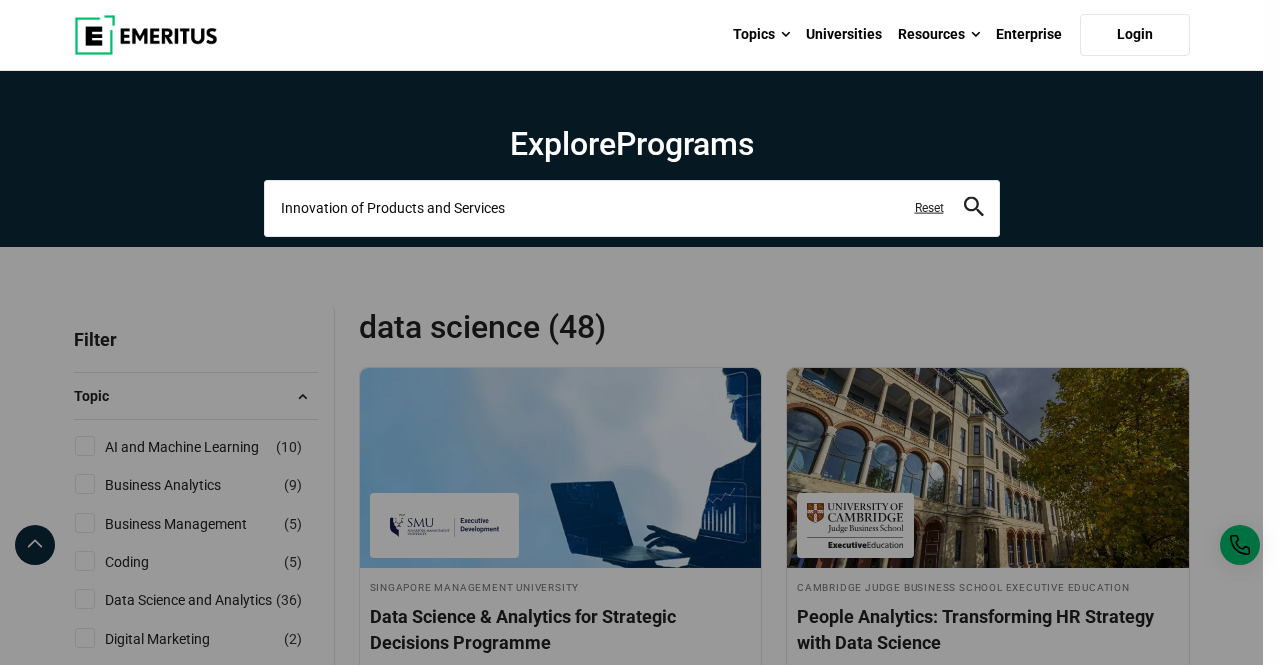 click on "Innovation of Products and Services" at bounding box center (632, 208) 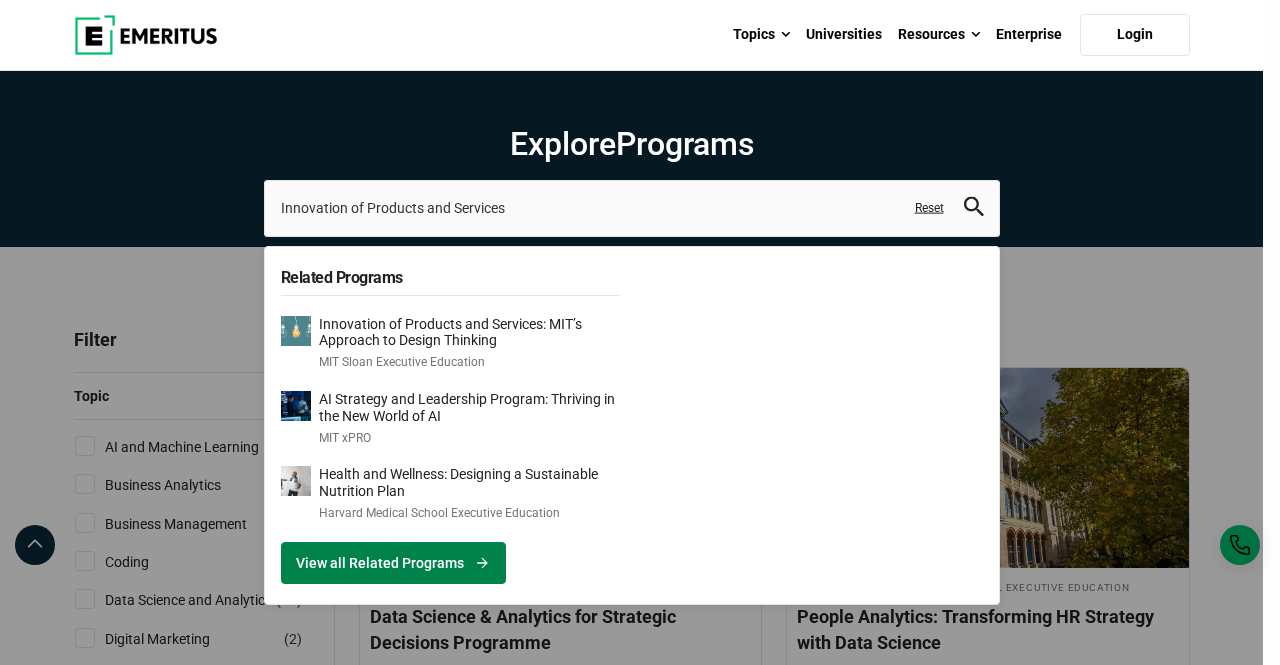 click on "View all Related Programs" at bounding box center (393, 563) 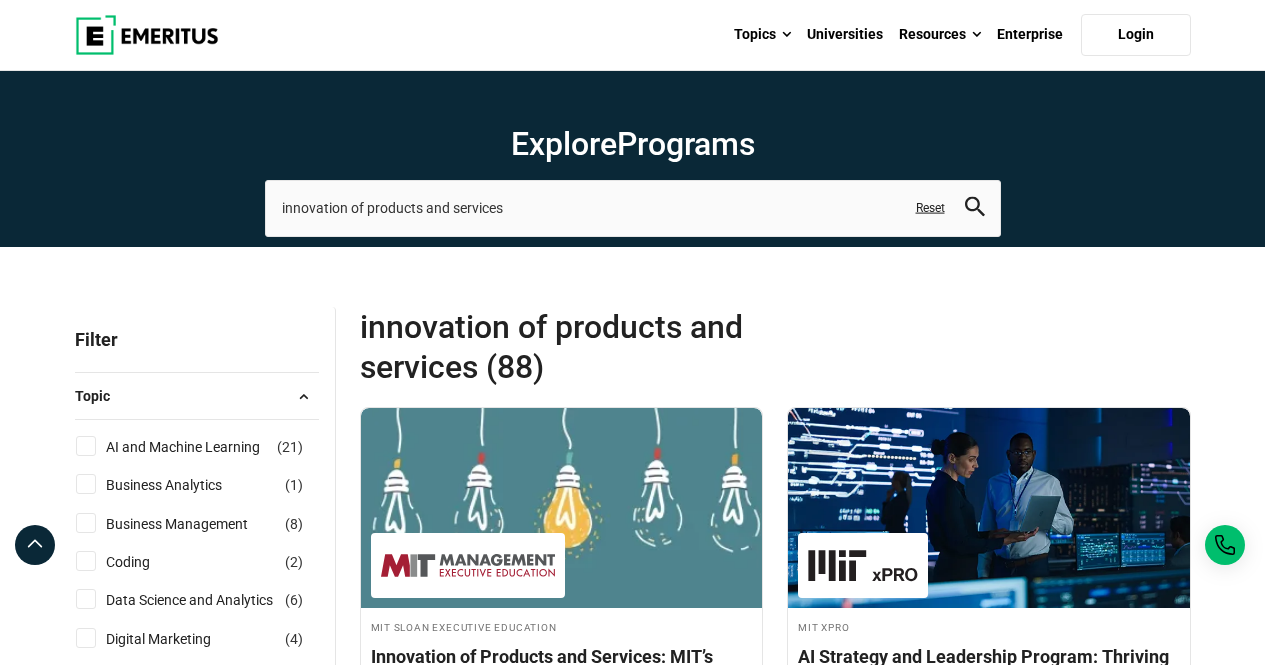 scroll, scrollTop: 0, scrollLeft: 0, axis: both 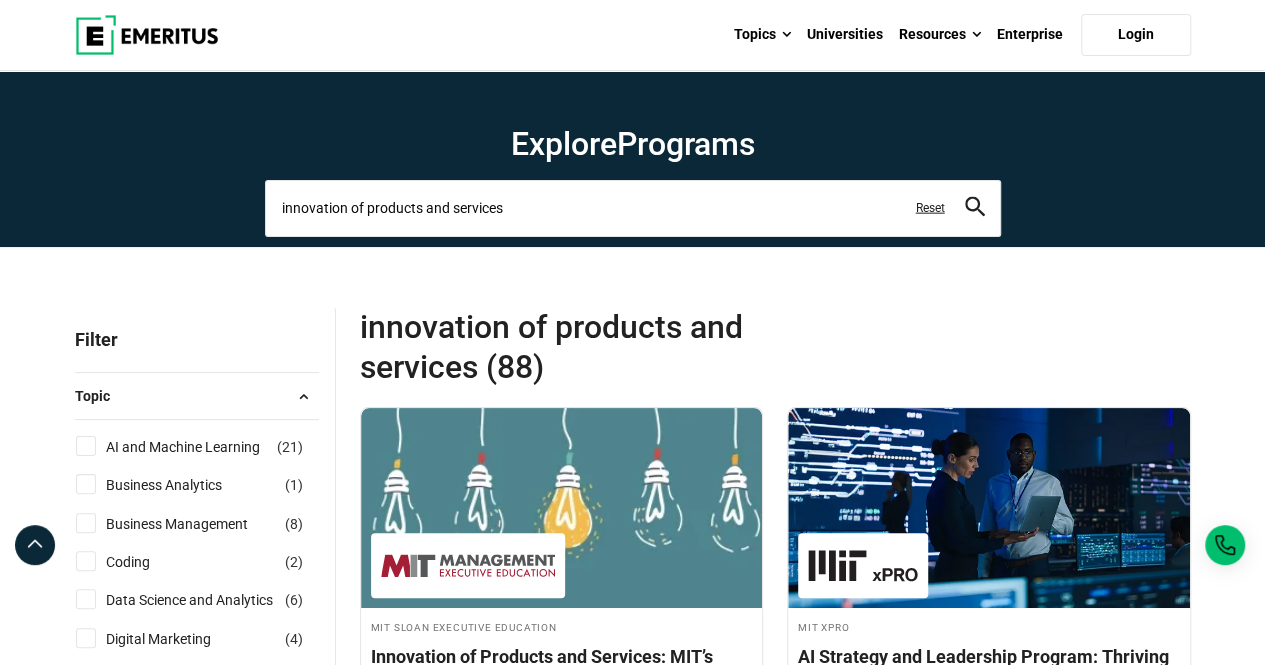 click on "innovation of products and services" at bounding box center (633, 208) 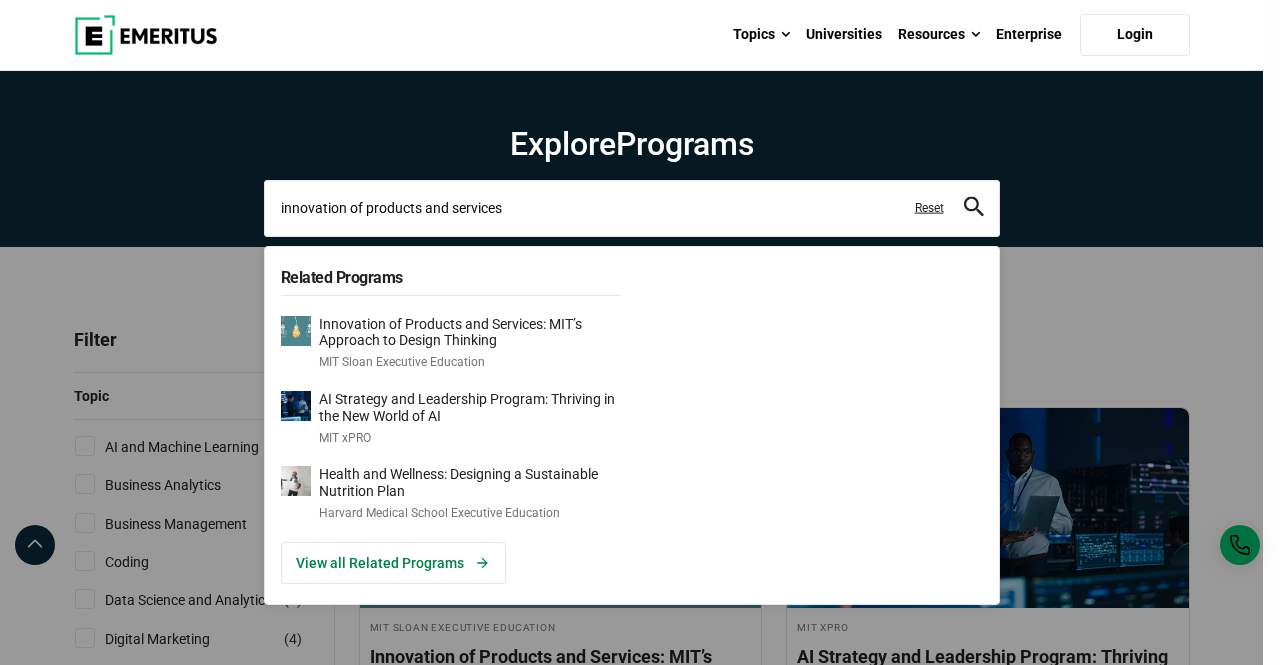 click on "innovation of products and services" at bounding box center [632, 208] 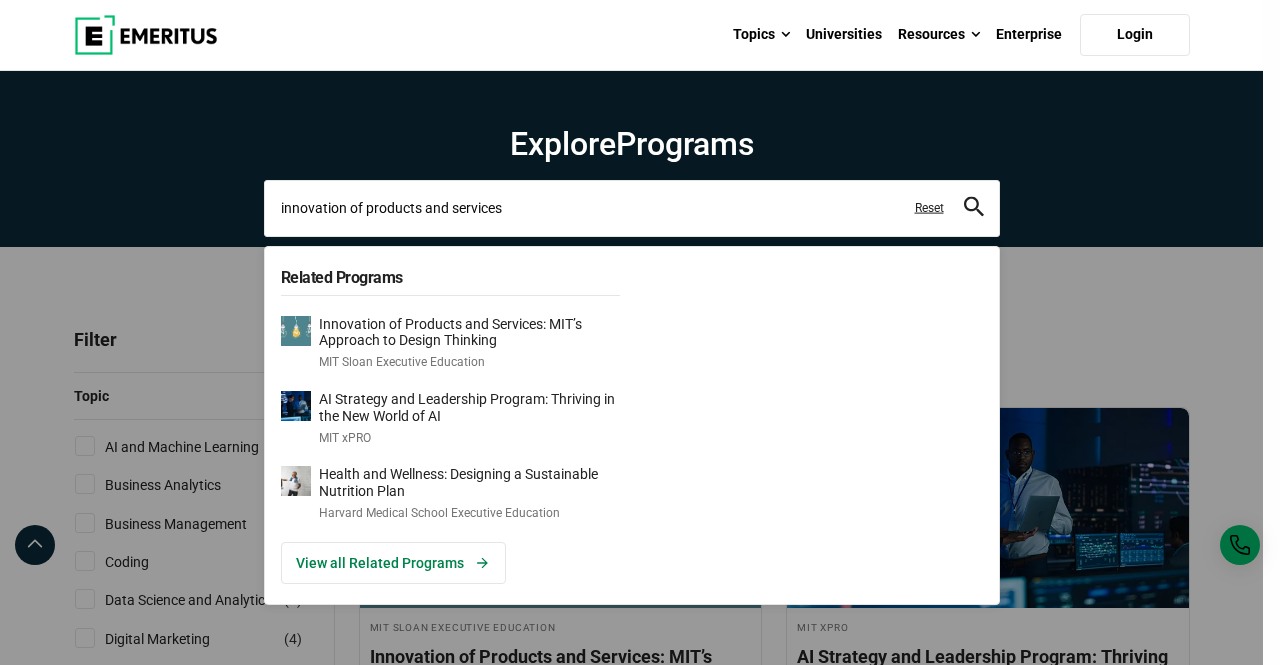 click on "innovation of products and services" at bounding box center [632, 208] 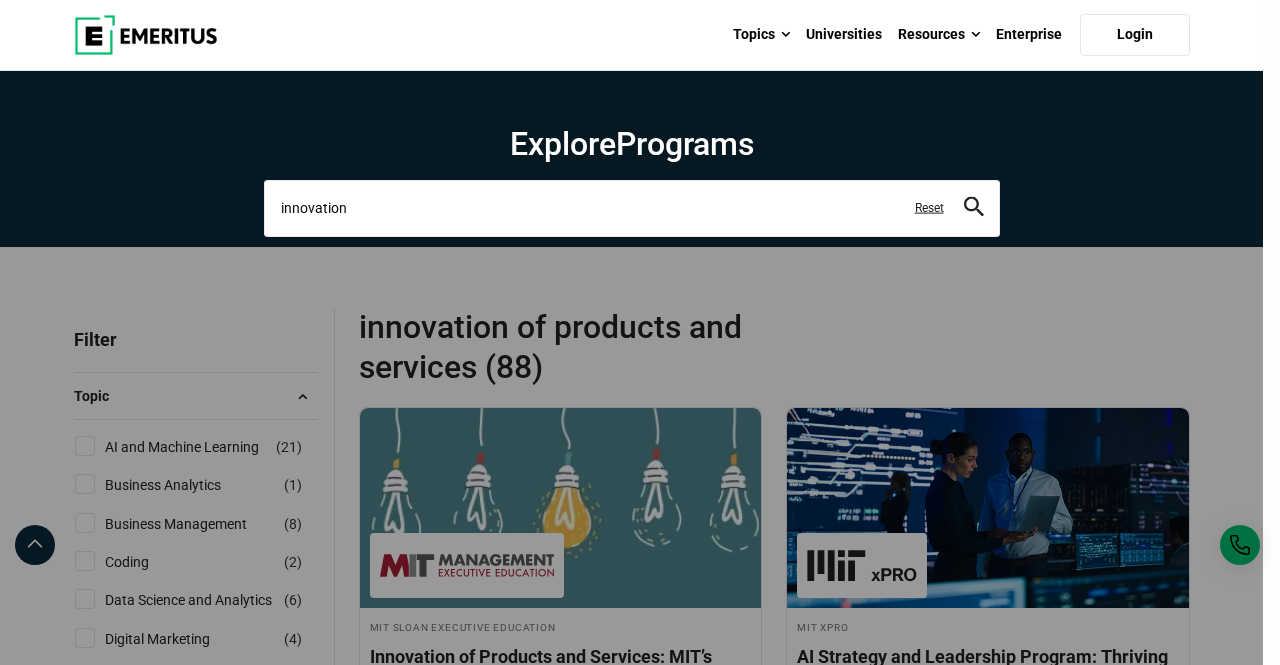 type on "innovation" 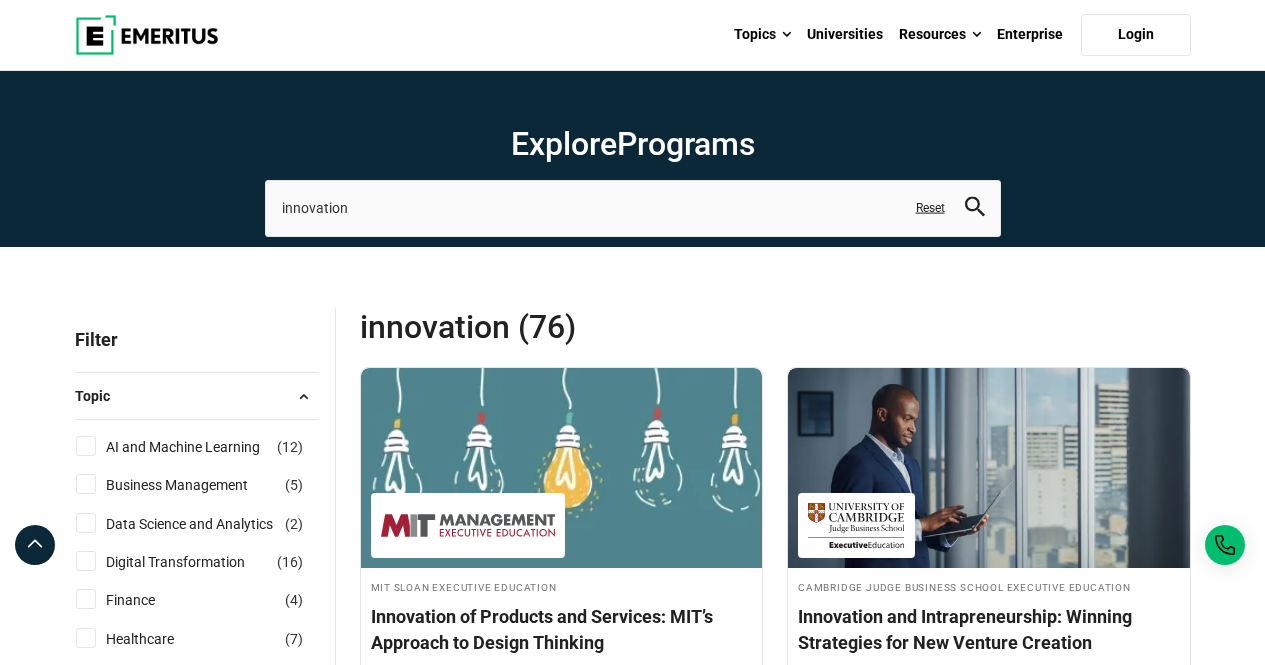 scroll, scrollTop: 0, scrollLeft: 0, axis: both 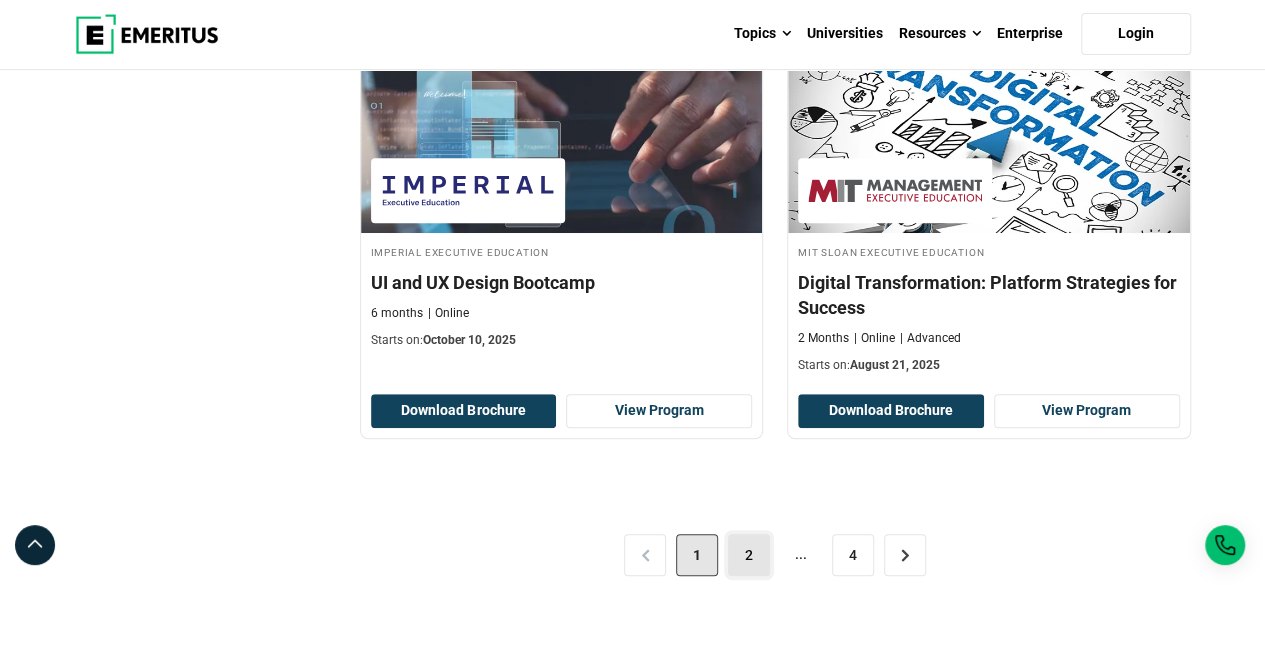 click on "2" at bounding box center [749, 555] 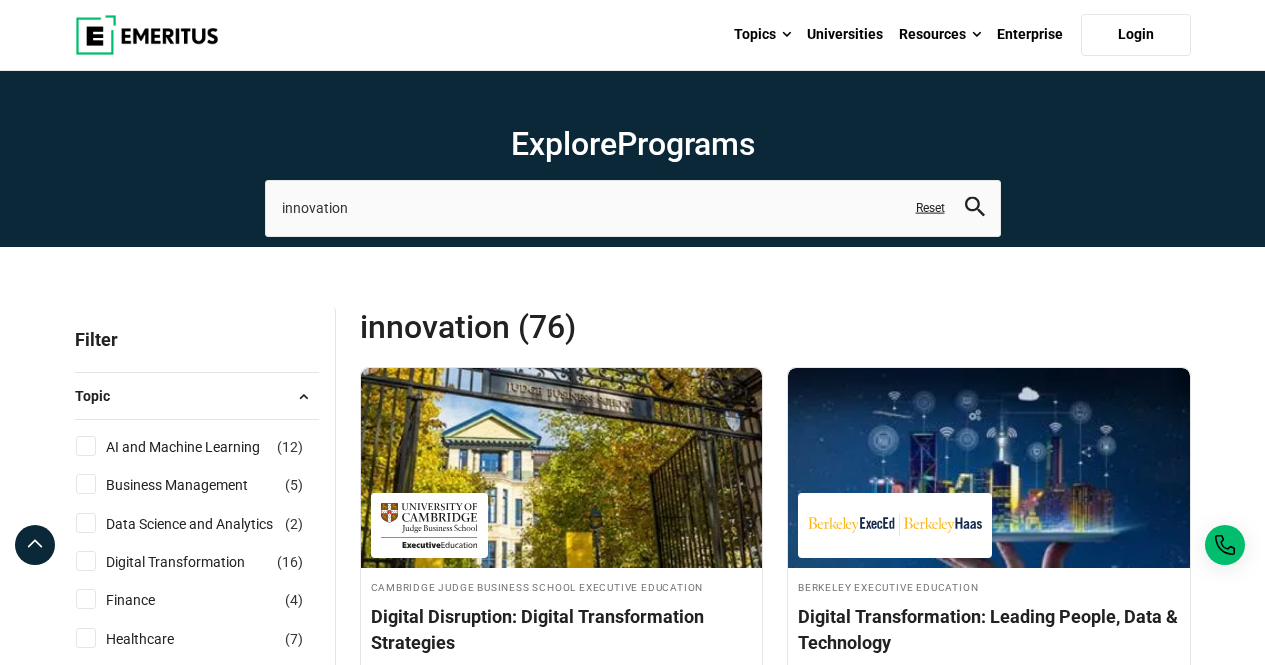 scroll, scrollTop: 0, scrollLeft: 0, axis: both 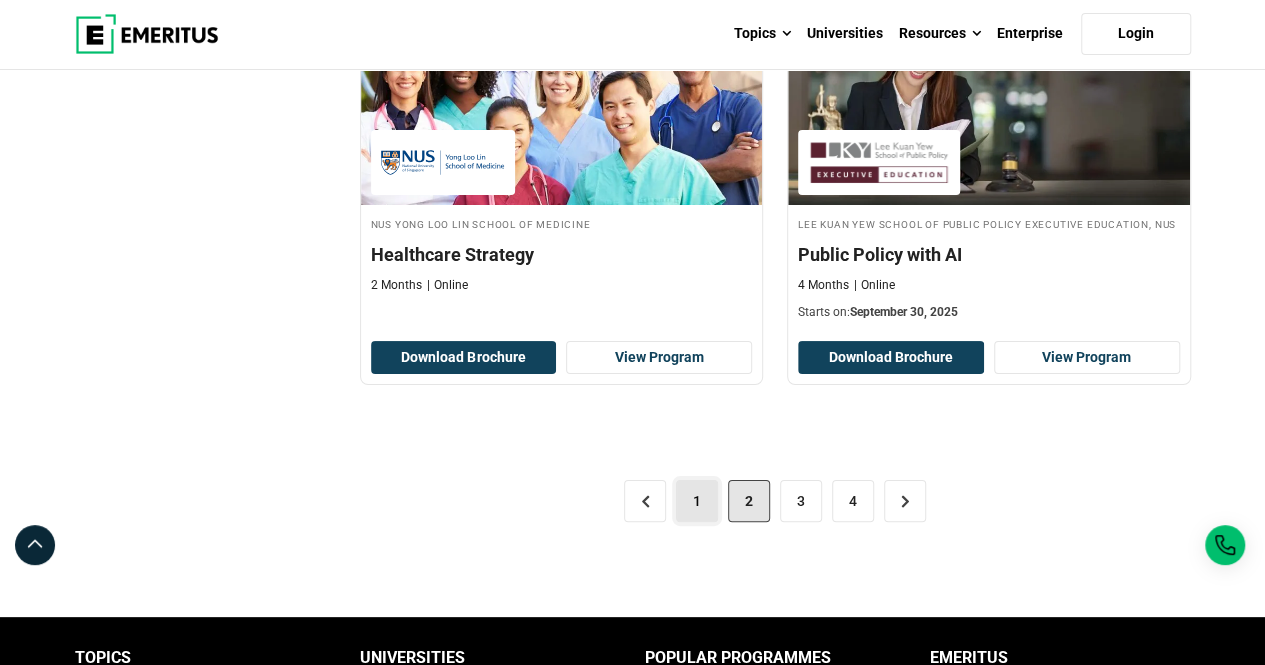 click on "1" at bounding box center [697, 501] 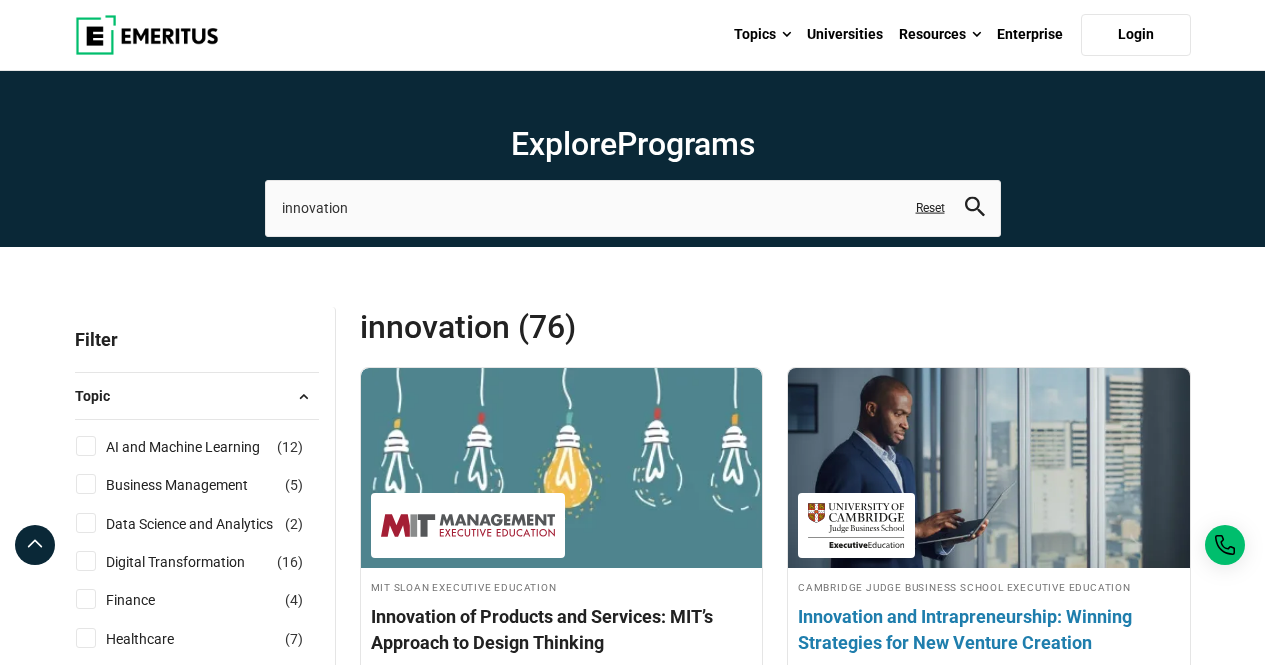 scroll, scrollTop: 0, scrollLeft: 0, axis: both 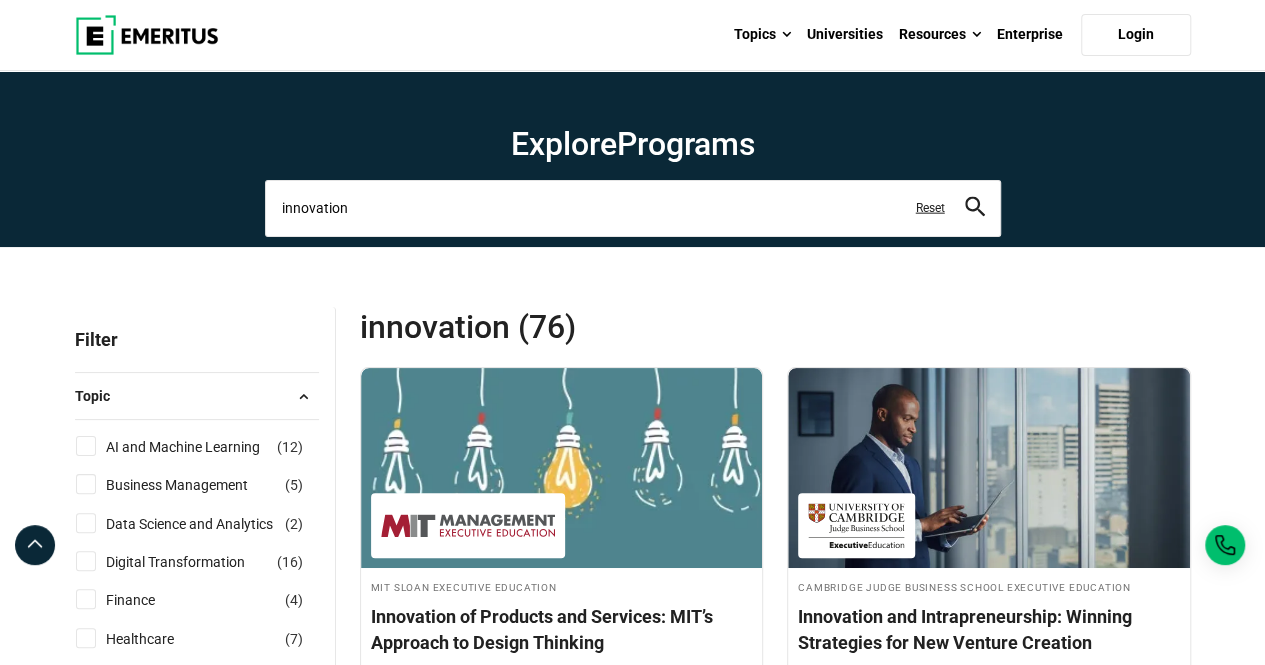 click on "innovation" at bounding box center [633, 208] 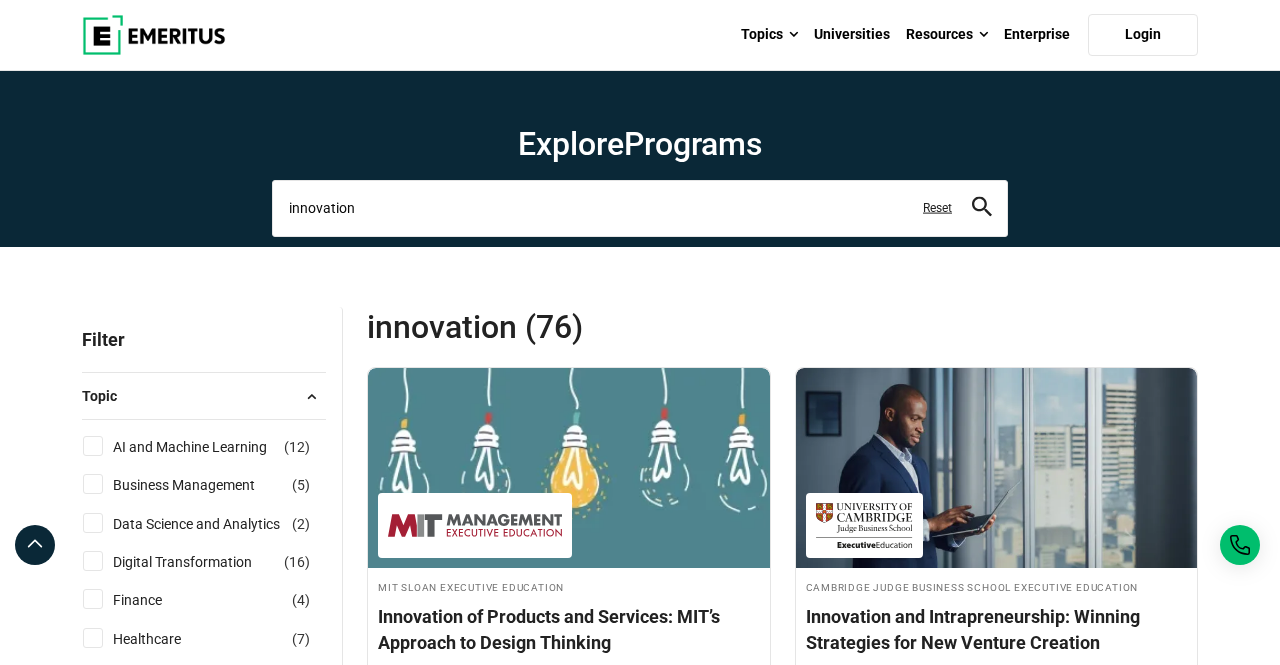 click on "innovation" at bounding box center (640, 208) 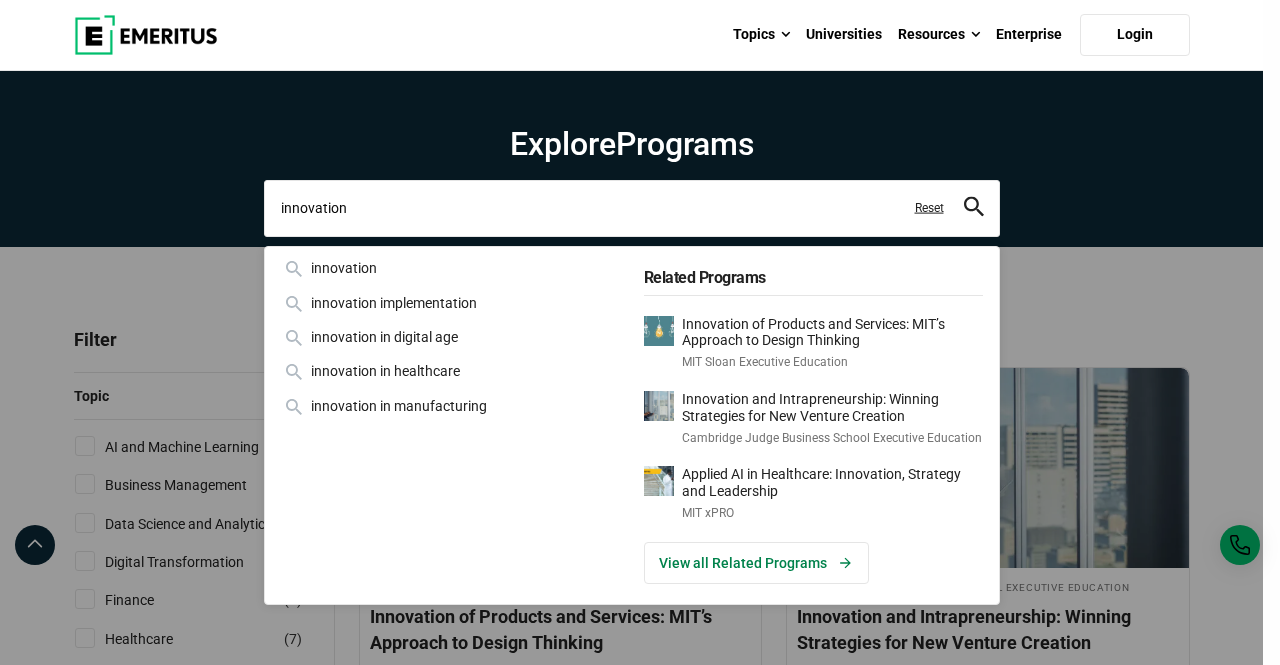 click on "innovation" at bounding box center (632, 208) 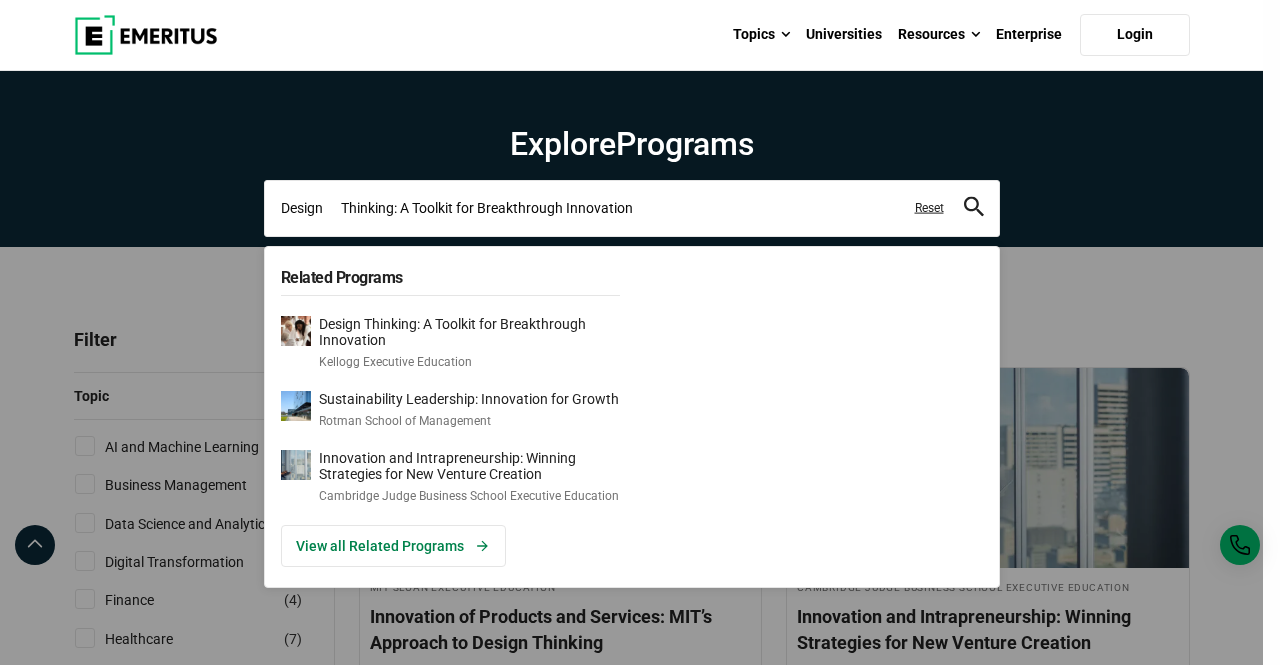 click on "Design      Thinking: A Toolkit for Breakthrough Innovation" at bounding box center [632, 208] 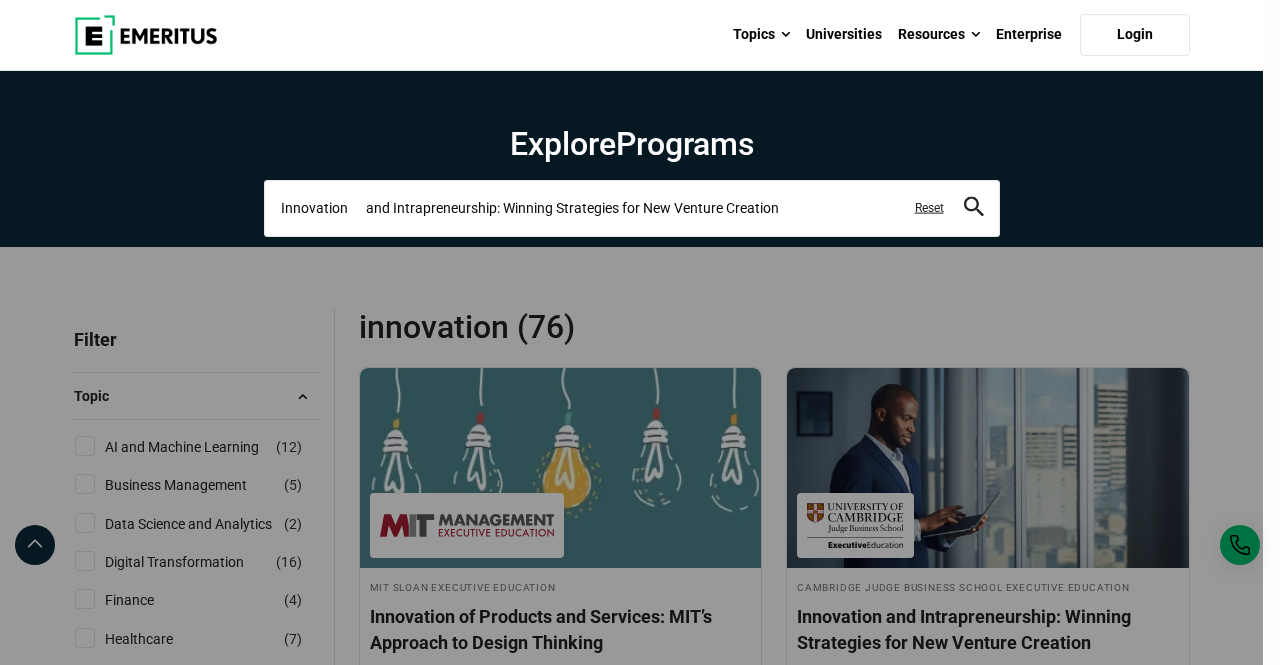 type on "Innovation      and Intrapreneurship: Winning Strategies for New Venture Creation" 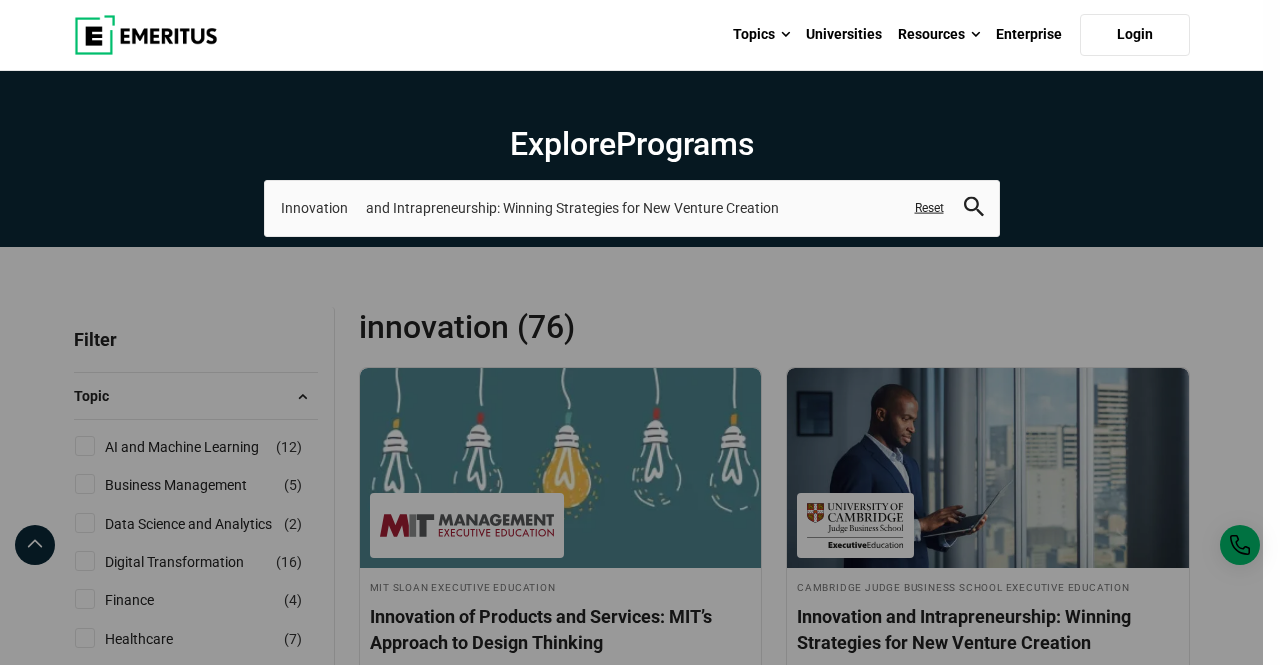 click 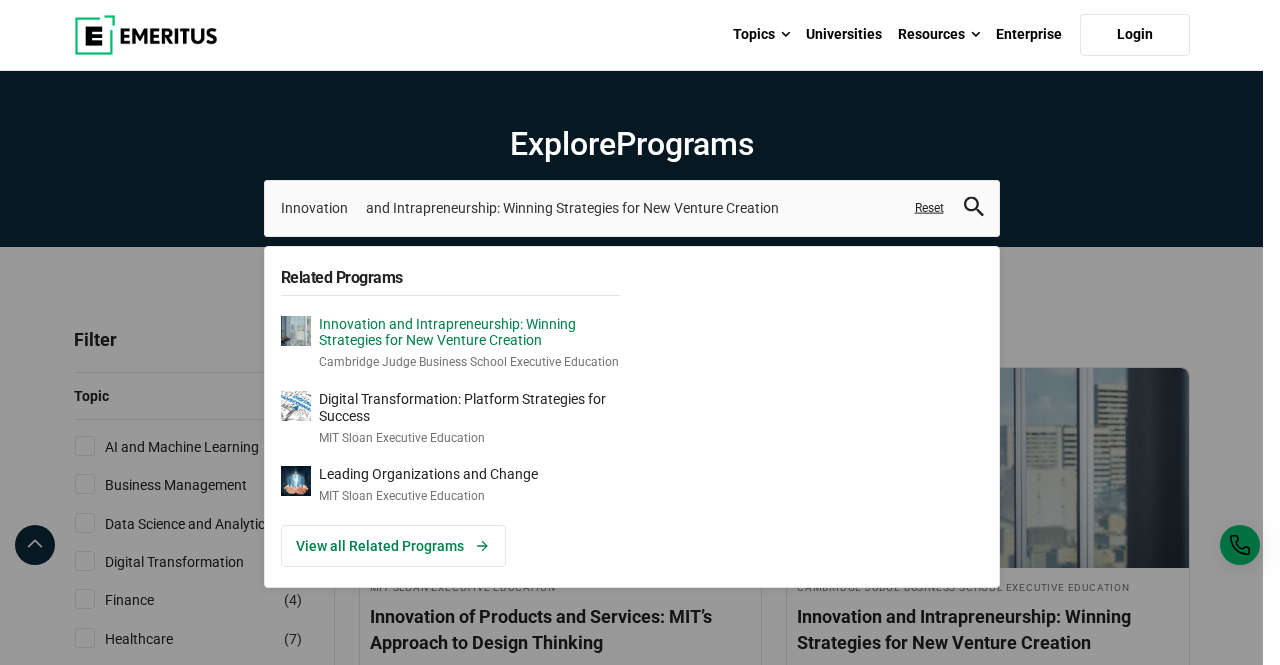 click on "Innovation and Intrapreneurship: Winning Strategies for New Venture Creation Cambridge Judge Business School Executive Education" at bounding box center [469, 343] 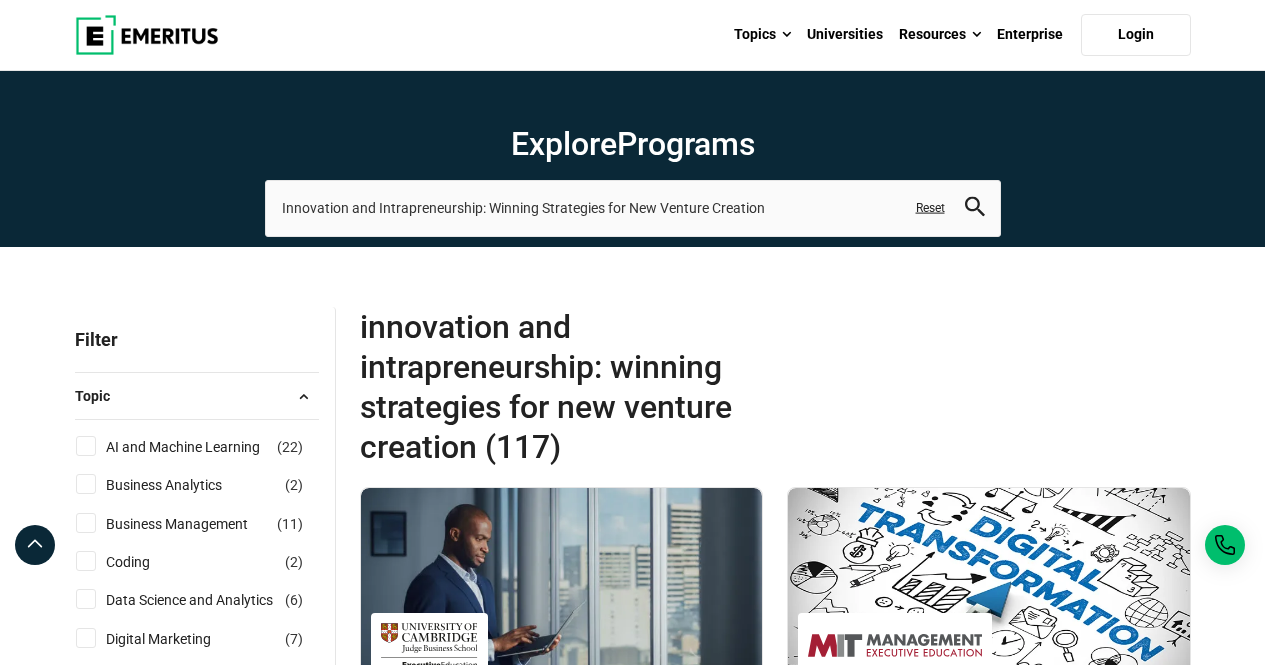 scroll, scrollTop: 0, scrollLeft: 0, axis: both 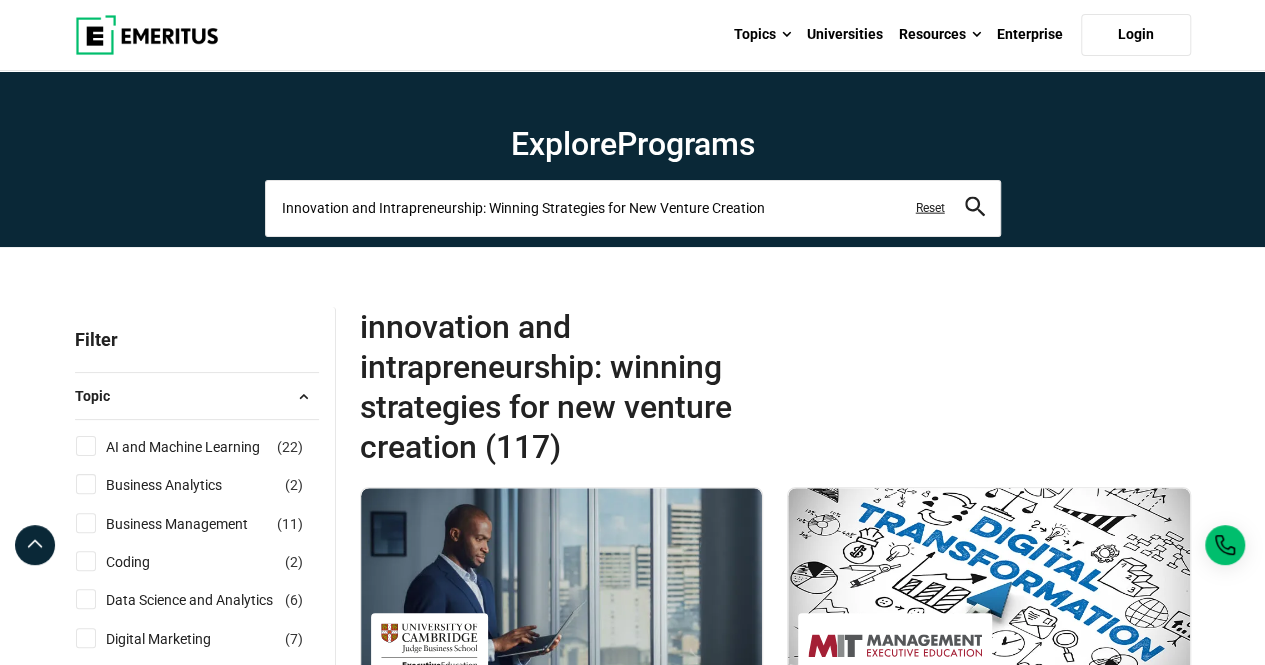 click on "Innovation and Intrapreneurship: Winning Strategies for New Venture Creation" at bounding box center (633, 208) 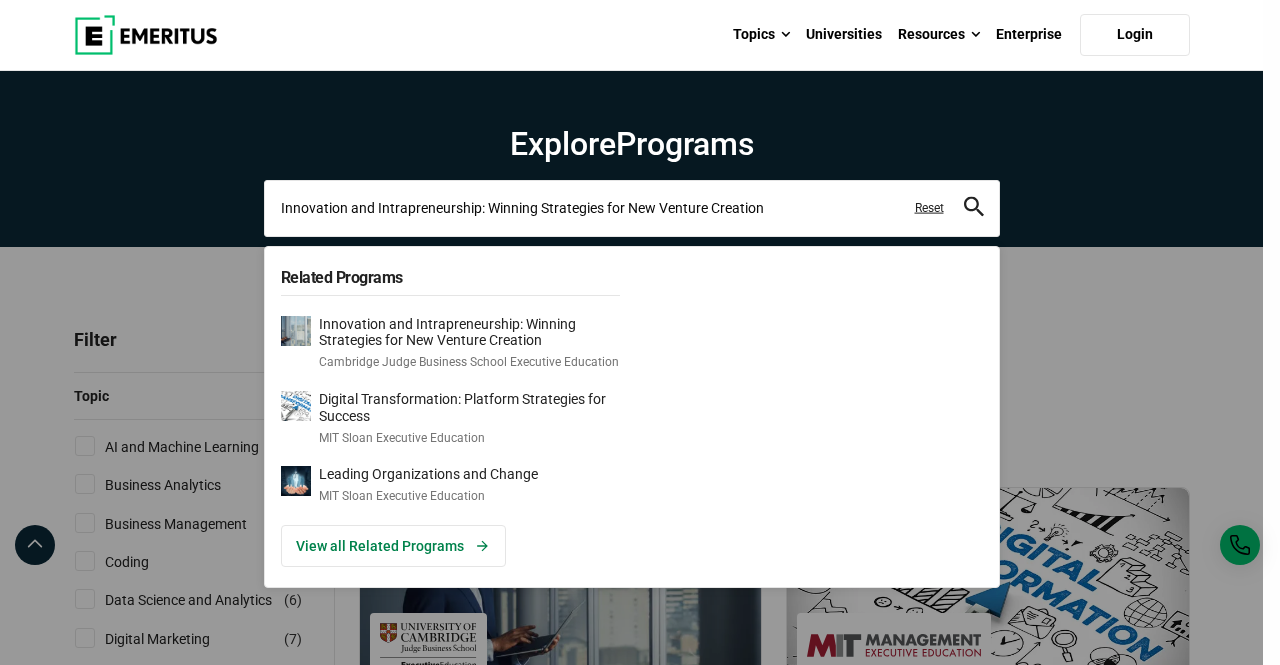 click on "Innovation and Intrapreneurship: Winning Strategies for New Venture Creation" at bounding box center [632, 208] 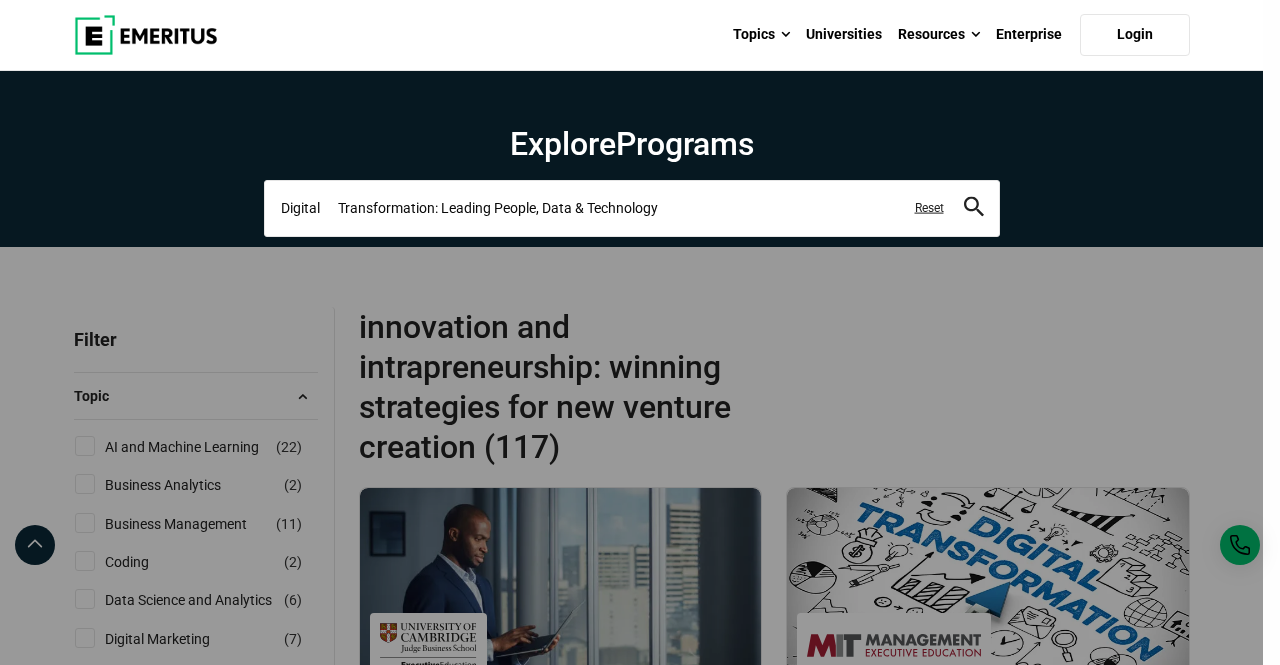 type on "Digital      Transformation: Leading People, Data & Technology" 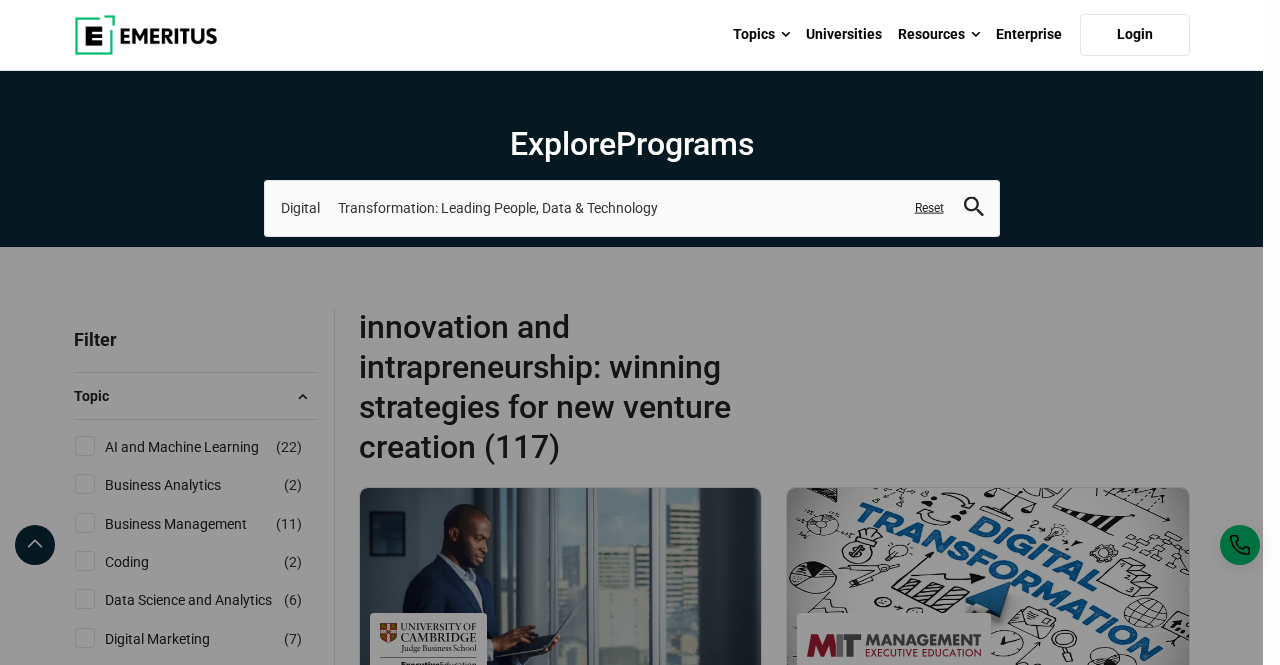 click 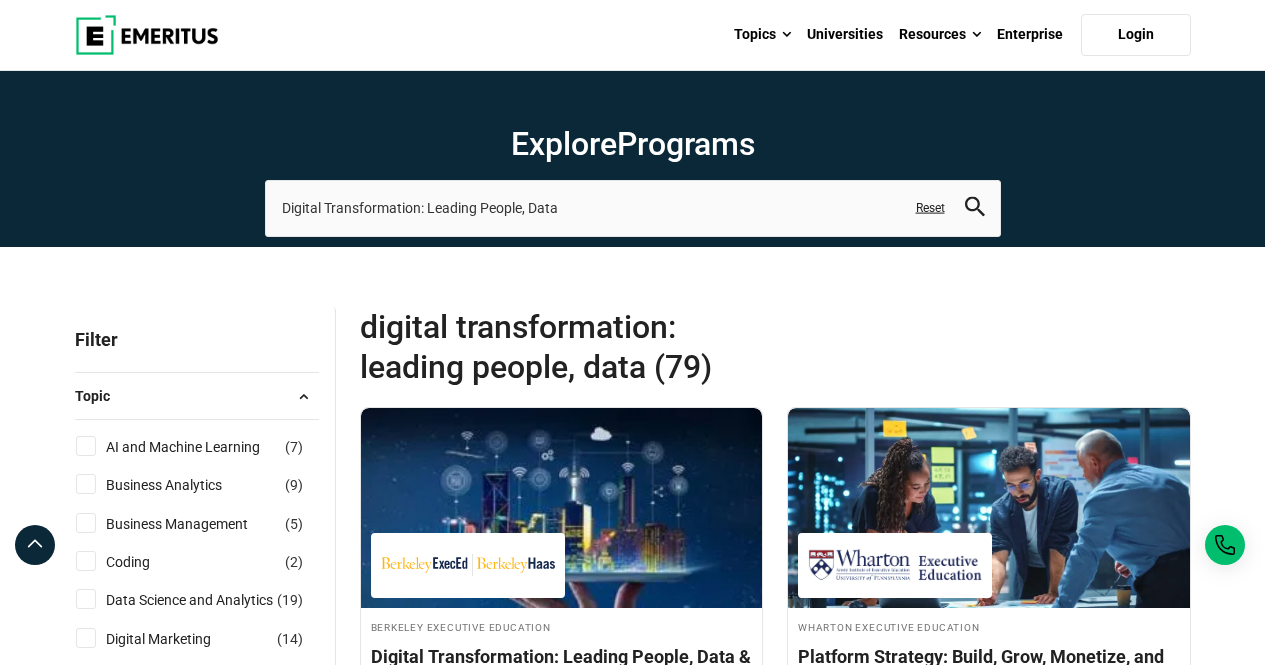 scroll, scrollTop: 0, scrollLeft: 0, axis: both 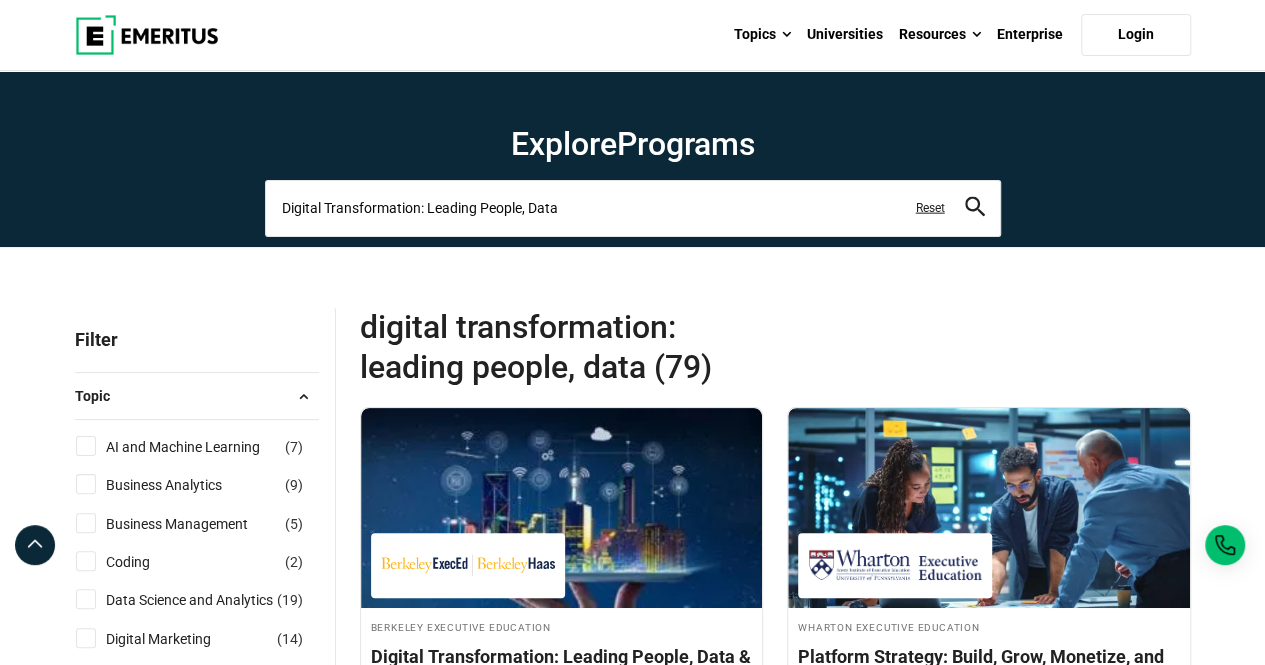 click on "Digital Transformation: Leading People, Data" at bounding box center (633, 208) 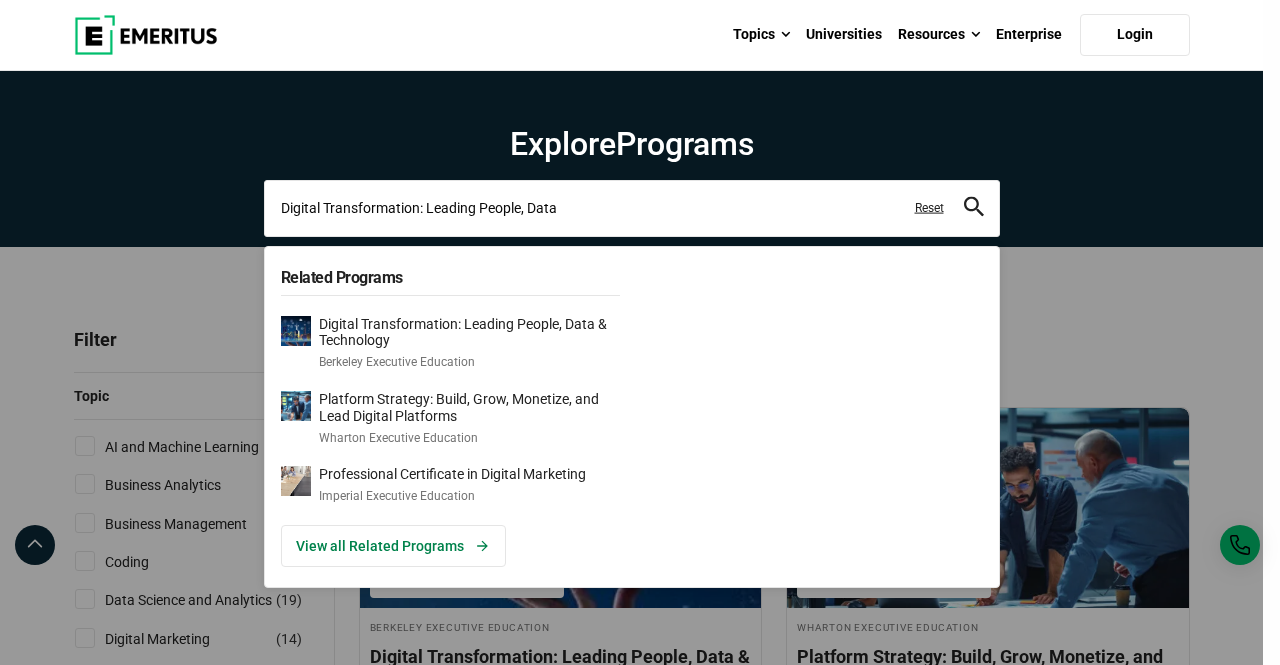 click on "Digital Transformation: Leading People, Data" at bounding box center [632, 208] 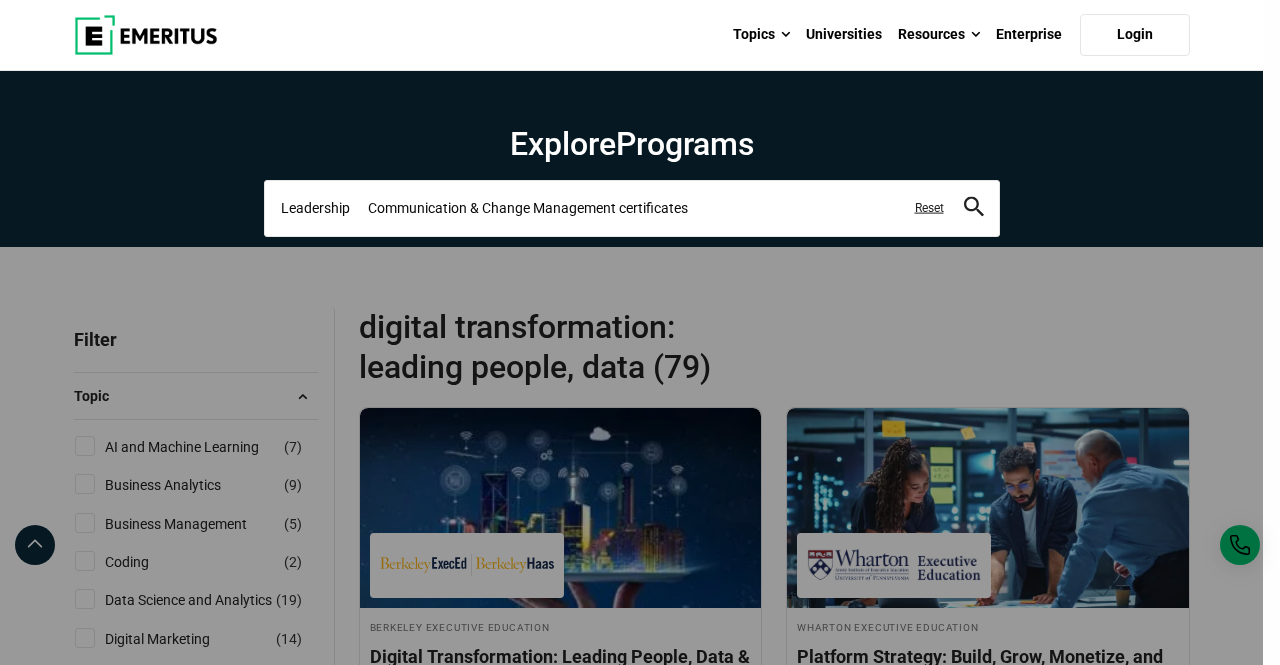 type on "Leadership      Communication & Change Management certificates" 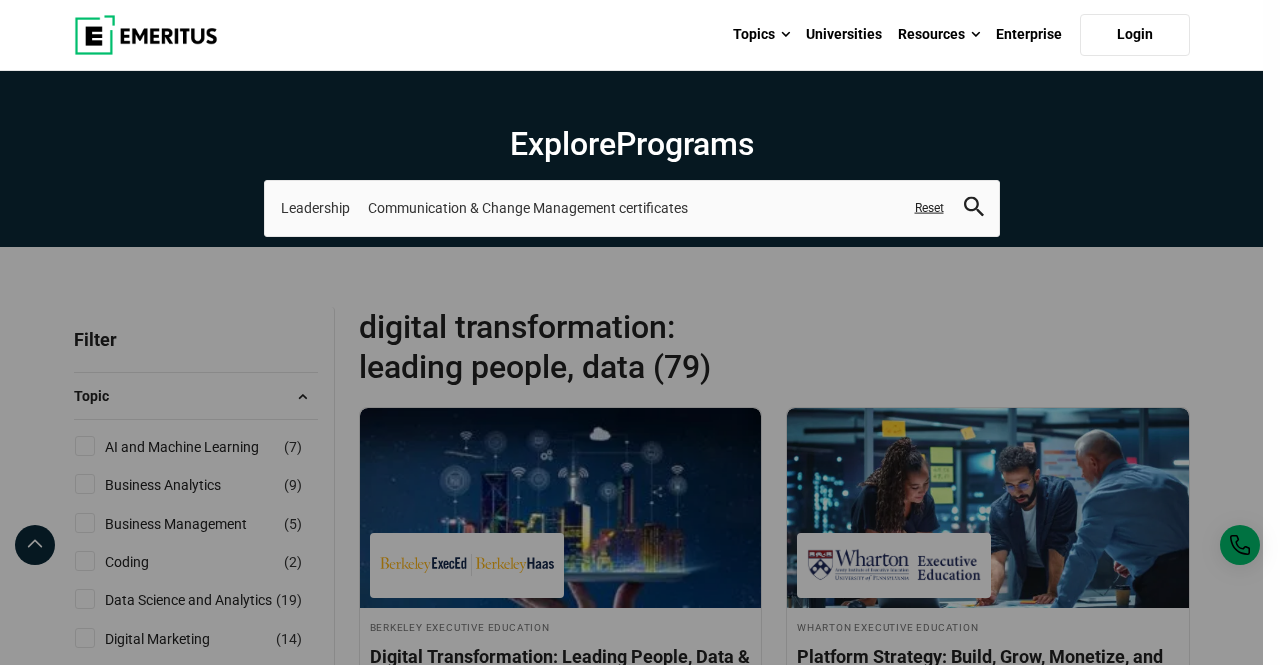 click 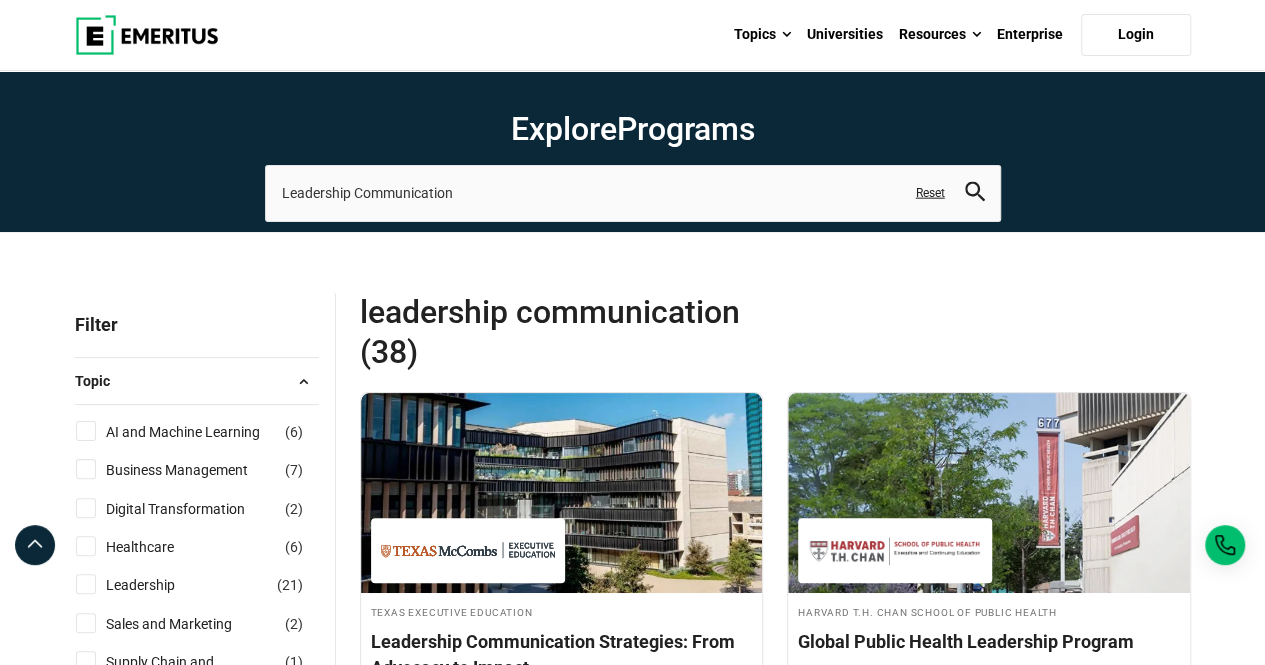 scroll, scrollTop: 0, scrollLeft: 0, axis: both 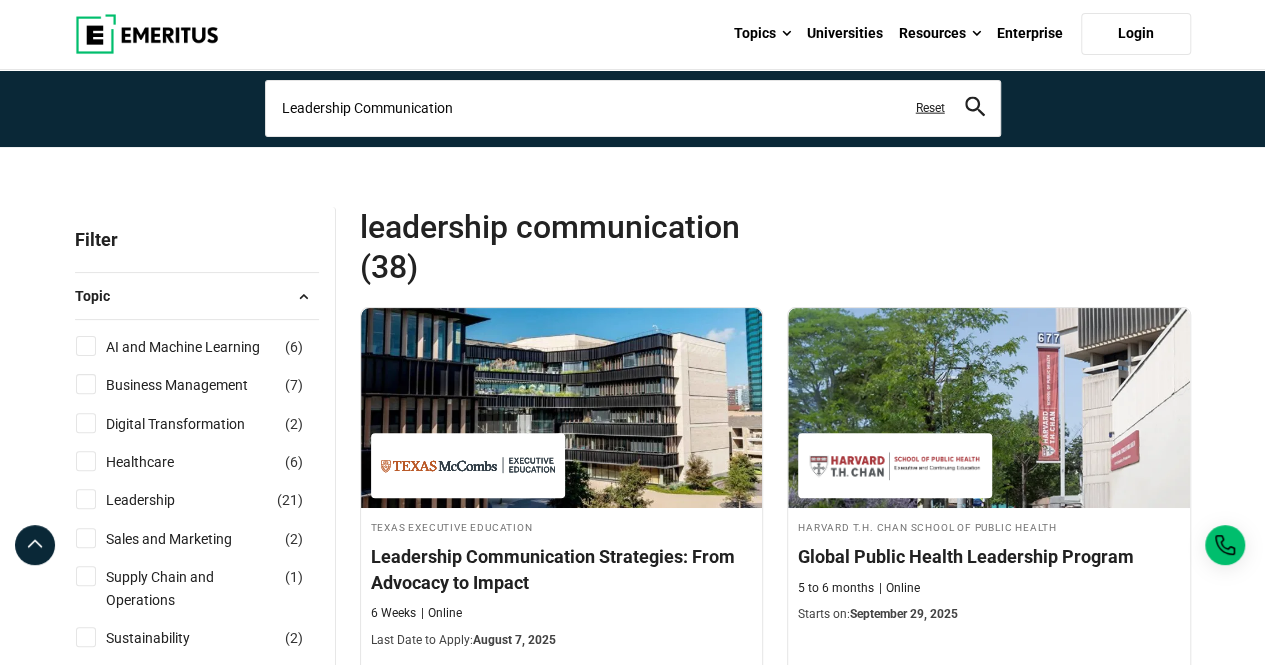 click on "Leadership Communication" at bounding box center (633, 108) 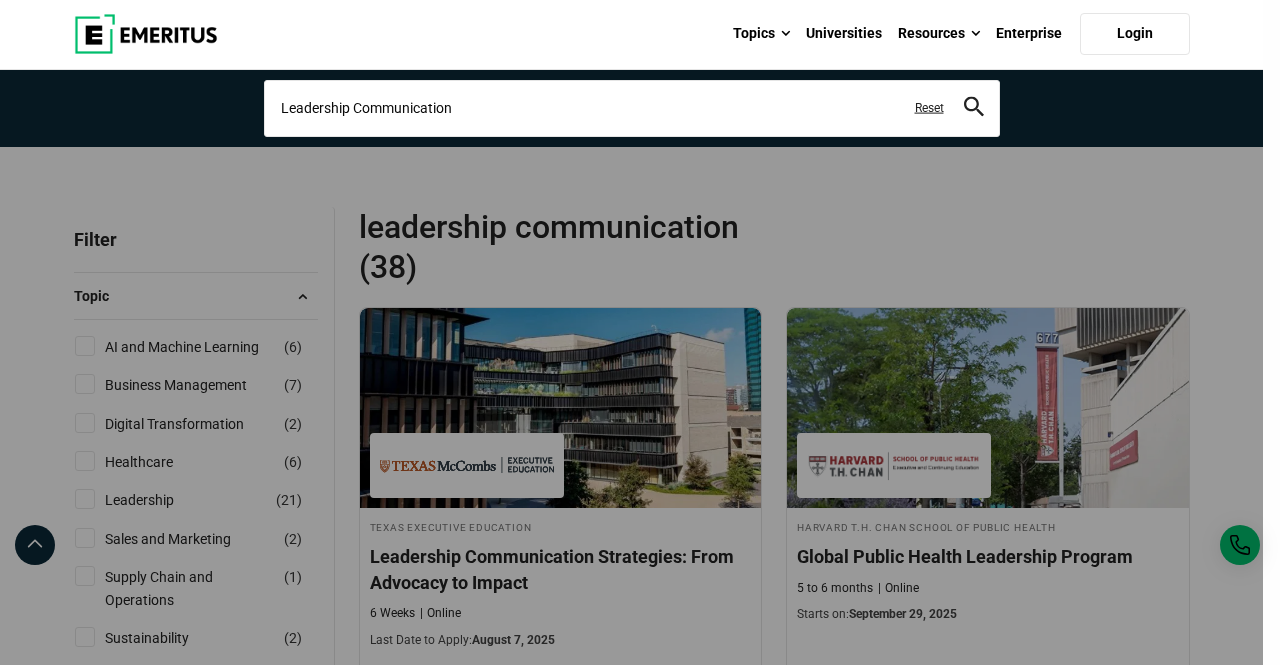 type on "Leadership Communication" 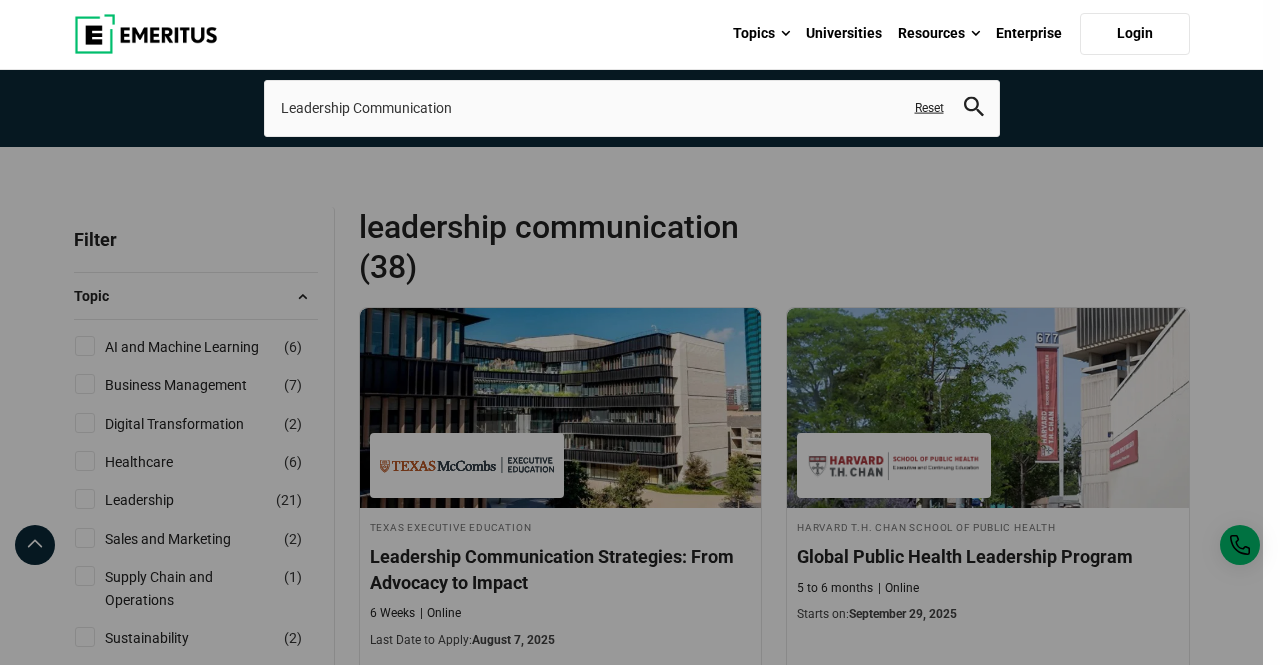 click 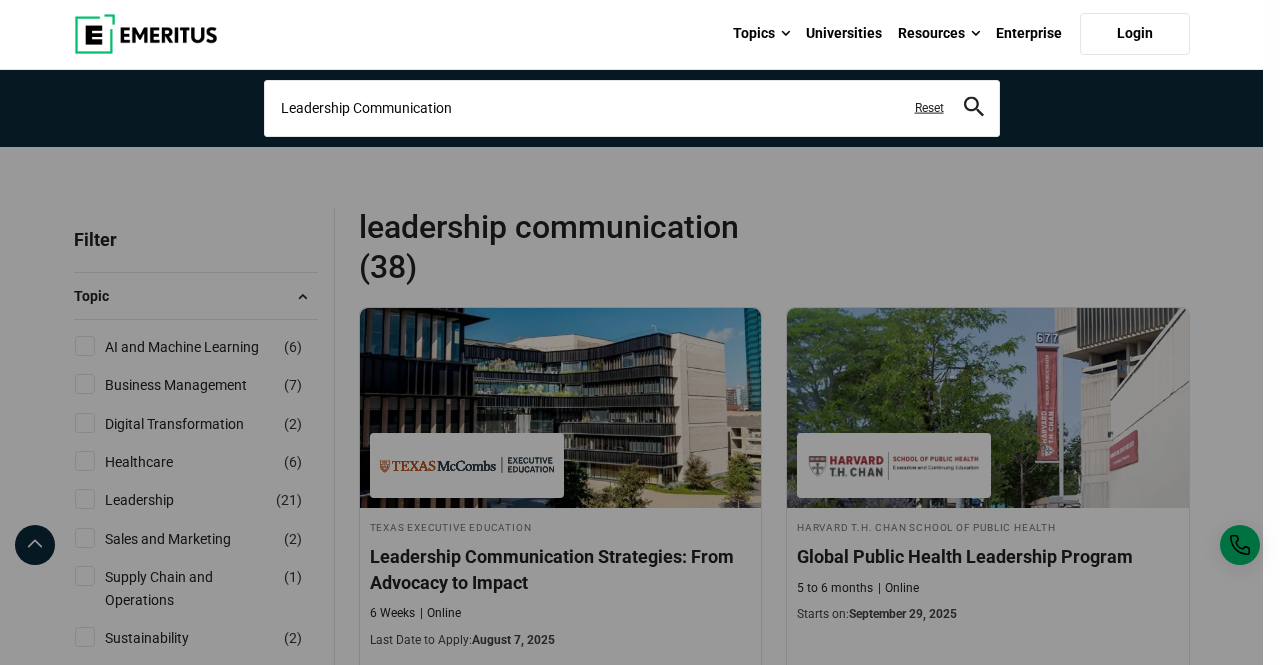 click on "Leadership Communication" at bounding box center (632, 108) 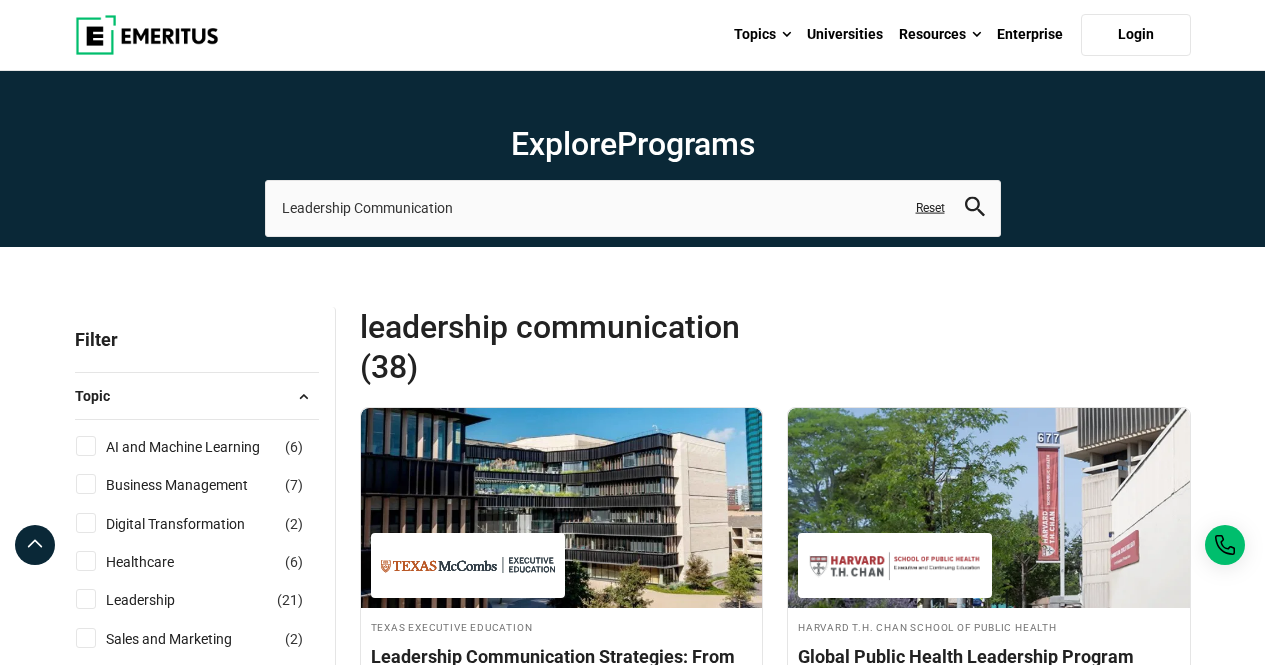 scroll, scrollTop: 0, scrollLeft: 0, axis: both 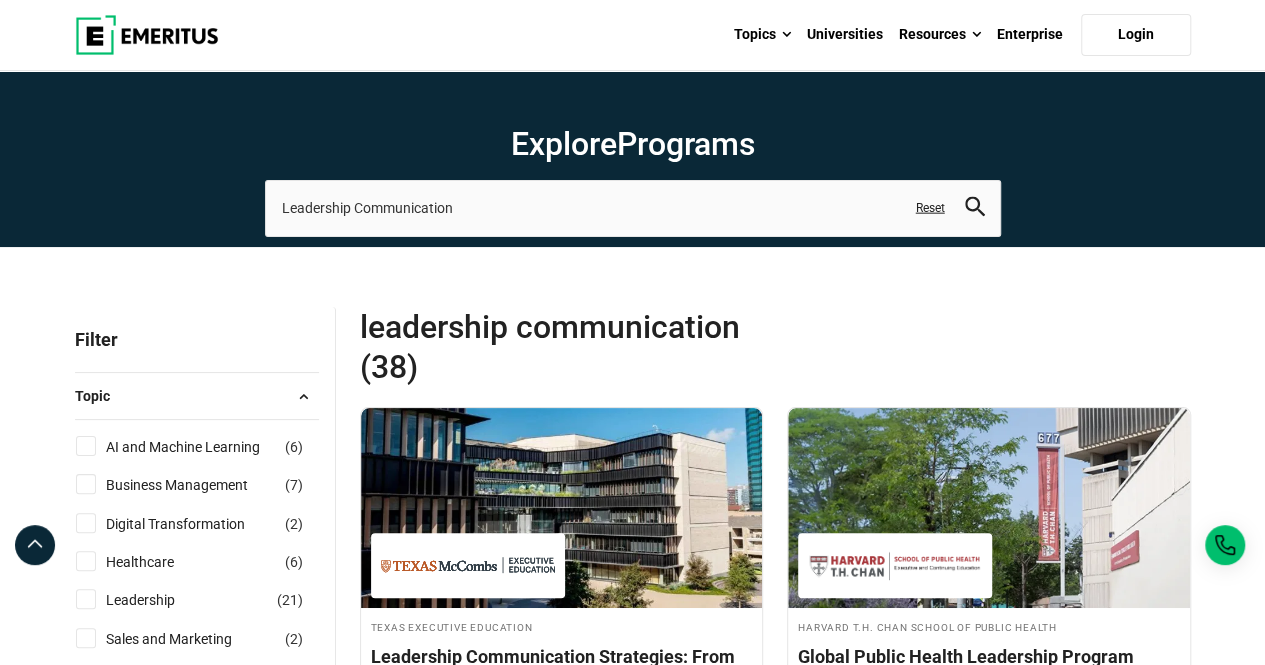 click 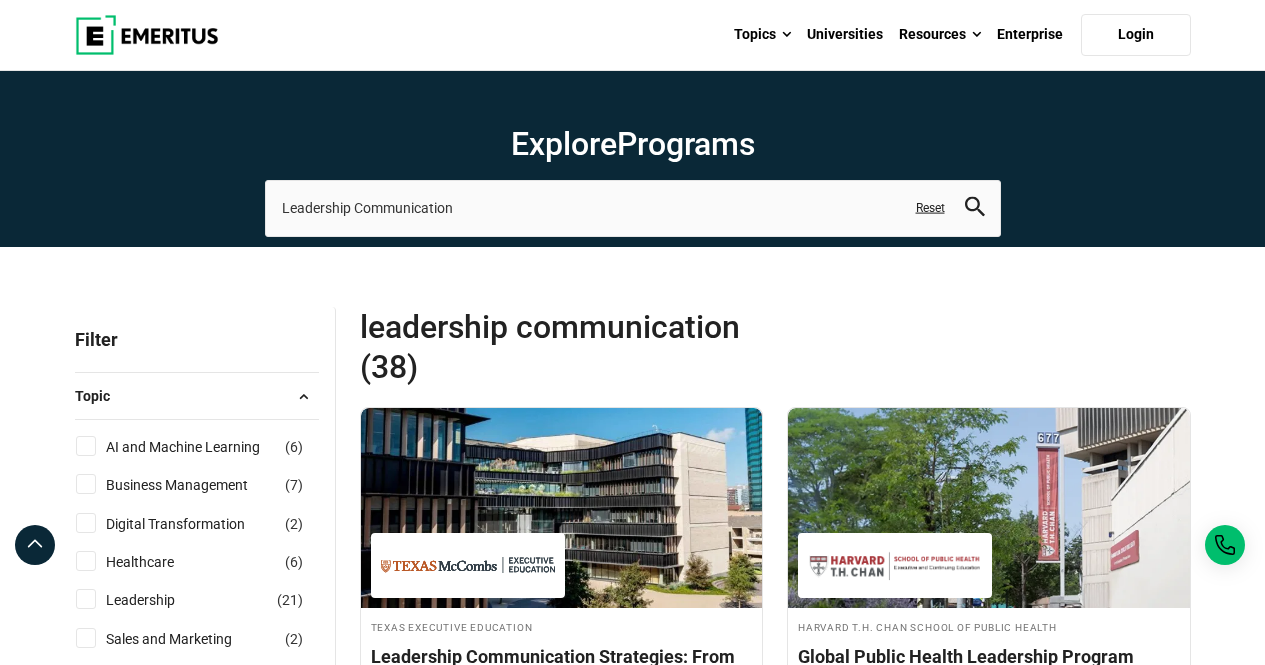 scroll, scrollTop: 0, scrollLeft: 0, axis: both 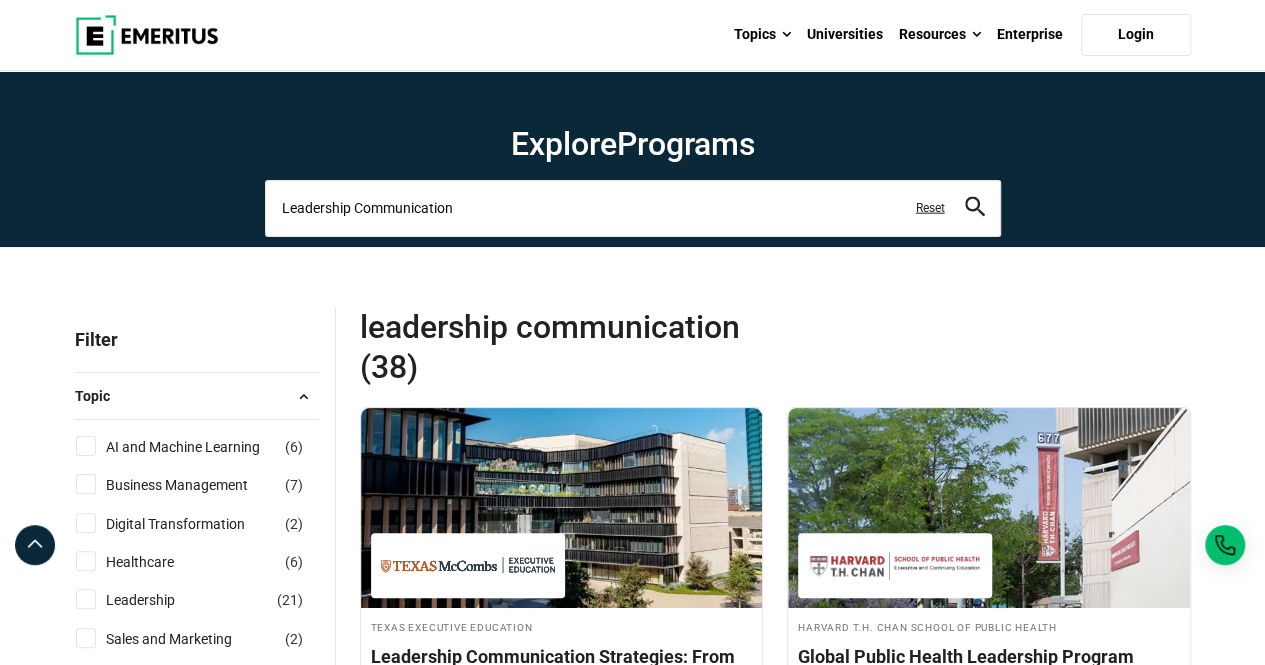click on "Leadership Communication" at bounding box center (633, 208) 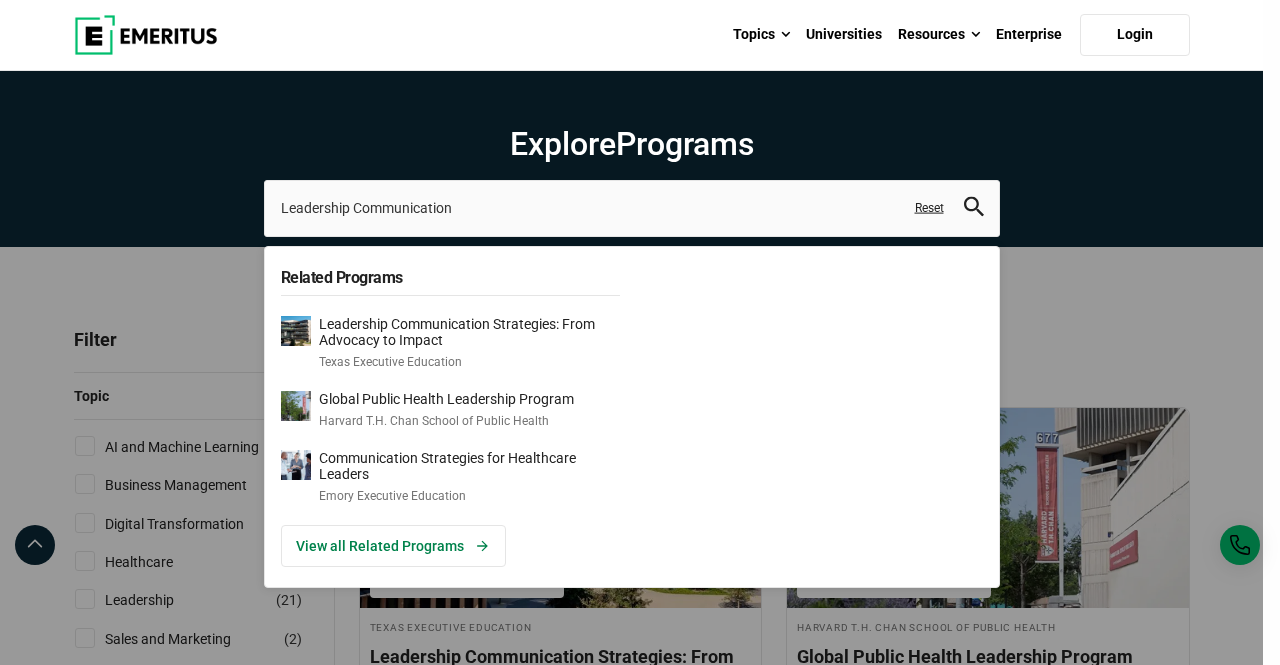 click on "Leadership Communication
Related Programs  Leadership Communication Strategies: From Advocacy to Impact Texas Executive Education Global Public Health Leadership Program Harvard T.H. Chan School of Public Health Communication Strategies for Healthcare Leaders Emory Executive Education View all Related Programs
Reset" at bounding box center (632, 208) 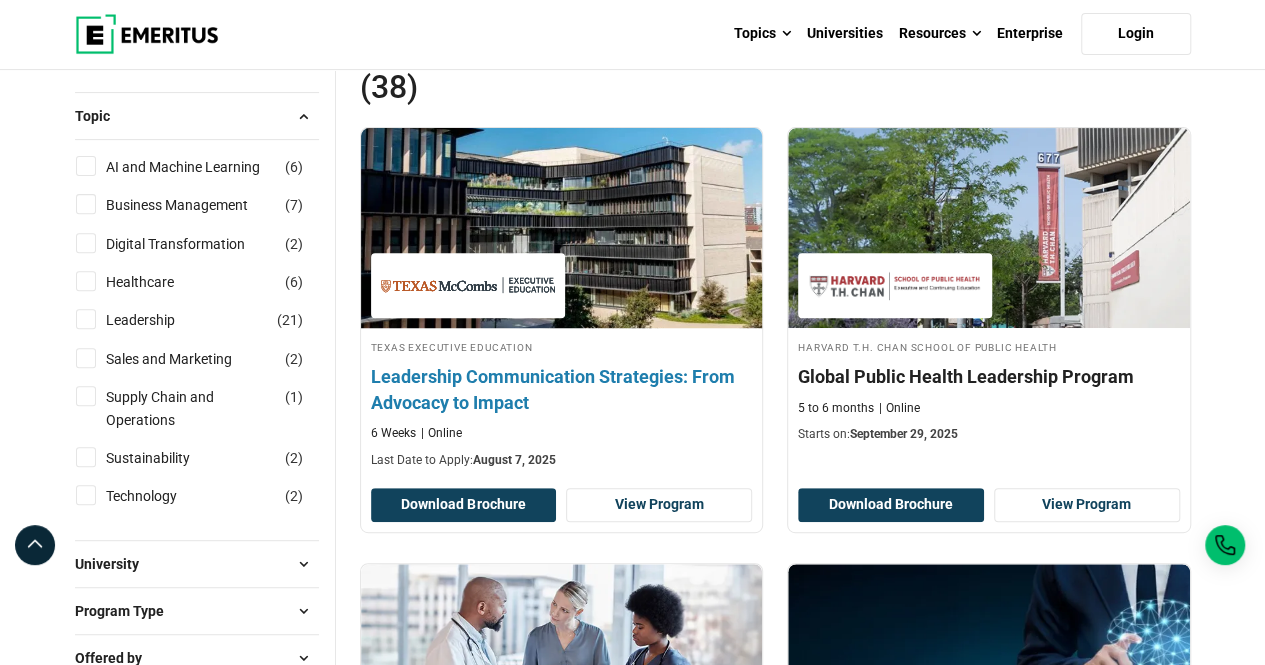 scroll, scrollTop: 300, scrollLeft: 0, axis: vertical 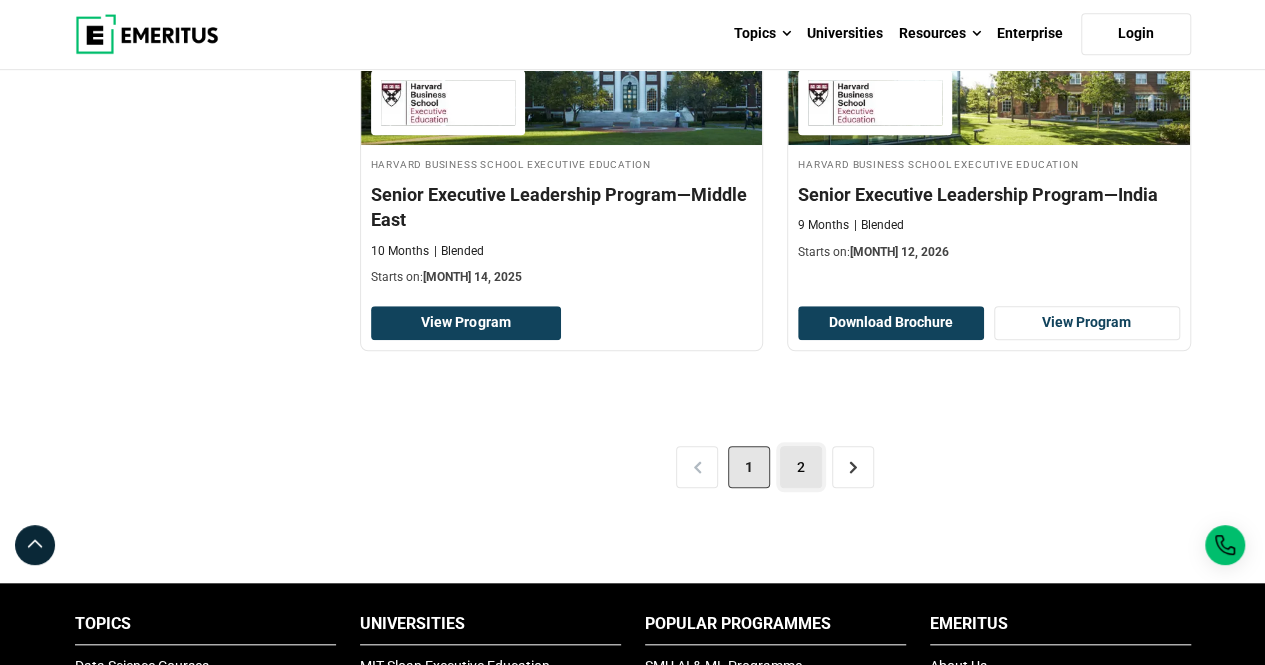 click on "2" at bounding box center (801, 467) 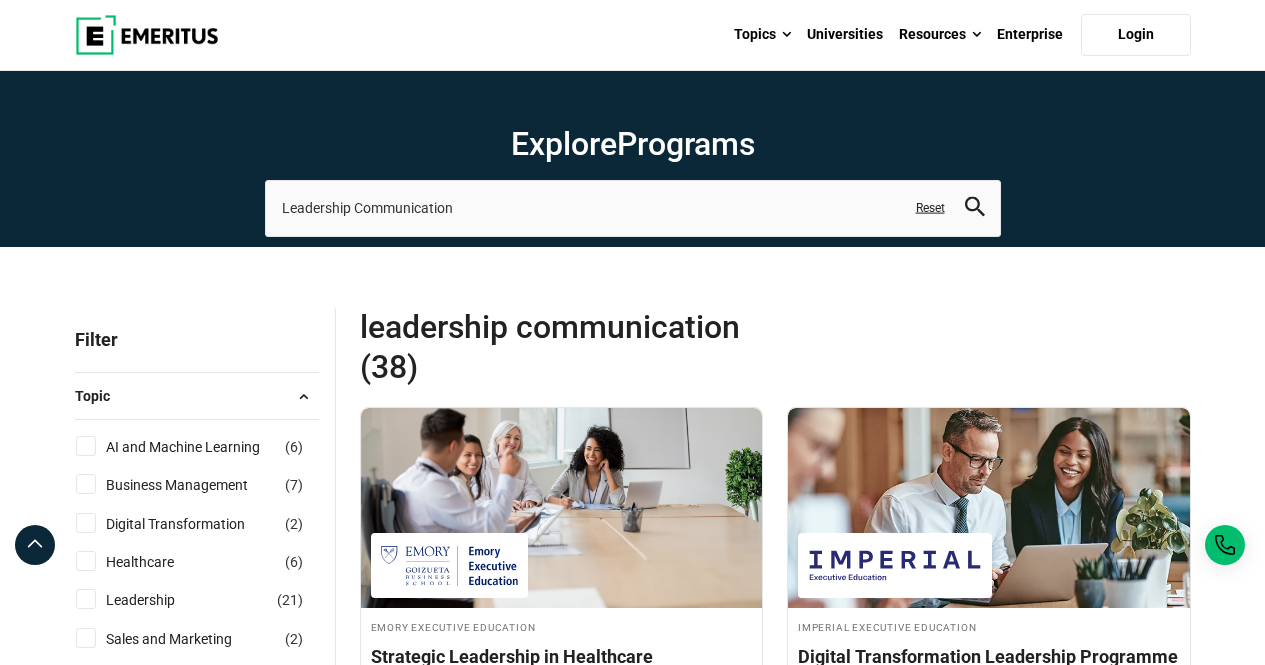 scroll, scrollTop: 0, scrollLeft: 0, axis: both 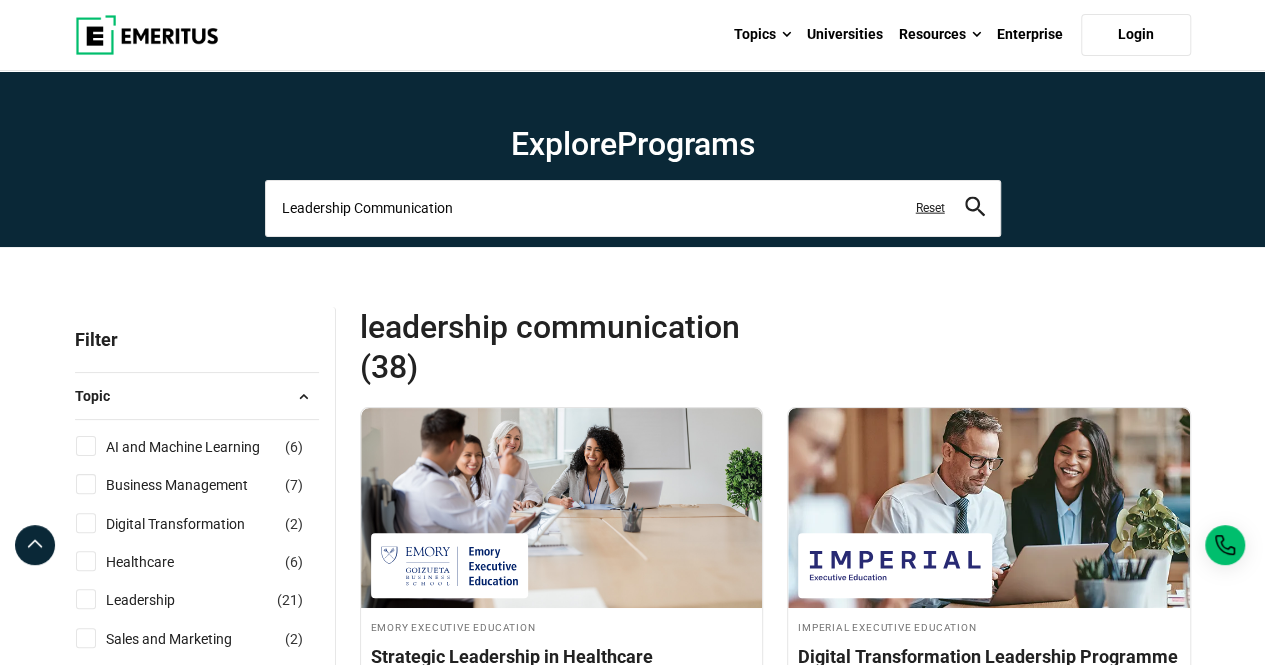 click on "Leadership Communication" at bounding box center (633, 208) 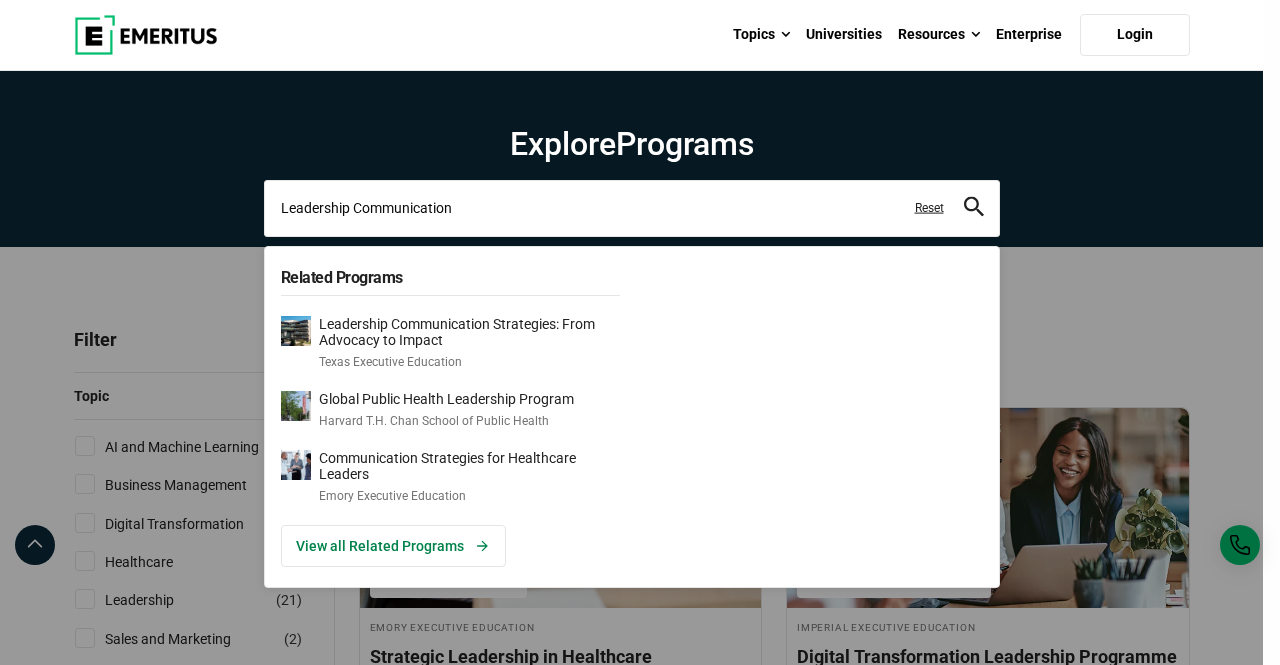 click on "Leadership Communication" at bounding box center [632, 208] 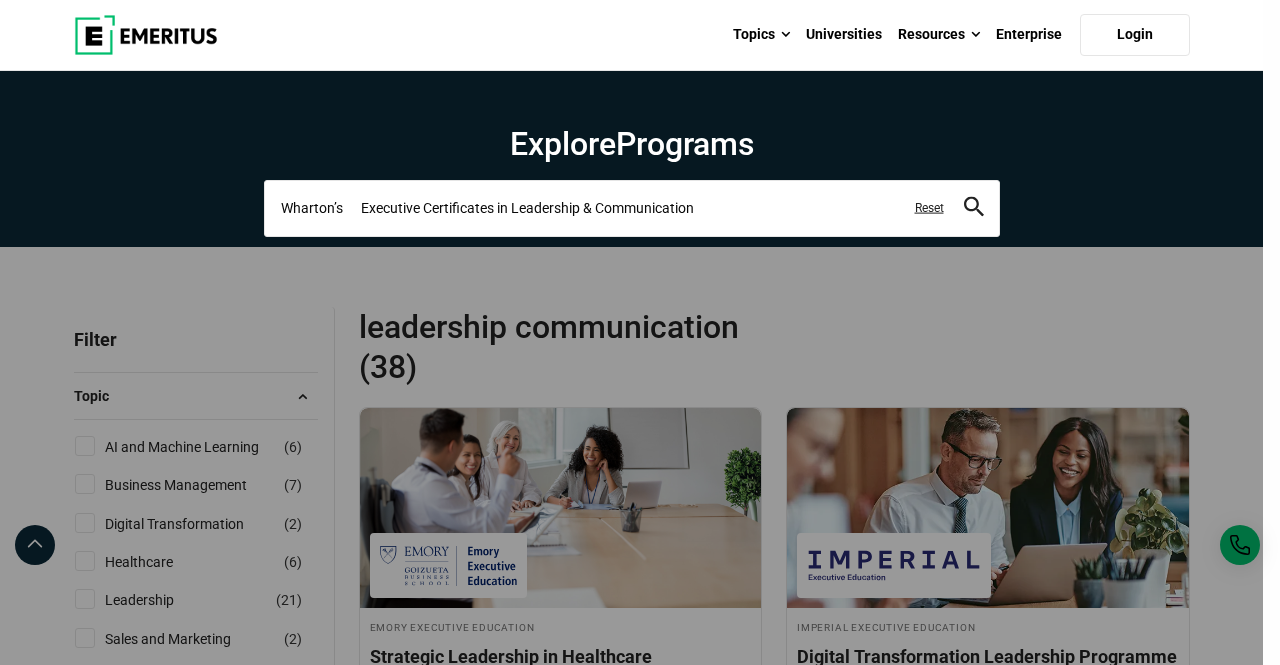 click on "Wharton’s      Executive Certificates in Leadership & Communication" at bounding box center [632, 208] 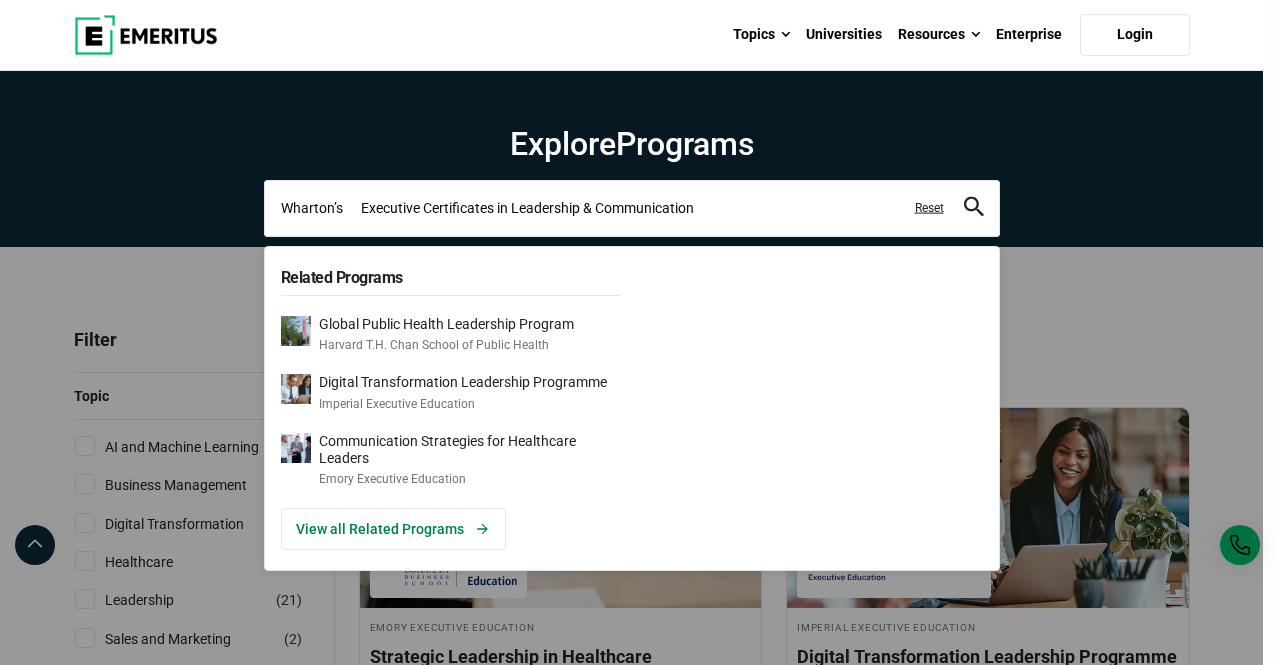 type on "Wharton’s      Executive Certificates in Leadership & Communication" 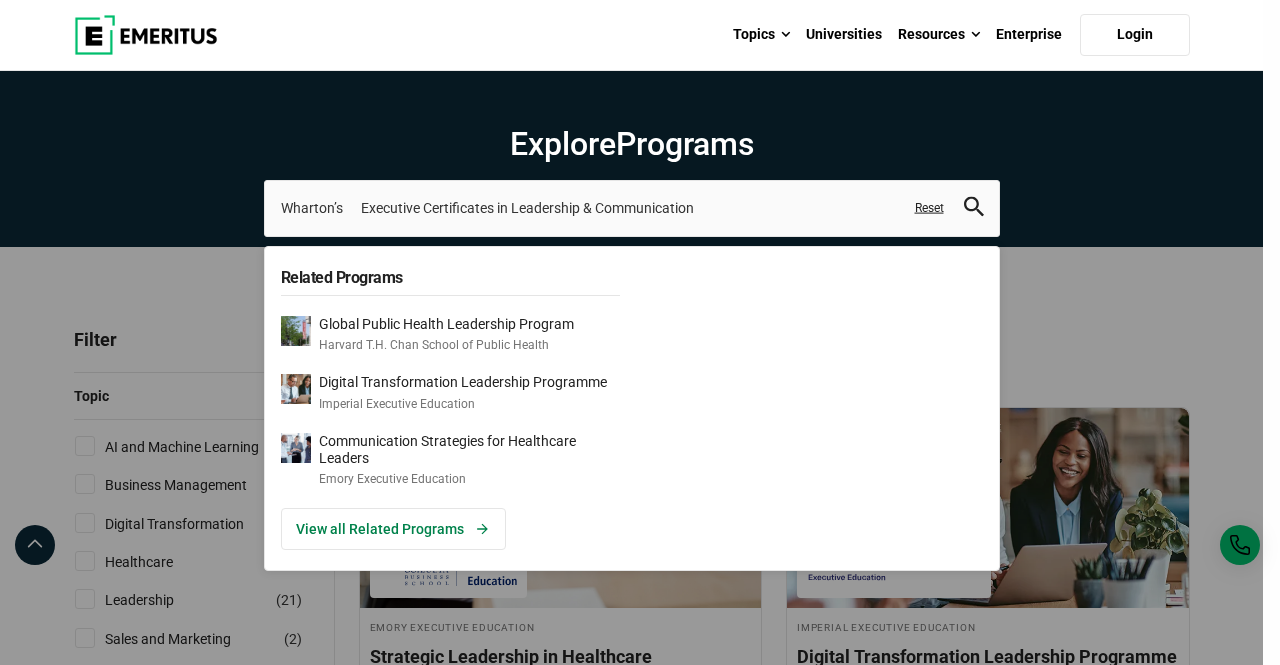 click 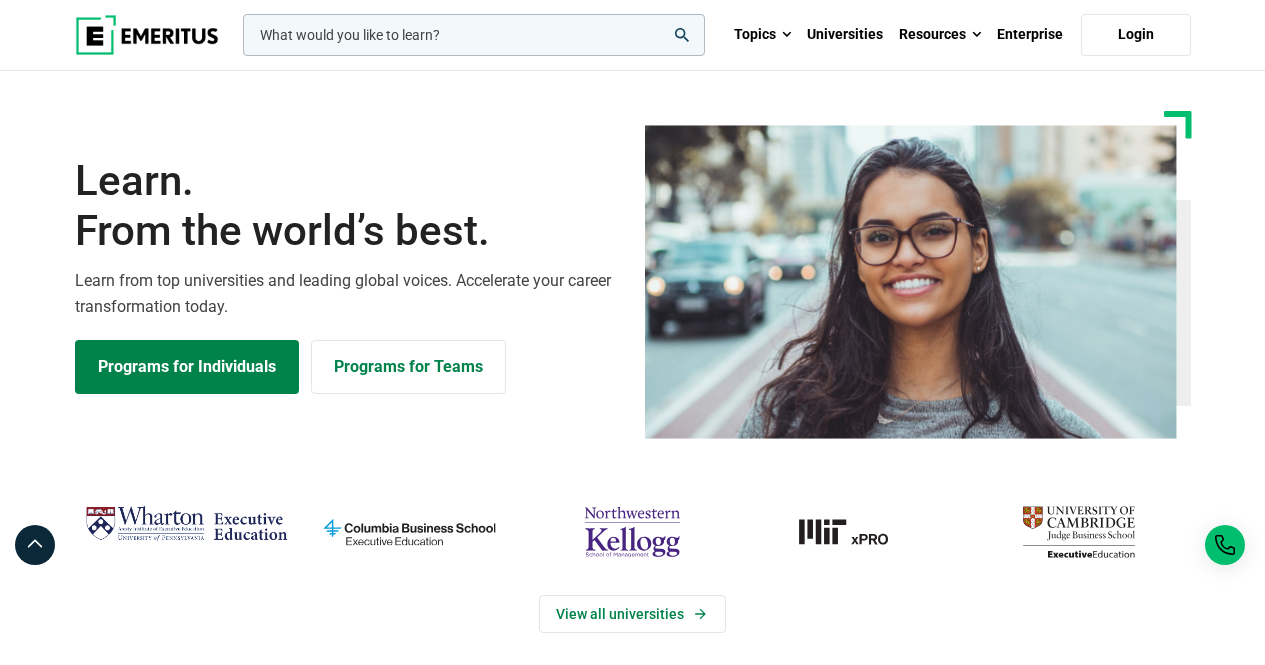 scroll, scrollTop: 0, scrollLeft: 0, axis: both 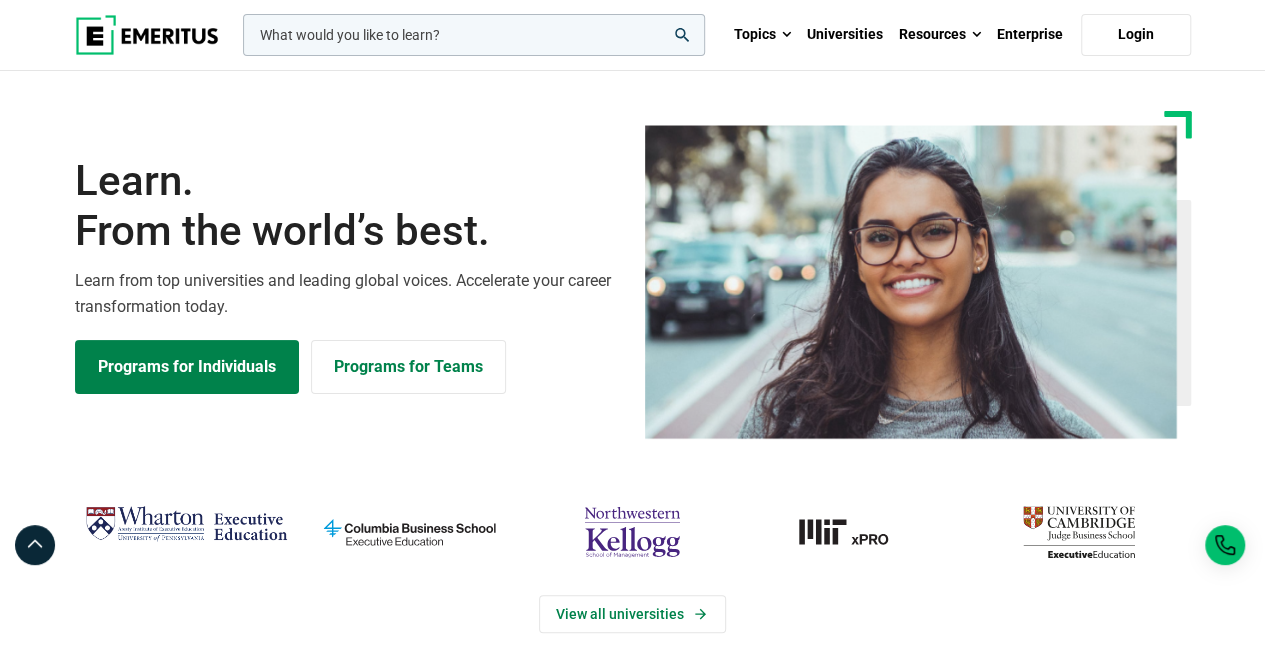 click at bounding box center [474, 35] 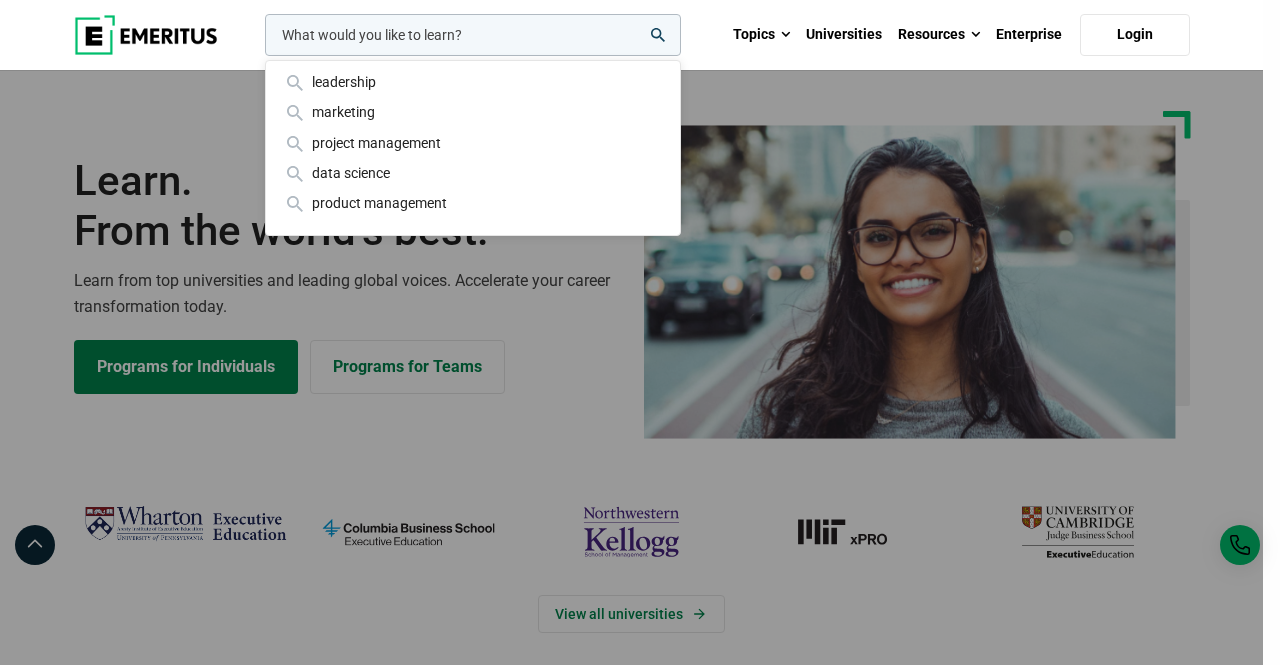 paste on "Wharton’s      Executive Certificates in Leadership & Communication" 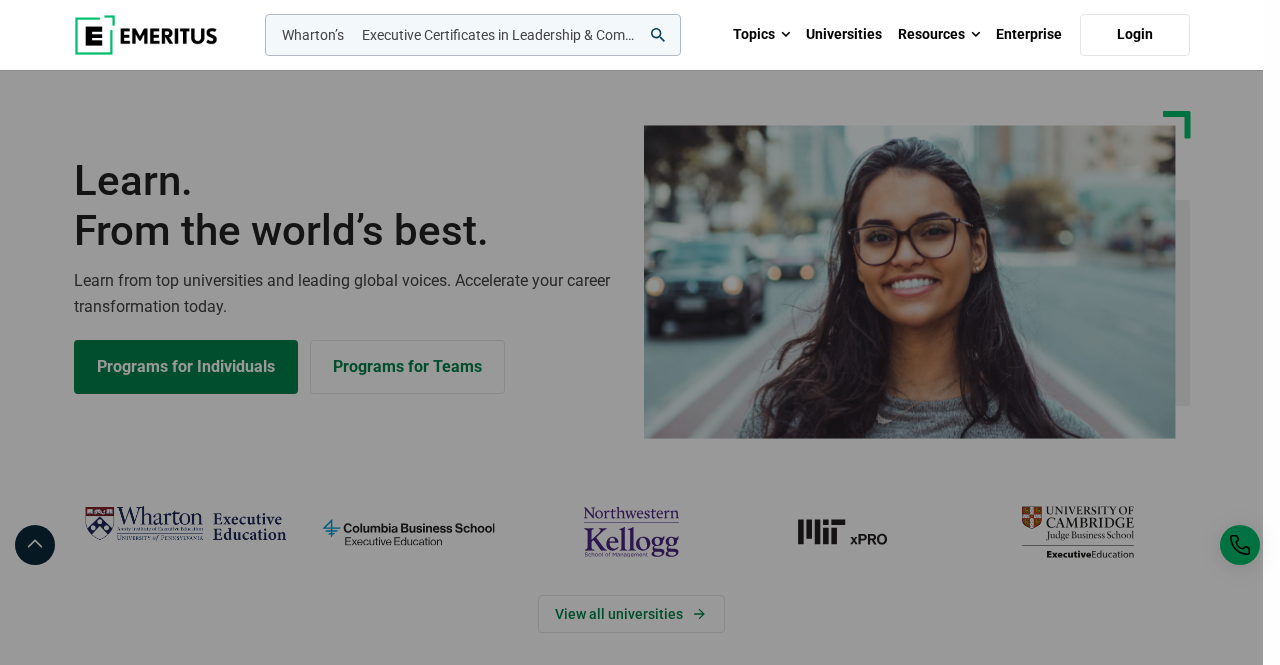 scroll, scrollTop: 0, scrollLeft: 64, axis: horizontal 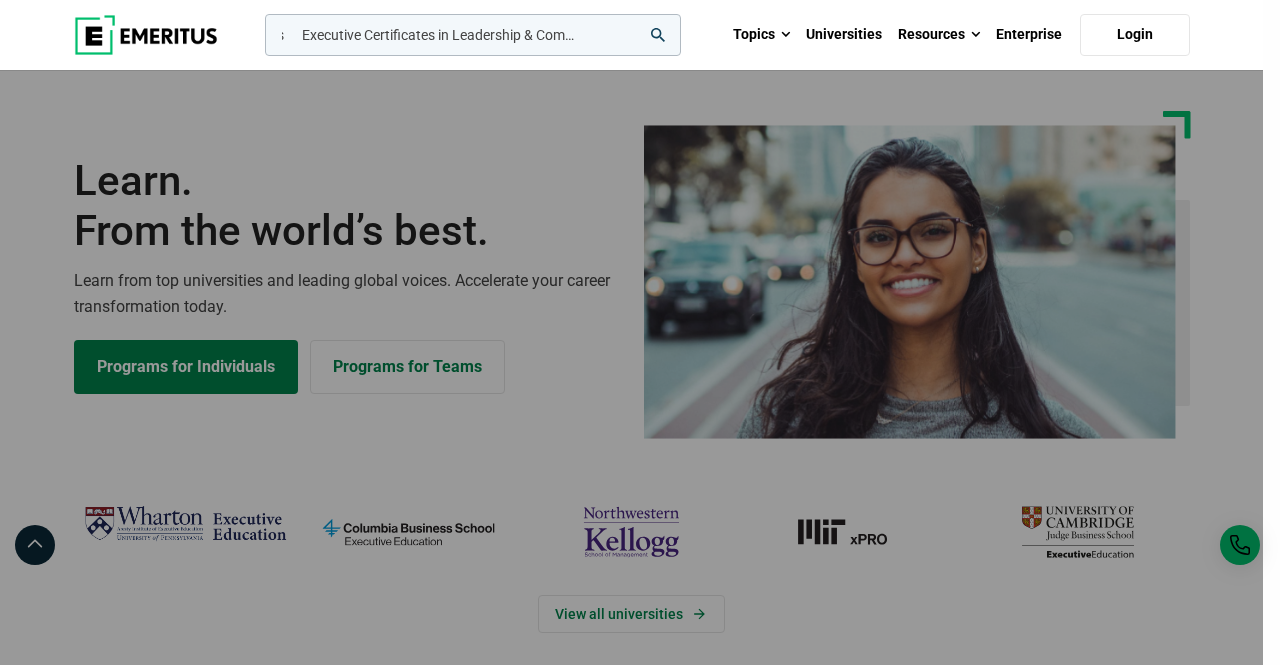 click on "Wharton’s      Executive Certificates in Leadership & Communication" at bounding box center [473, 35] 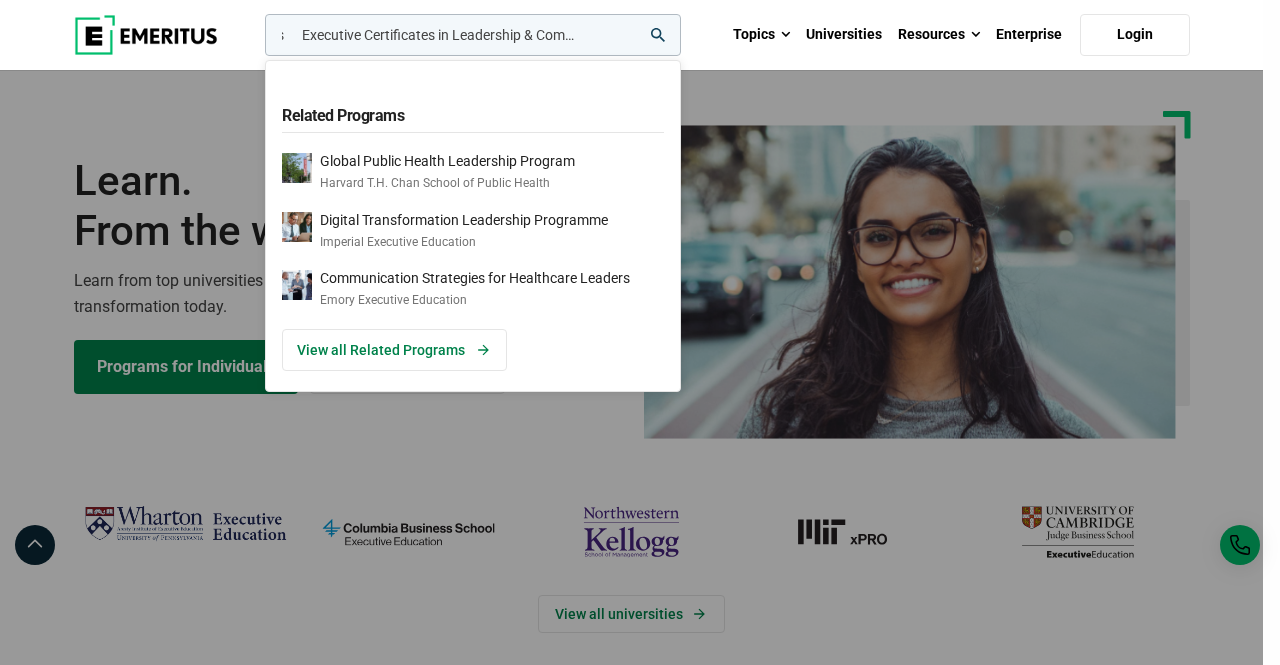 scroll, scrollTop: 0, scrollLeft: 0, axis: both 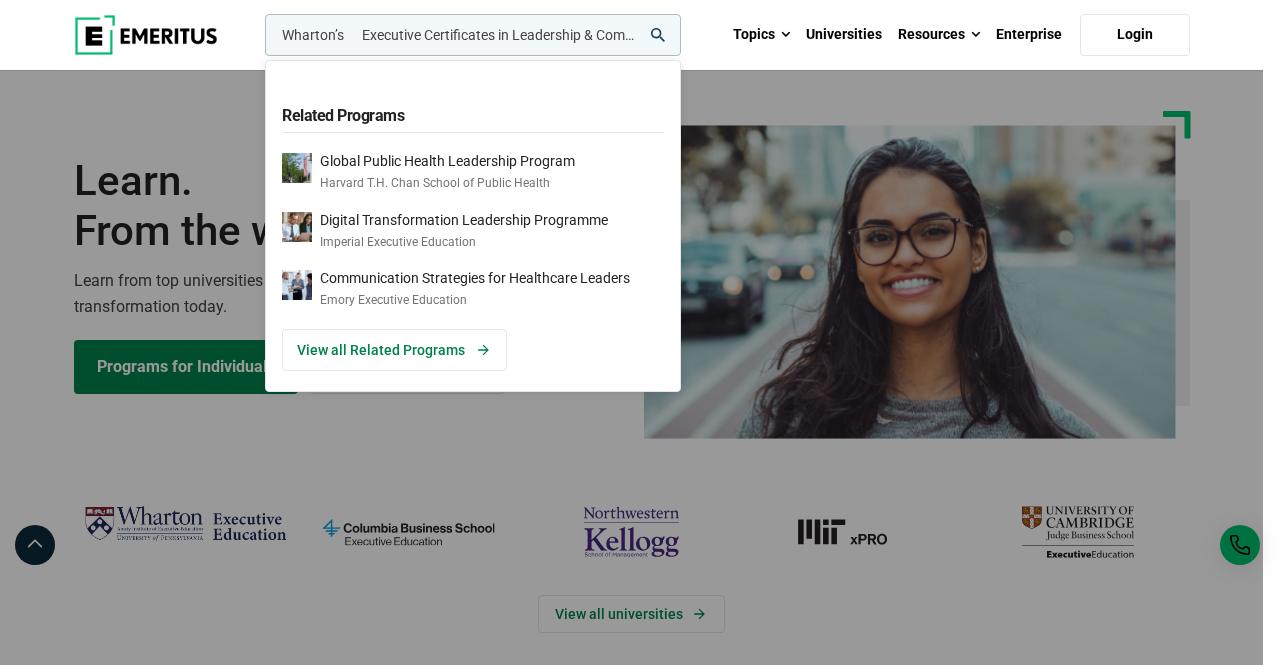 drag, startPoint x: 401, startPoint y: 32, endPoint x: 222, endPoint y: 17, distance: 179.6274 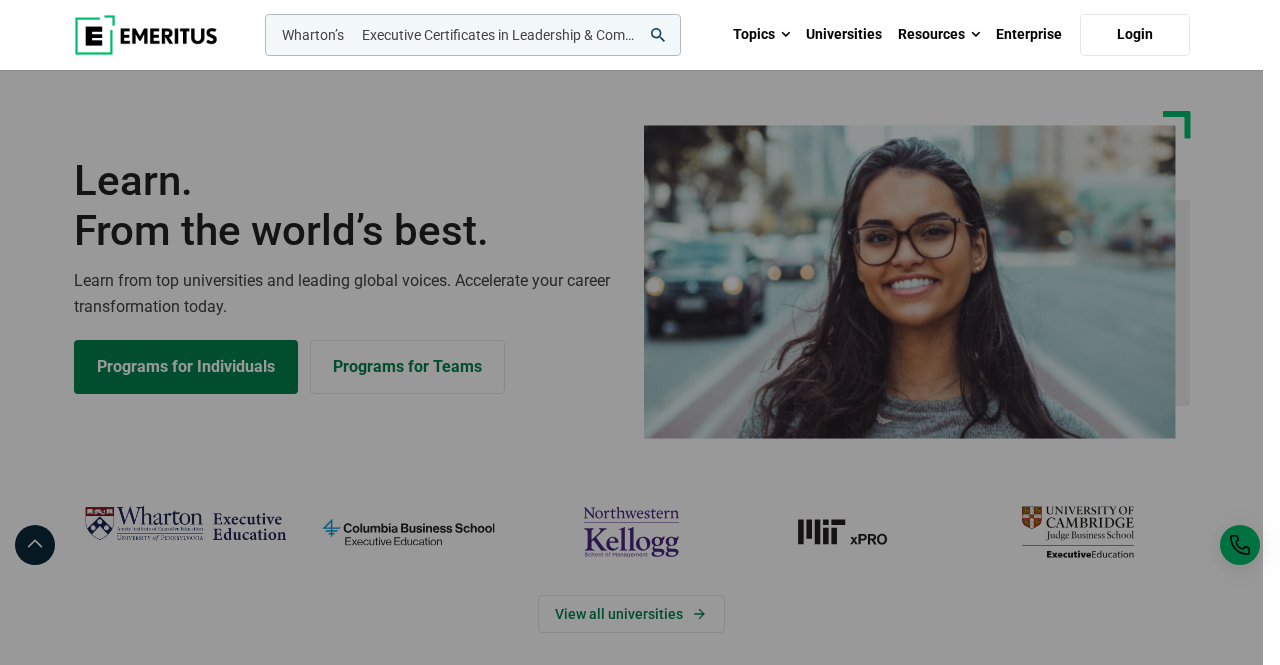 click on "Wharton’s      Executive Certificates in Leadership & Communication" at bounding box center (473, 35) 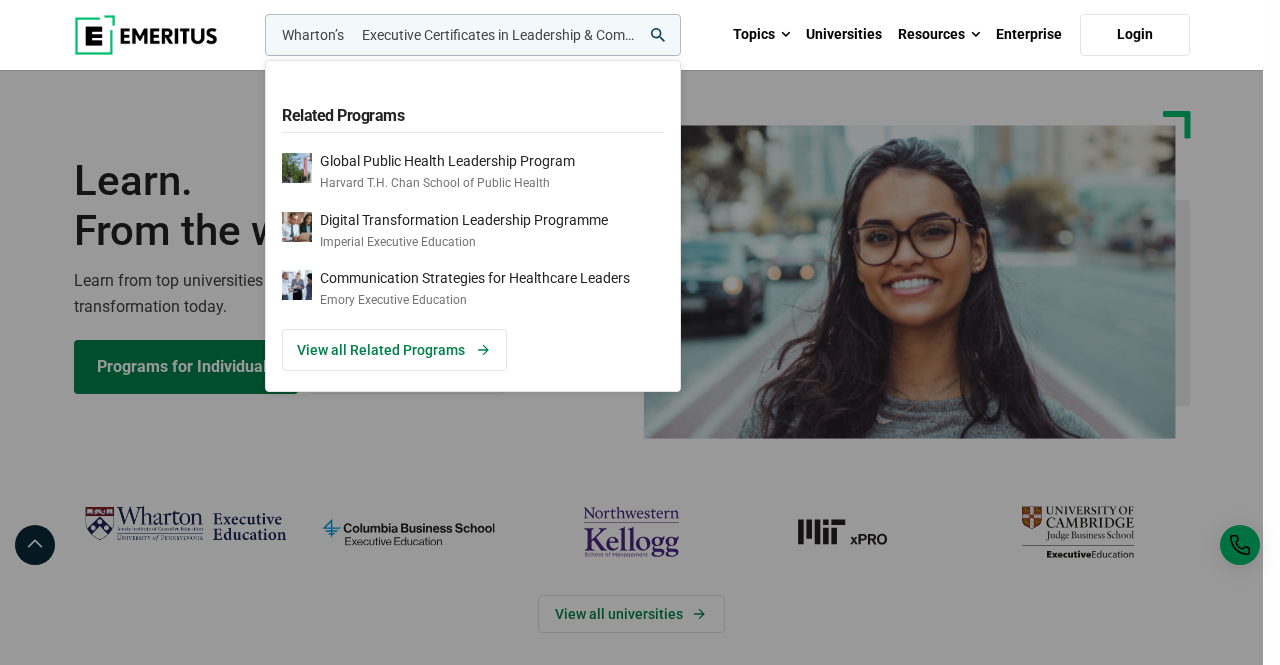 drag, startPoint x: 364, startPoint y: 36, endPoint x: 226, endPoint y: 37, distance: 138.00362 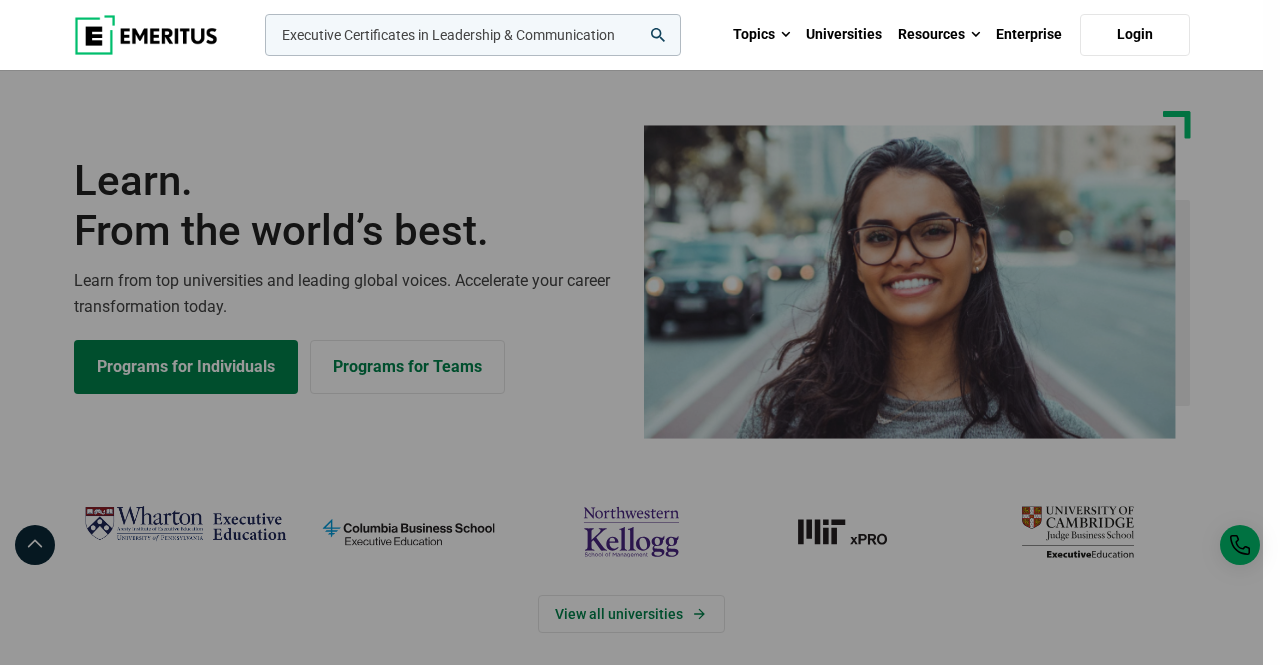 type on "Executive Certificates in Leadership & Communication" 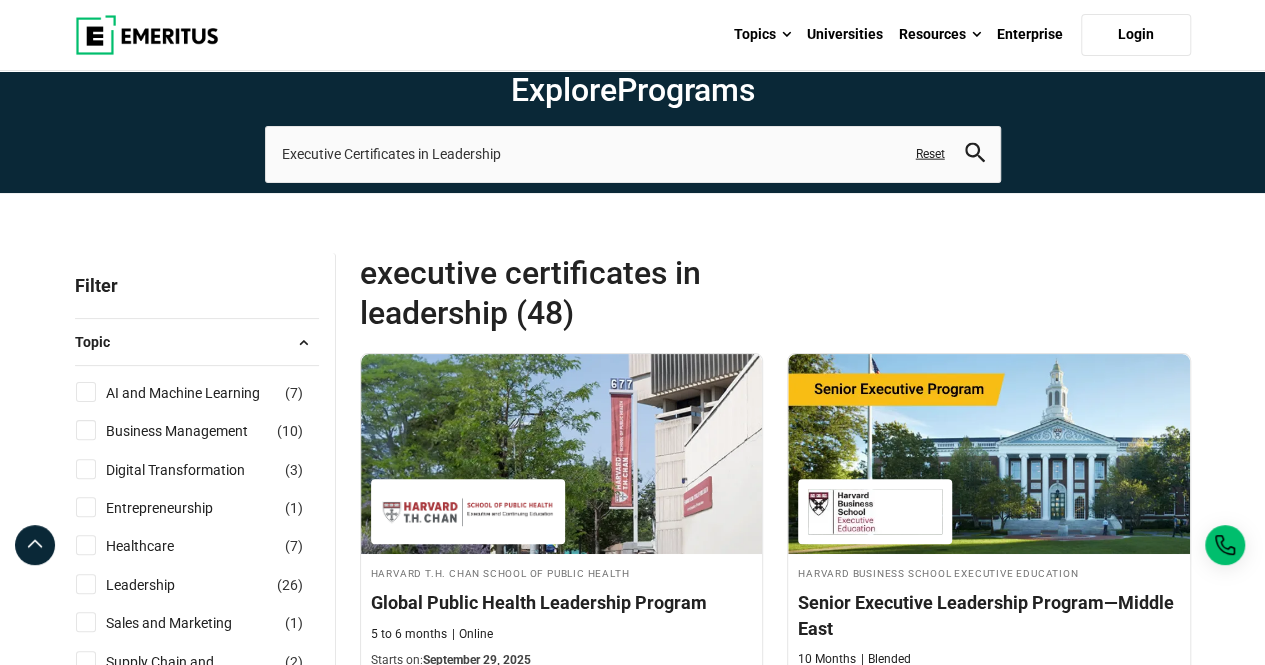 scroll, scrollTop: 90, scrollLeft: 0, axis: vertical 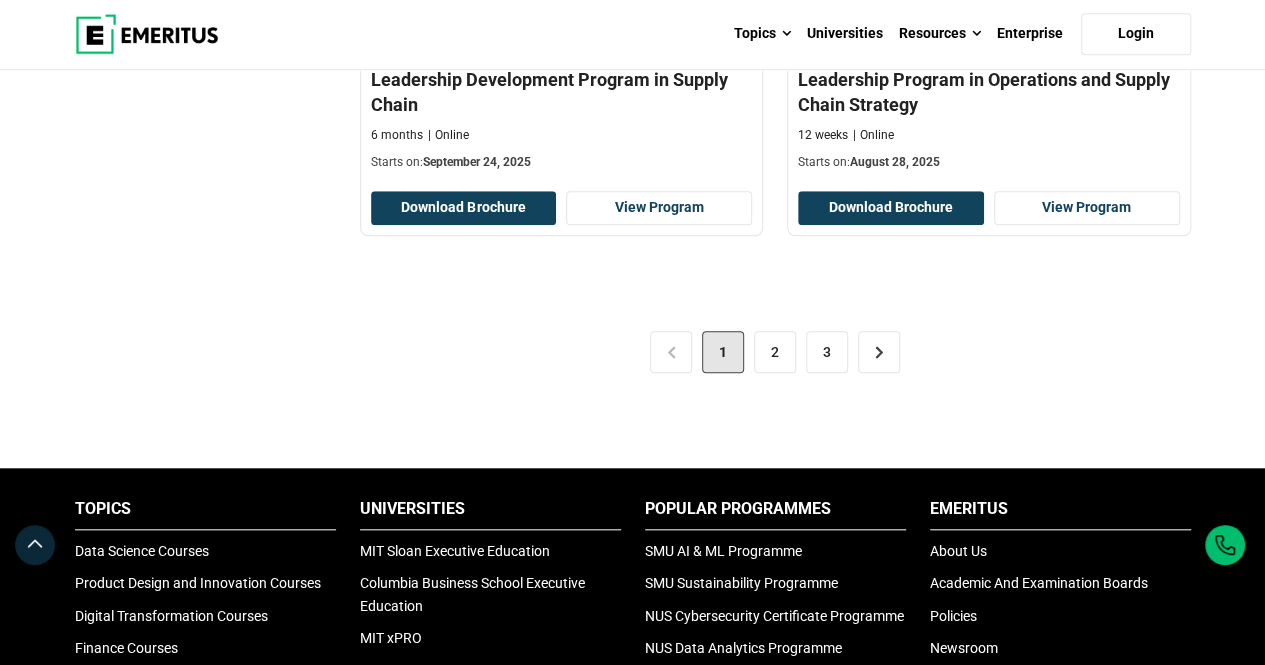 click on "Topics
Data Science Courses
Product Design and Innovation Courses
Digital Transformation Courses
Finance Courses
Coding Courses
AI and Machine Learning Courses
Sales and Marketing Courses
Digital Marketing Courses
Strategy and Innovation Courses
View All Topics
Universities
MIT Sloan Executive Education
Columbia Business School Executive Education
MIT xPRO
Wharton Executive Education
UC Berkeley Executive Education
Kellogg Executive Education
Harvard Medical School Executive Education
View All Universities
Popular Programmes
SMU AI & ML Programme
SMU Sustainability Programme
NUS Cybersecurity Certificate Programme
NUS Data Analytics Programme
NTU Financial Technology Programme
NUS ML with Python Programme
AIM CEO Programme
NUS CDO Programme
UWA AIM Global MBA Online
NUS Python Programme
NUS Healthcare Programme
NUS Negotiation Programme
AIM Digital Marketing Programme" at bounding box center (632, 843) 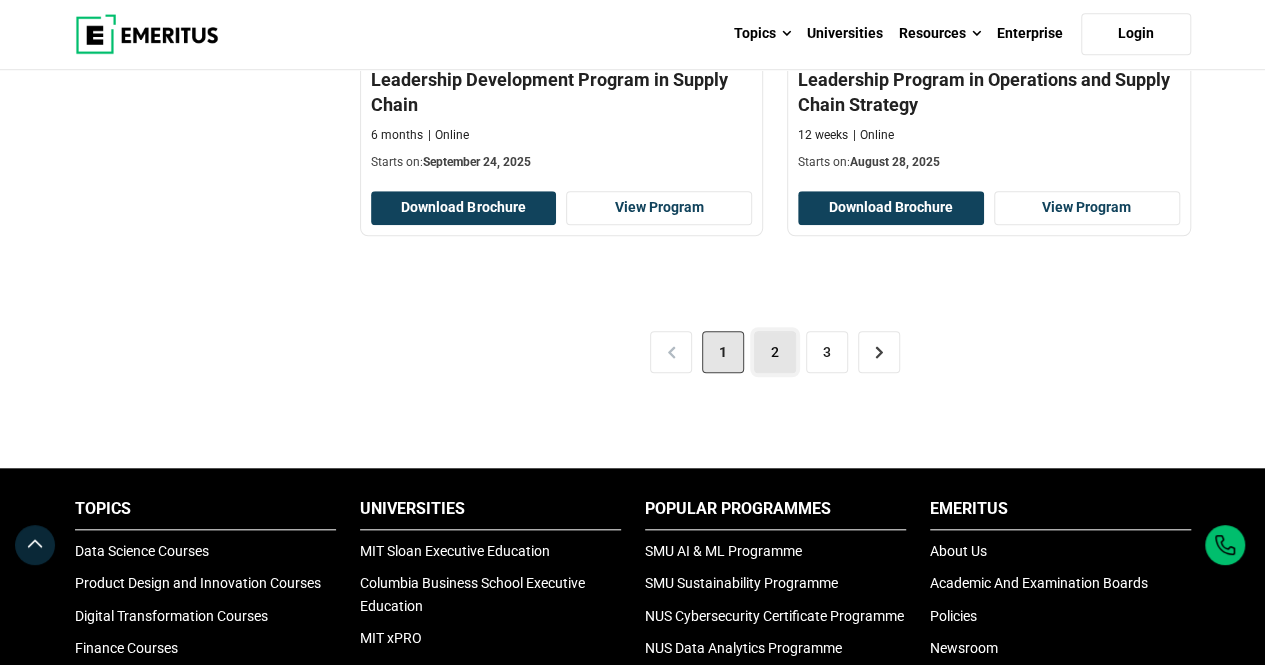 click on "2" at bounding box center (775, 352) 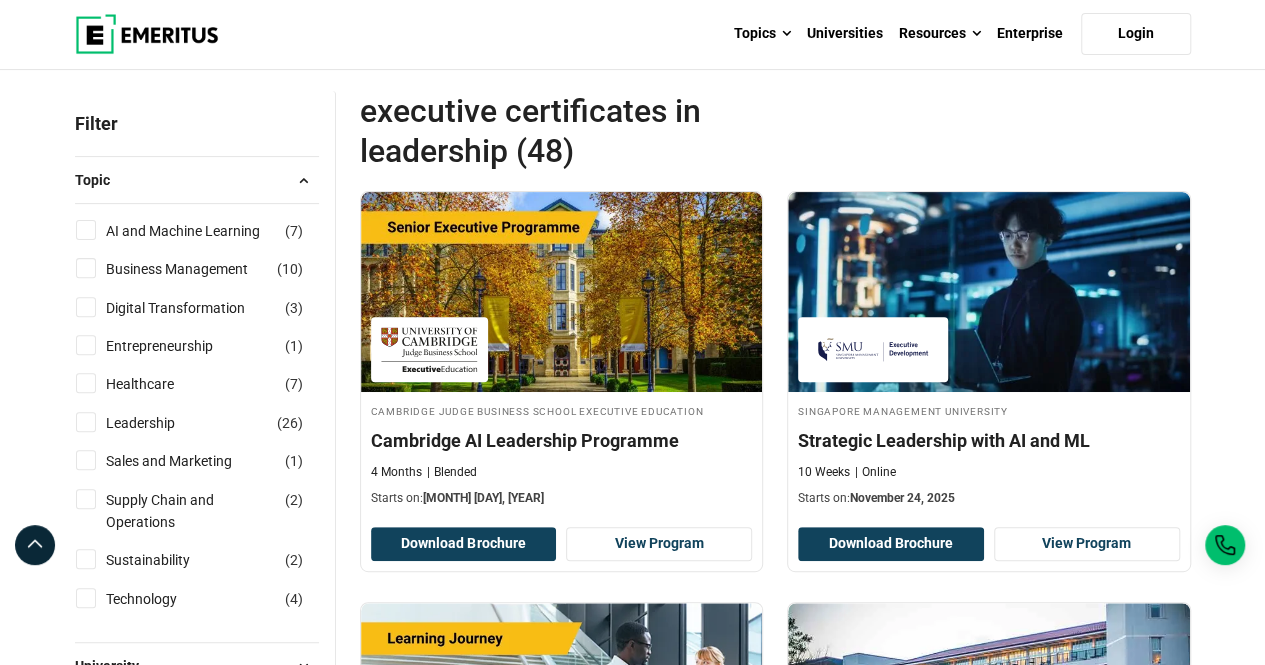 scroll, scrollTop: 300, scrollLeft: 0, axis: vertical 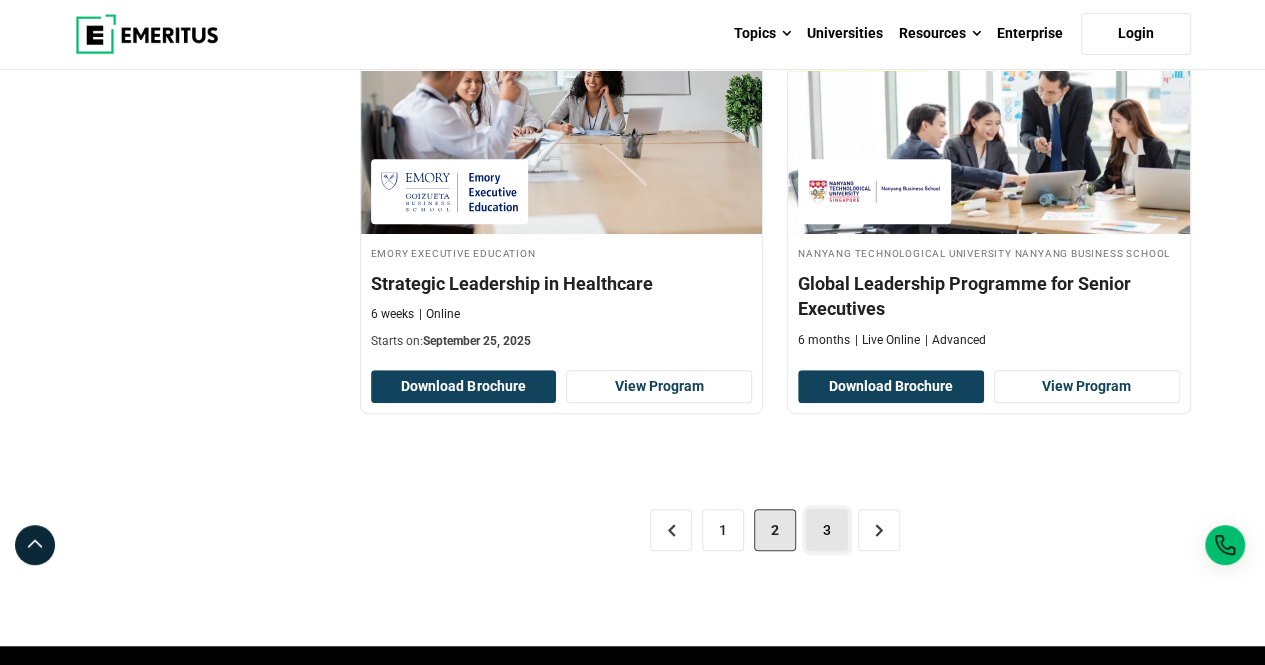 click on "3" at bounding box center (827, 530) 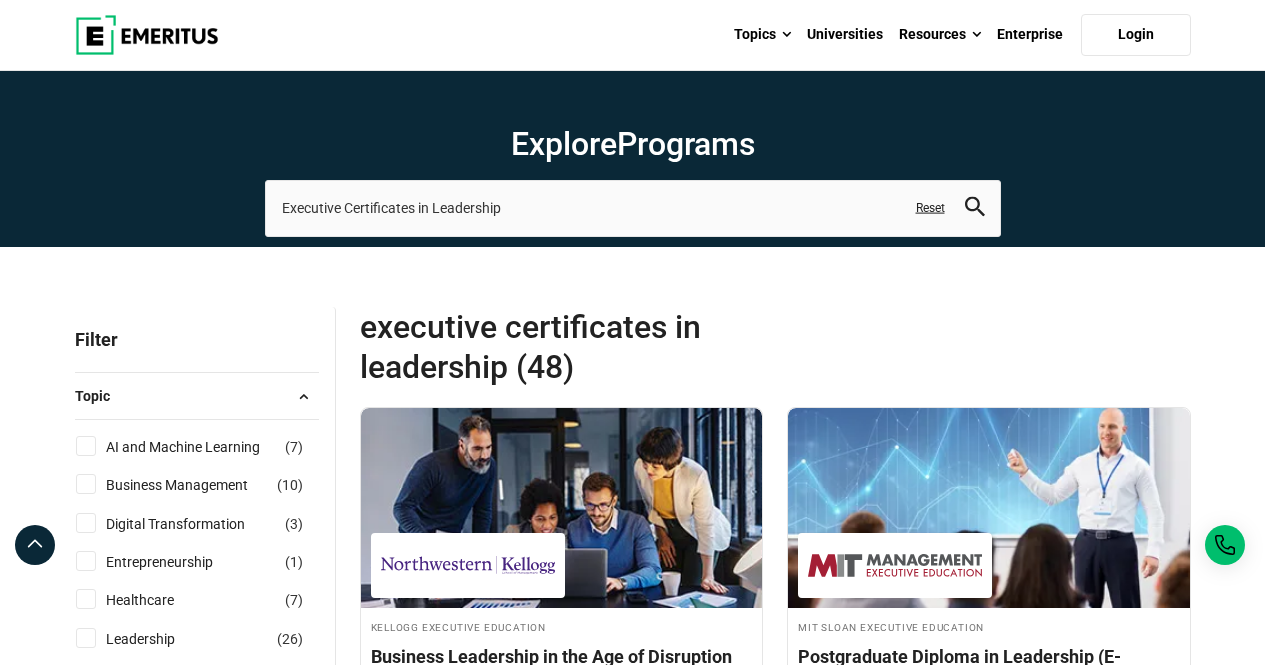 scroll, scrollTop: 300, scrollLeft: 0, axis: vertical 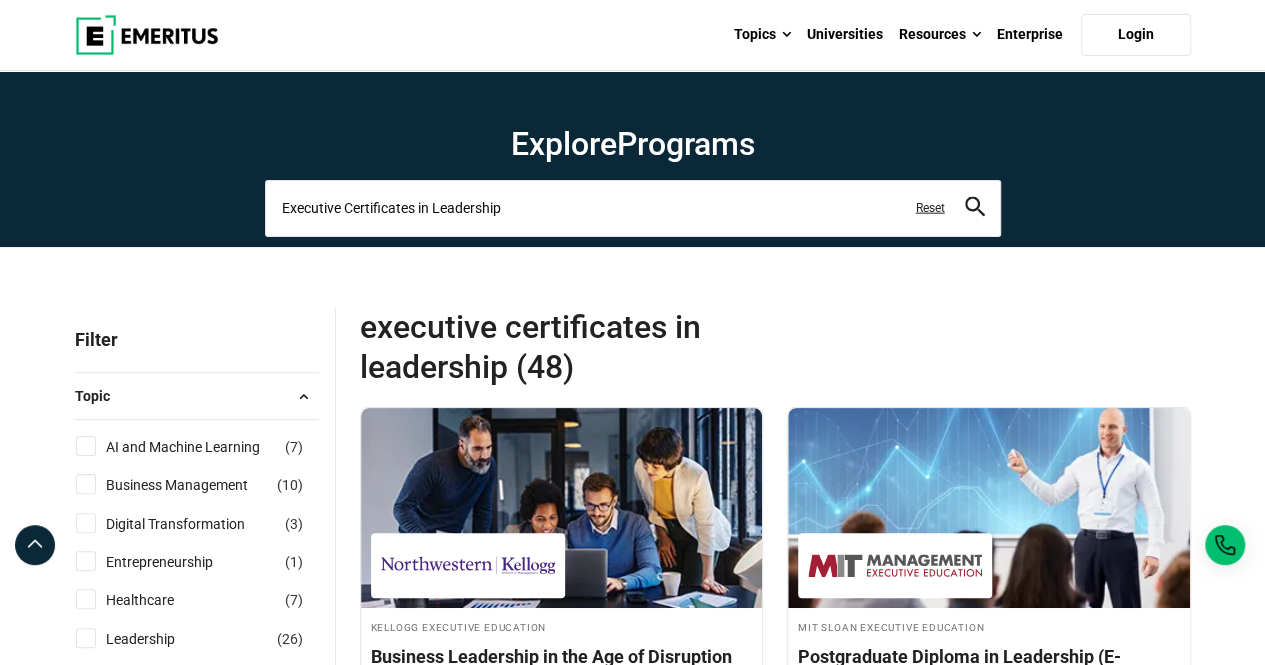 click on "Executive Certificates in Leadership" at bounding box center (633, 208) 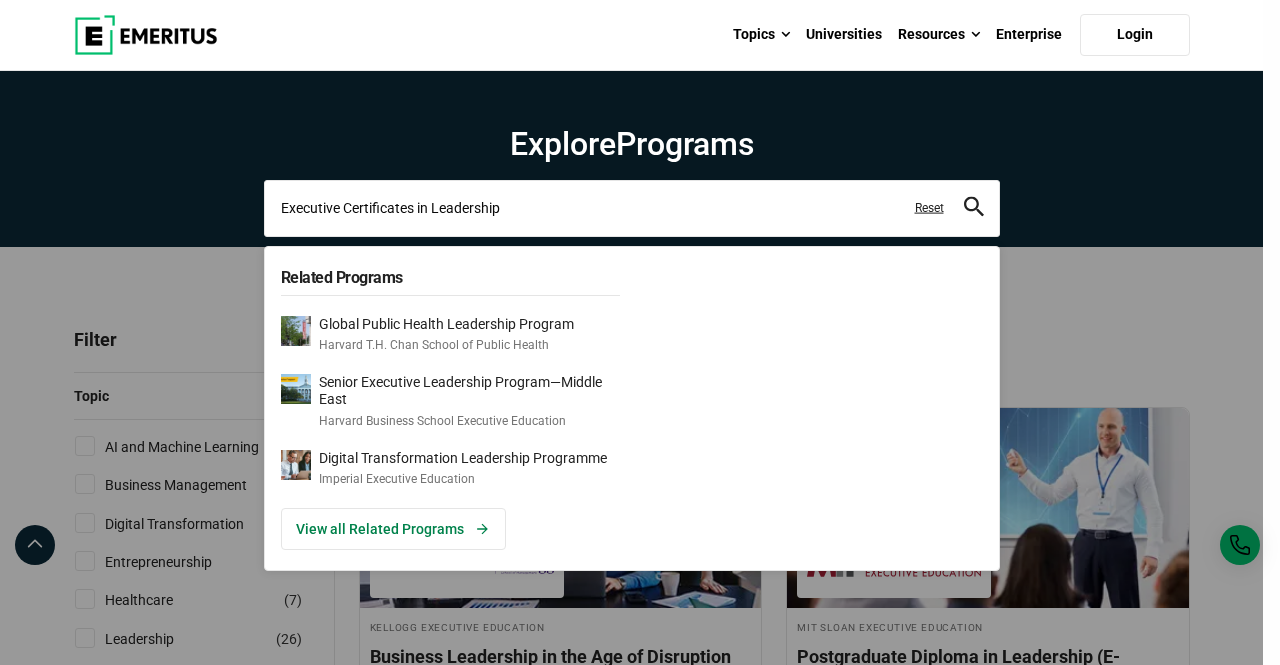click on "Executive Certificates in Leadership" at bounding box center (632, 208) 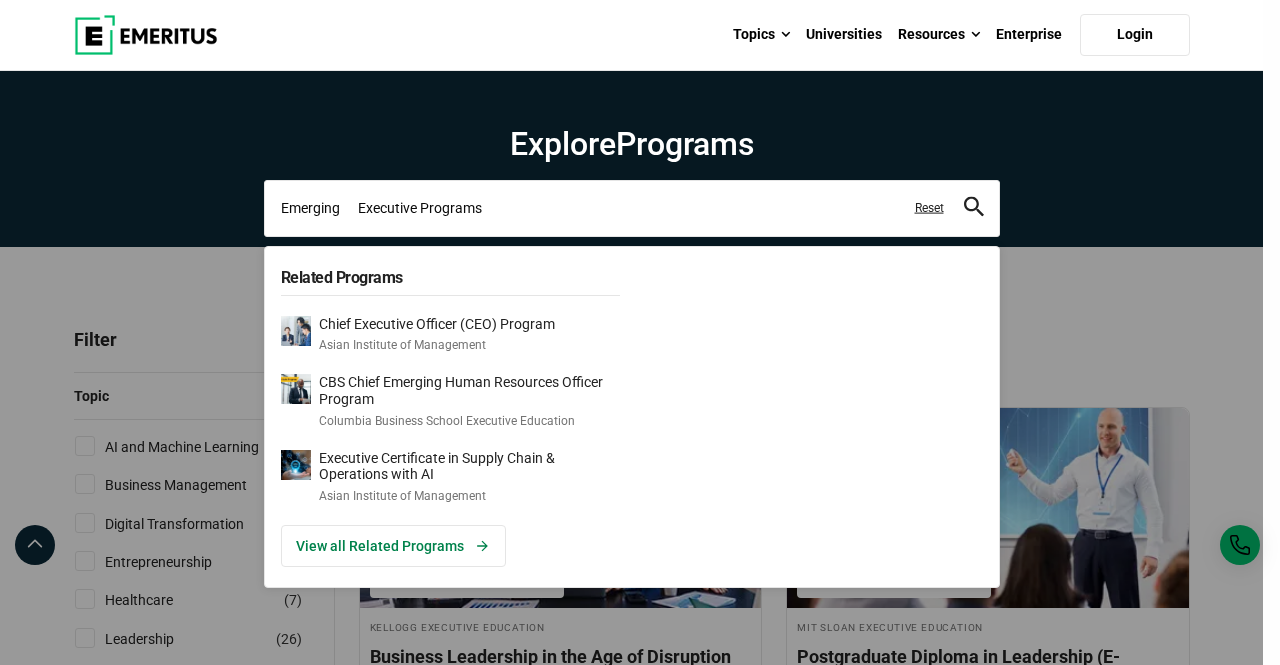 click on "Emerging      Executive Programs" at bounding box center [632, 208] 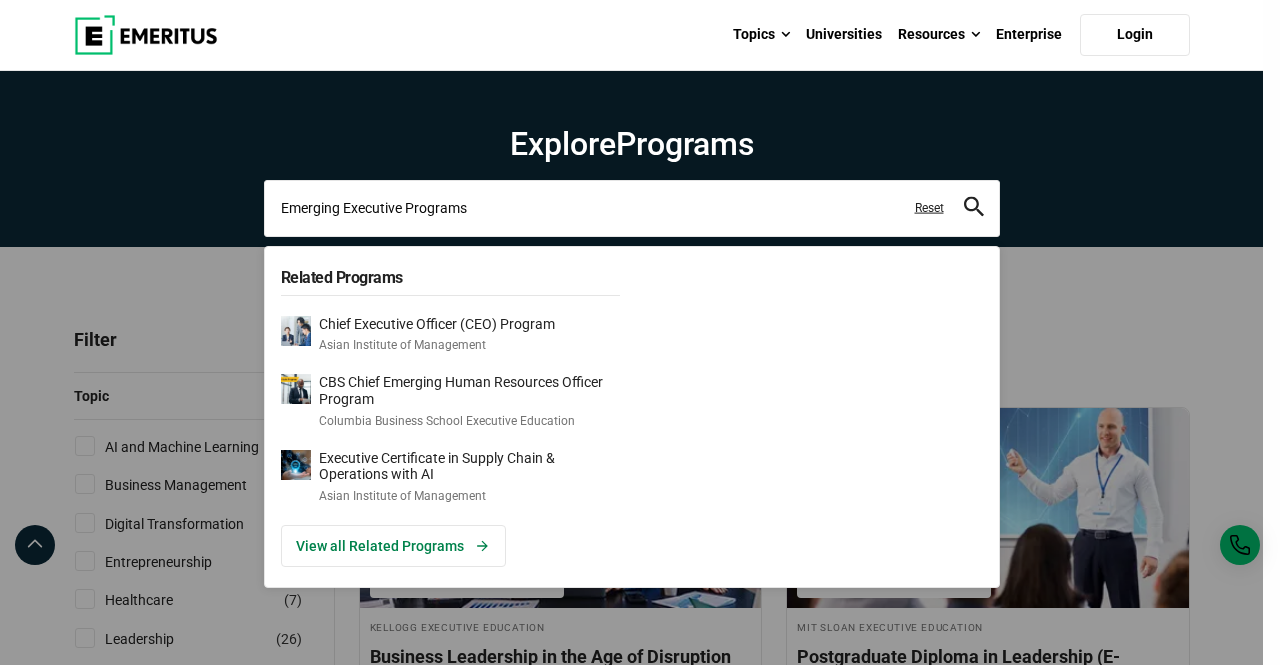type on "Emerging Executive Programs" 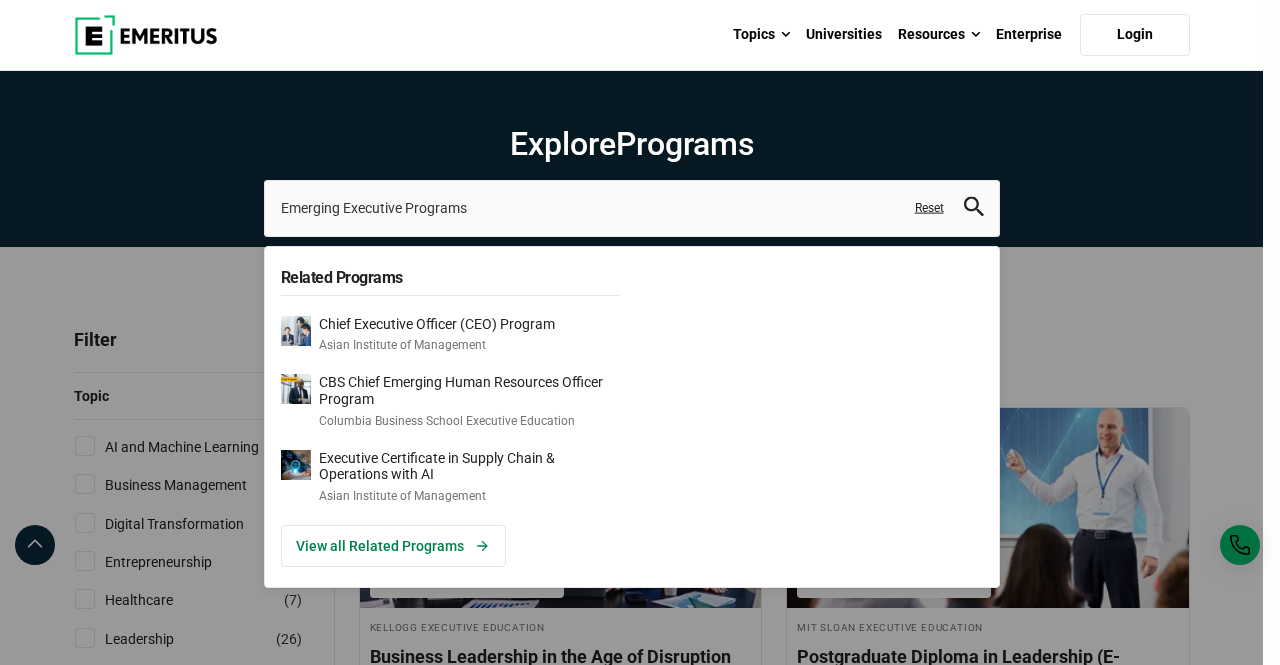 click 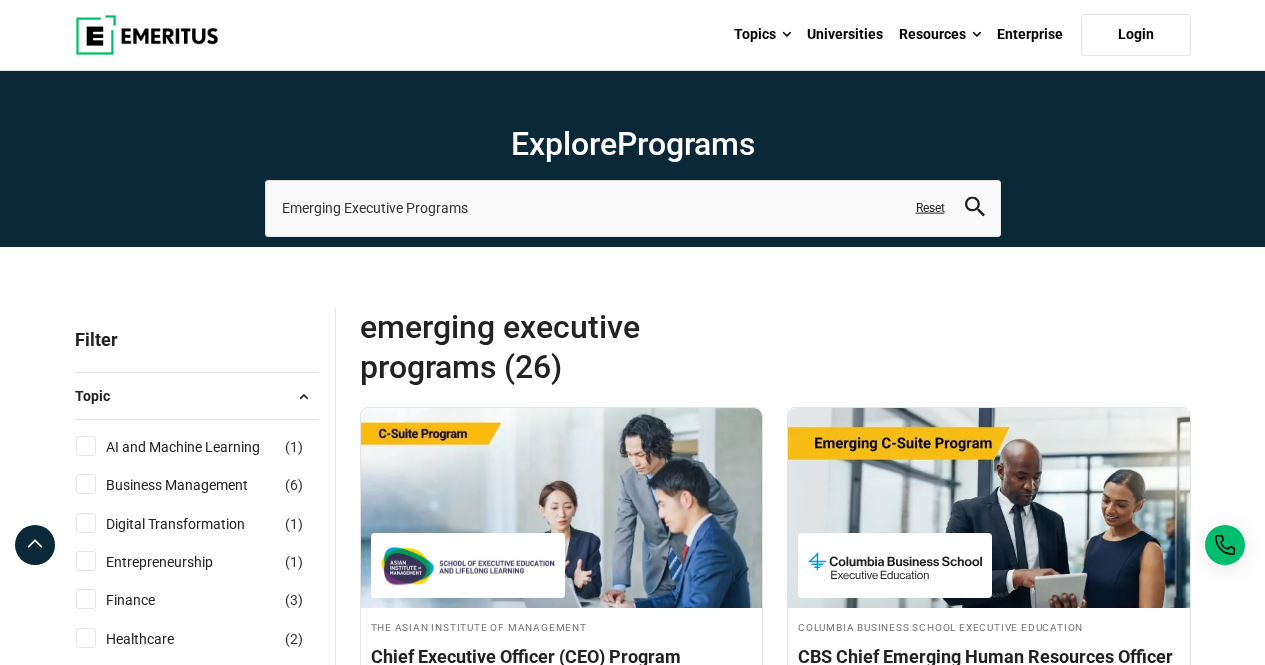 scroll, scrollTop: 300, scrollLeft: 0, axis: vertical 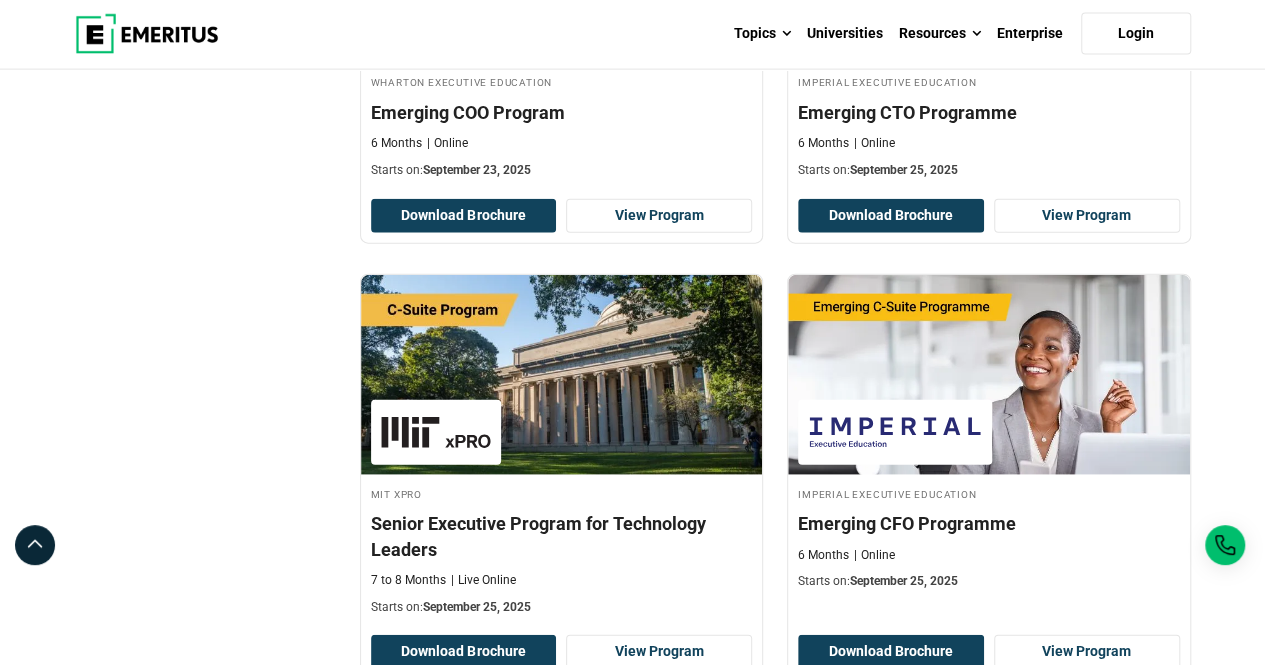 drag, startPoint x: 705, startPoint y: 525, endPoint x: 771, endPoint y: 551, distance: 70.93659 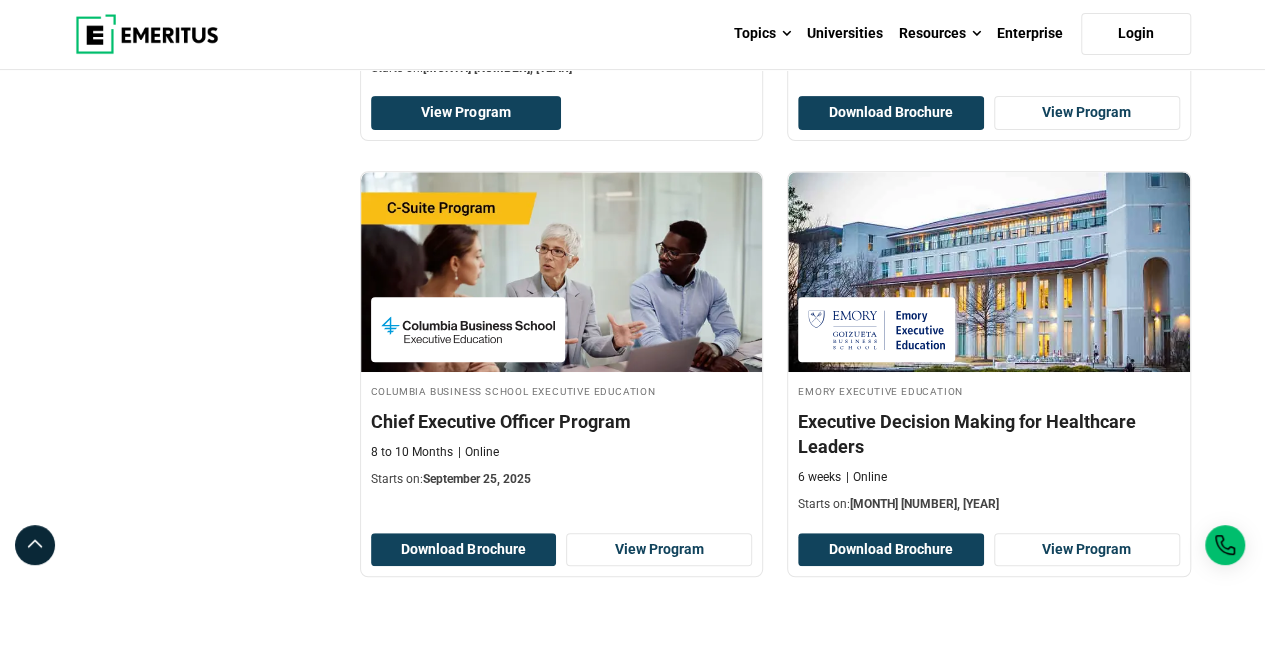 scroll, scrollTop: 4200, scrollLeft: 0, axis: vertical 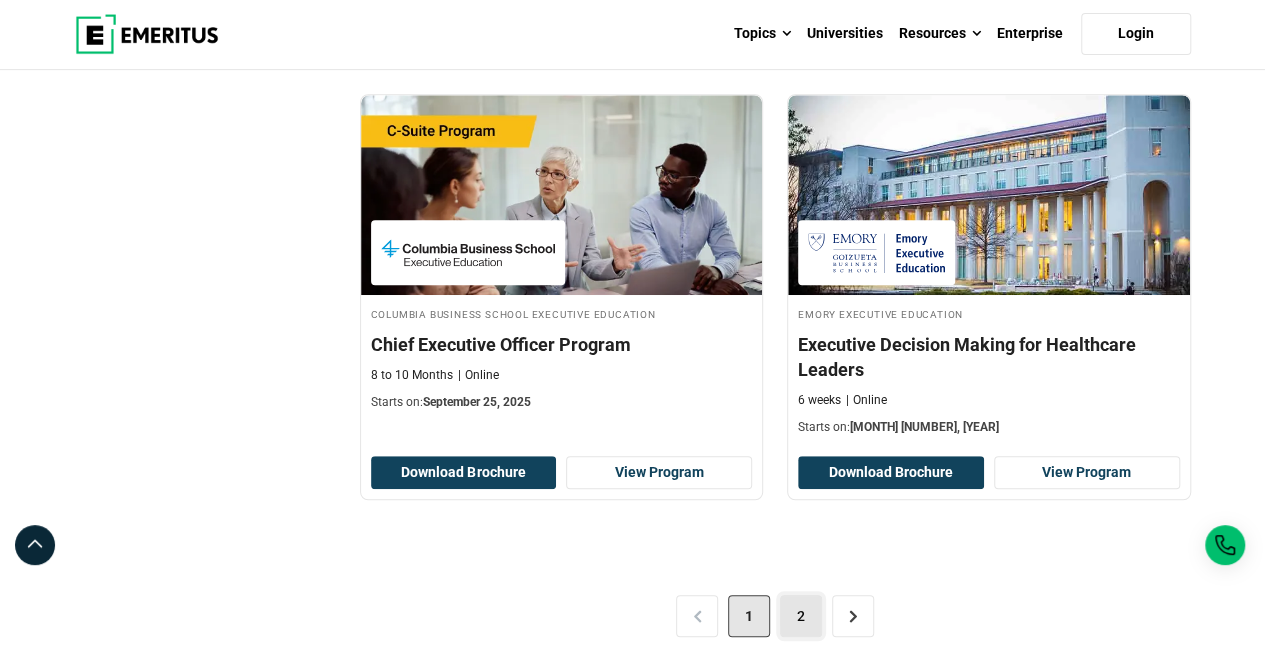 click on "2" at bounding box center [801, 616] 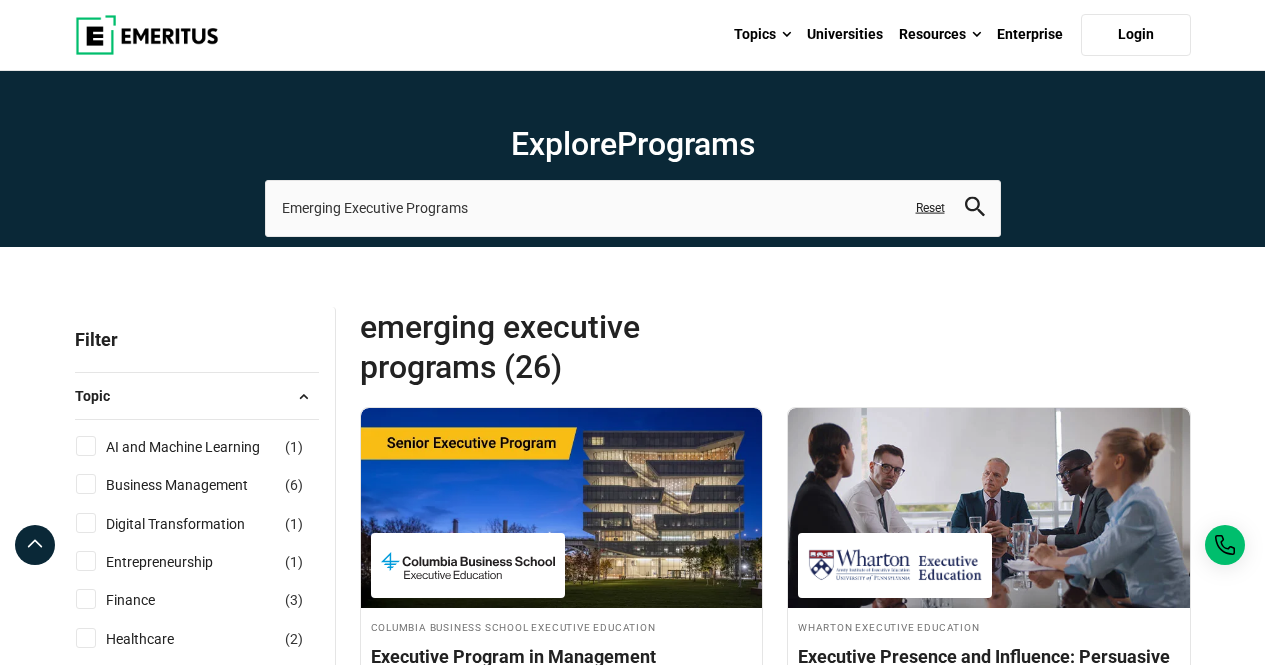 scroll, scrollTop: 0, scrollLeft: 0, axis: both 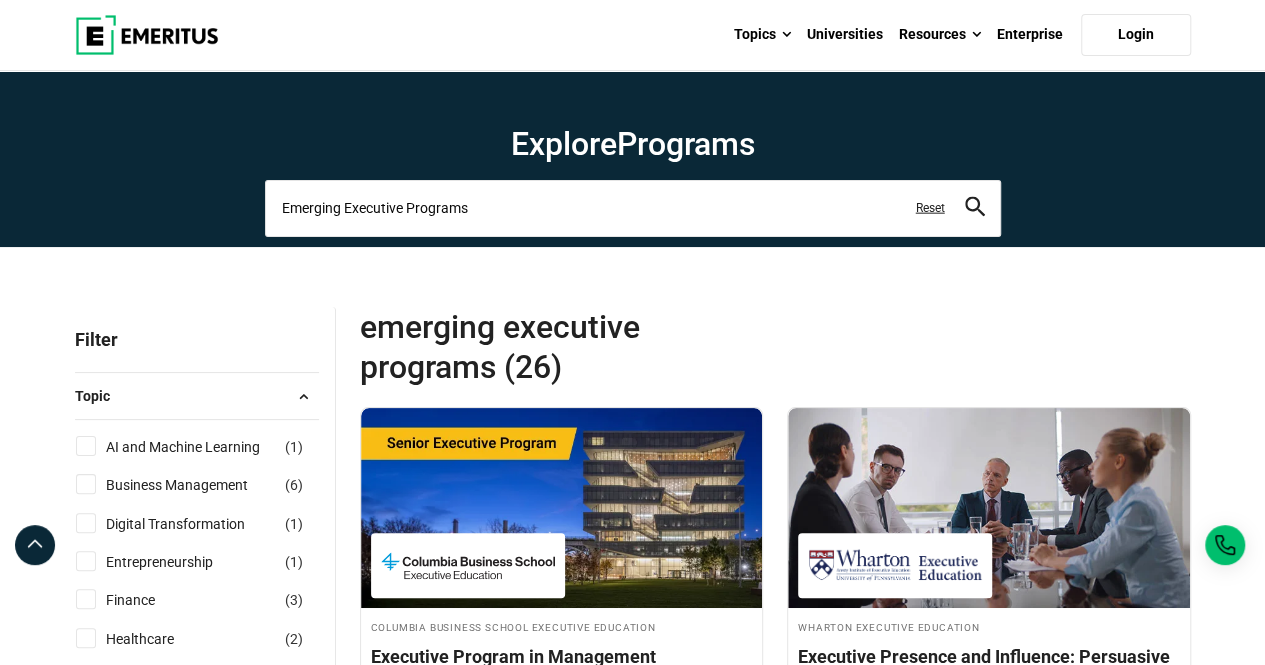 click on "Emerging Executive Programs" at bounding box center [633, 208] 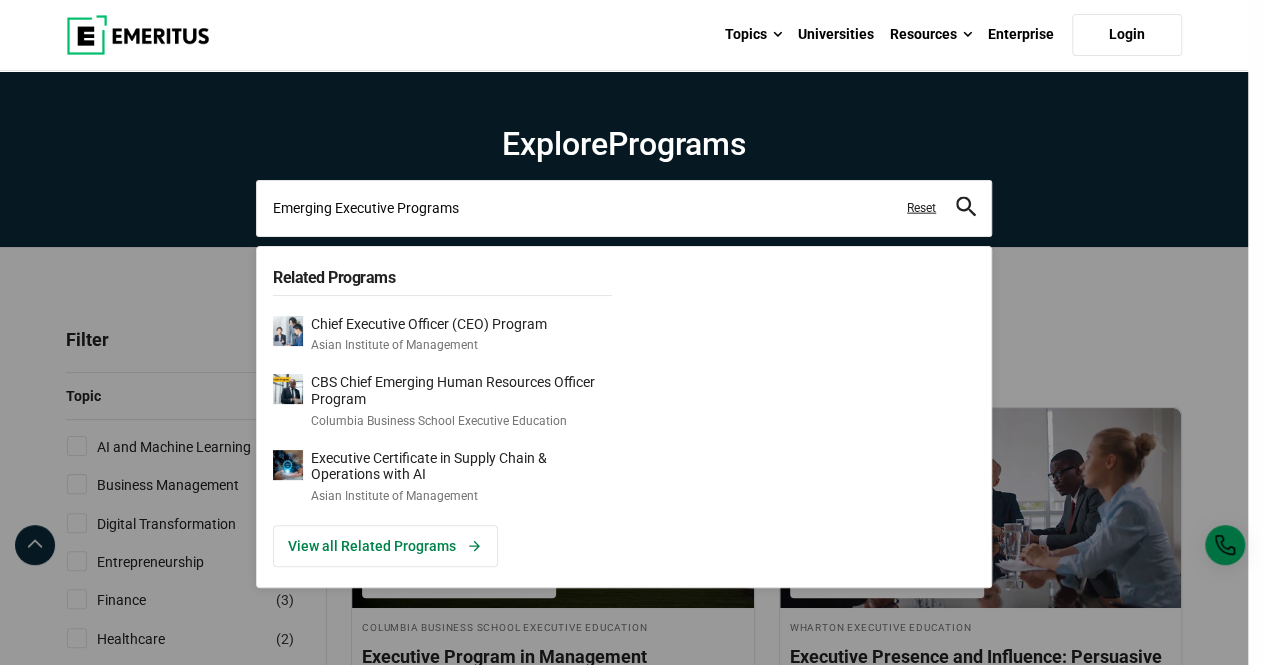 click on "Emerging Executive Programs" at bounding box center [624, 208] 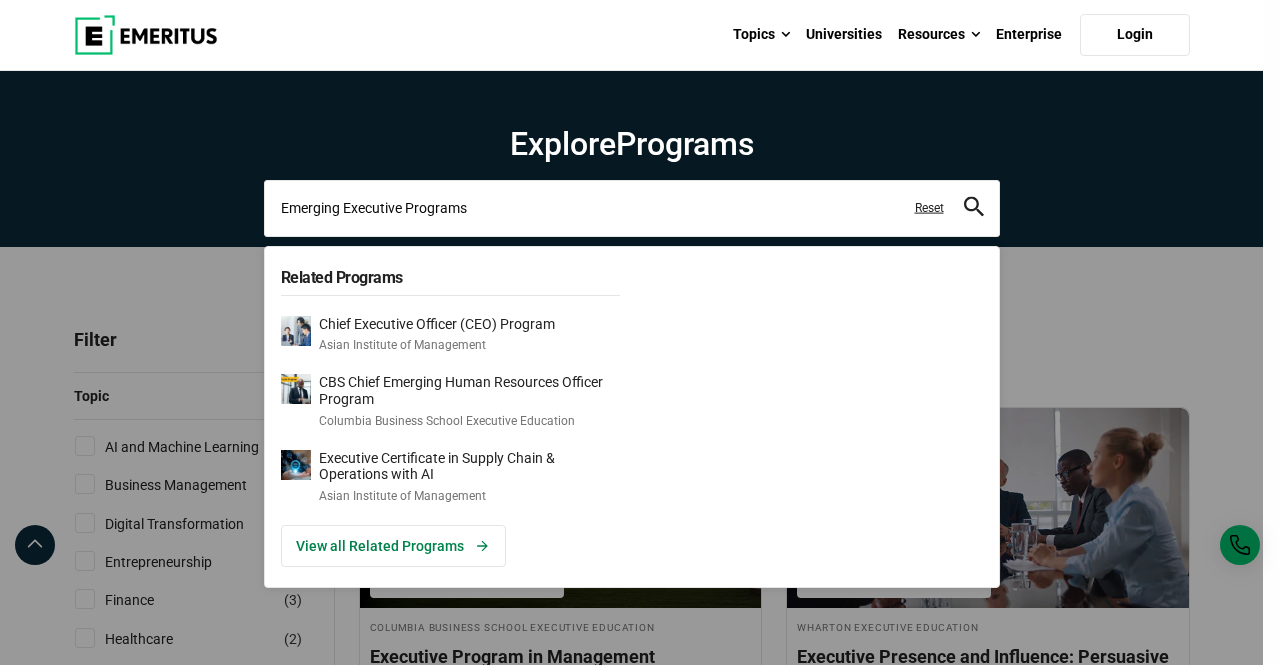 click on "Emerging Executive Programs" at bounding box center [632, 208] 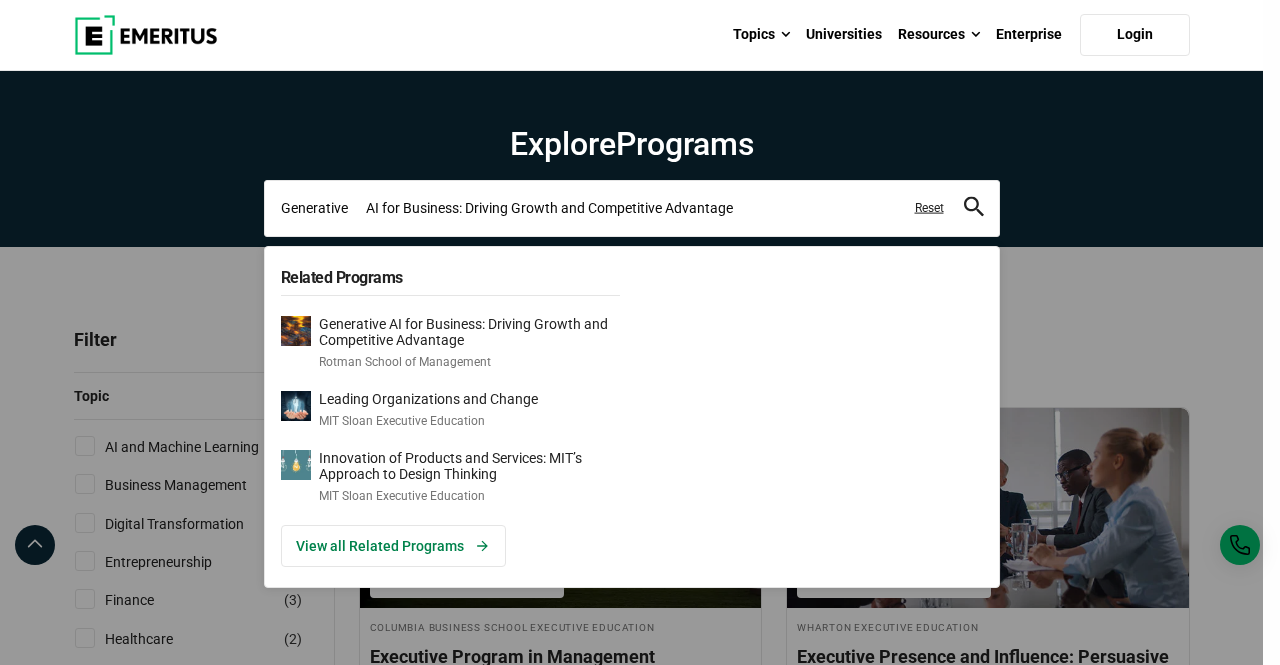 drag, startPoint x: 371, startPoint y: 207, endPoint x: 351, endPoint y: 216, distance: 21.931713 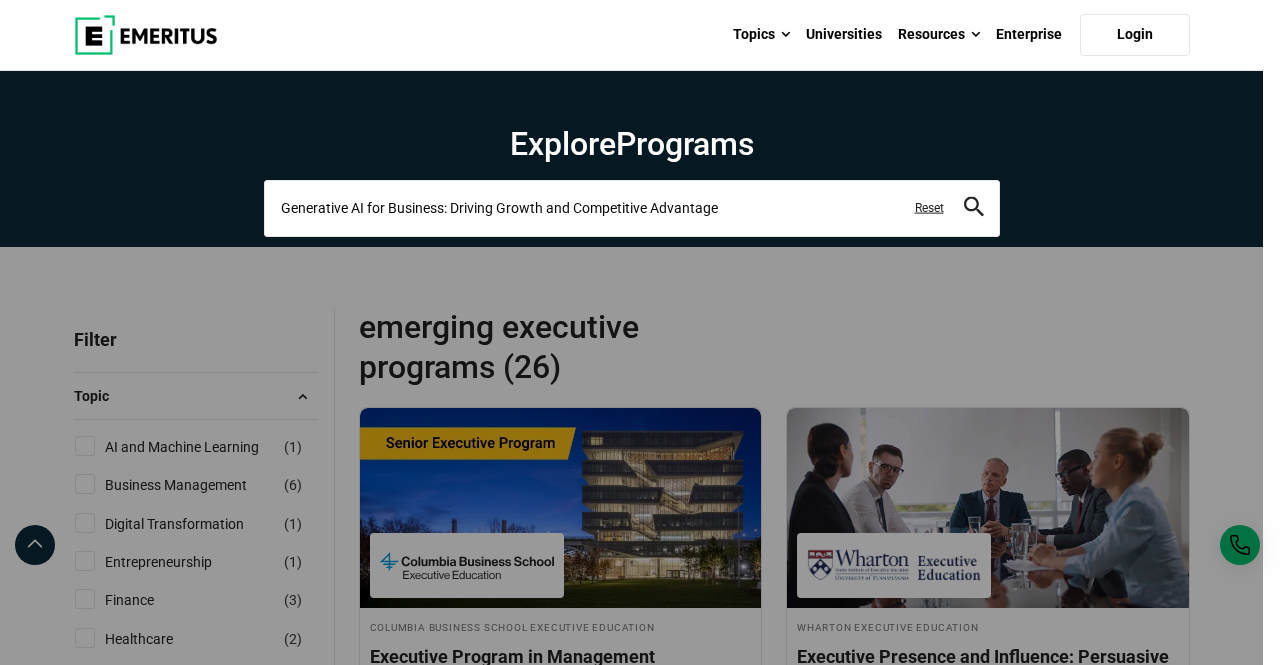 click on "Generative AI for Business: Driving Growth and Competitive Advantage" at bounding box center (632, 208) 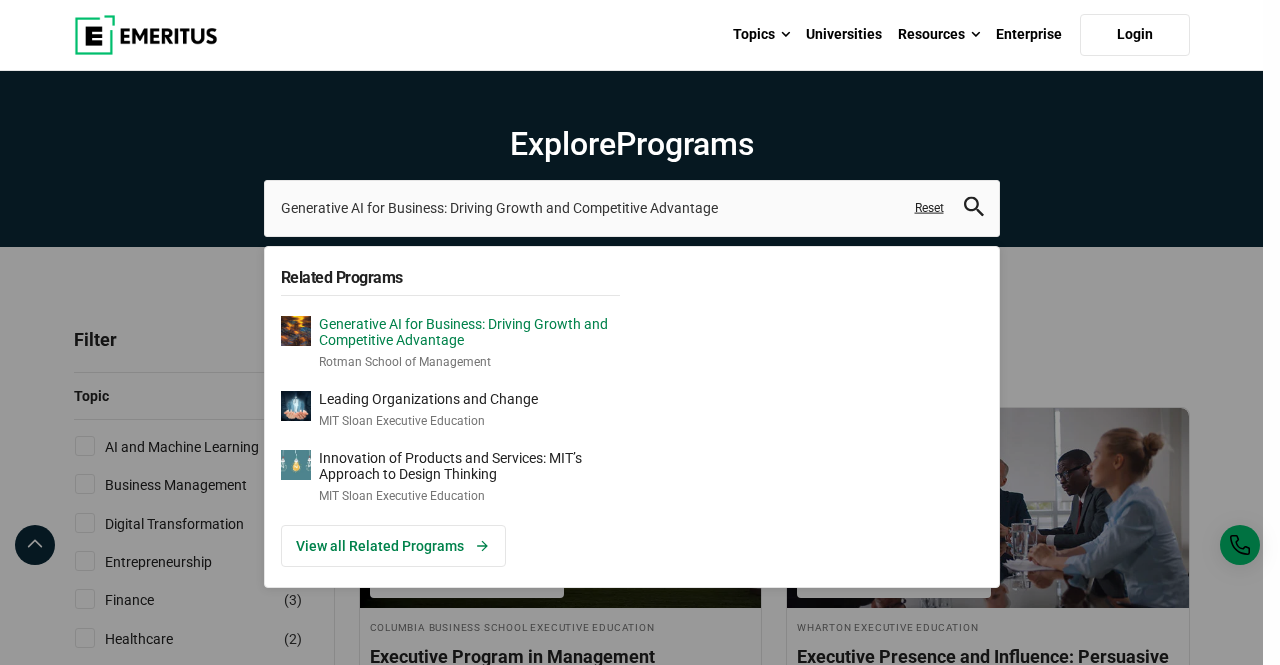 click on "Generative AI for Business: Driving Growth and Competitive Advantage" at bounding box center (469, 333) 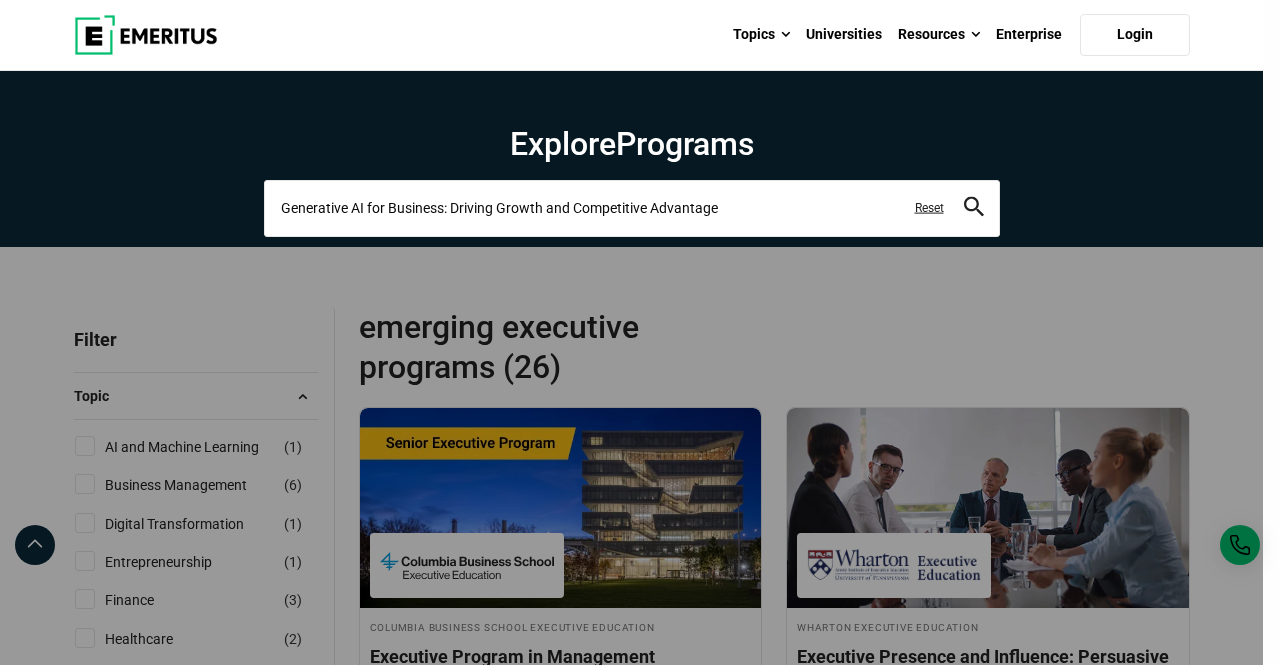 click on "Generative AI for Business: Driving Growth and Competitive Advantage" at bounding box center [632, 208] 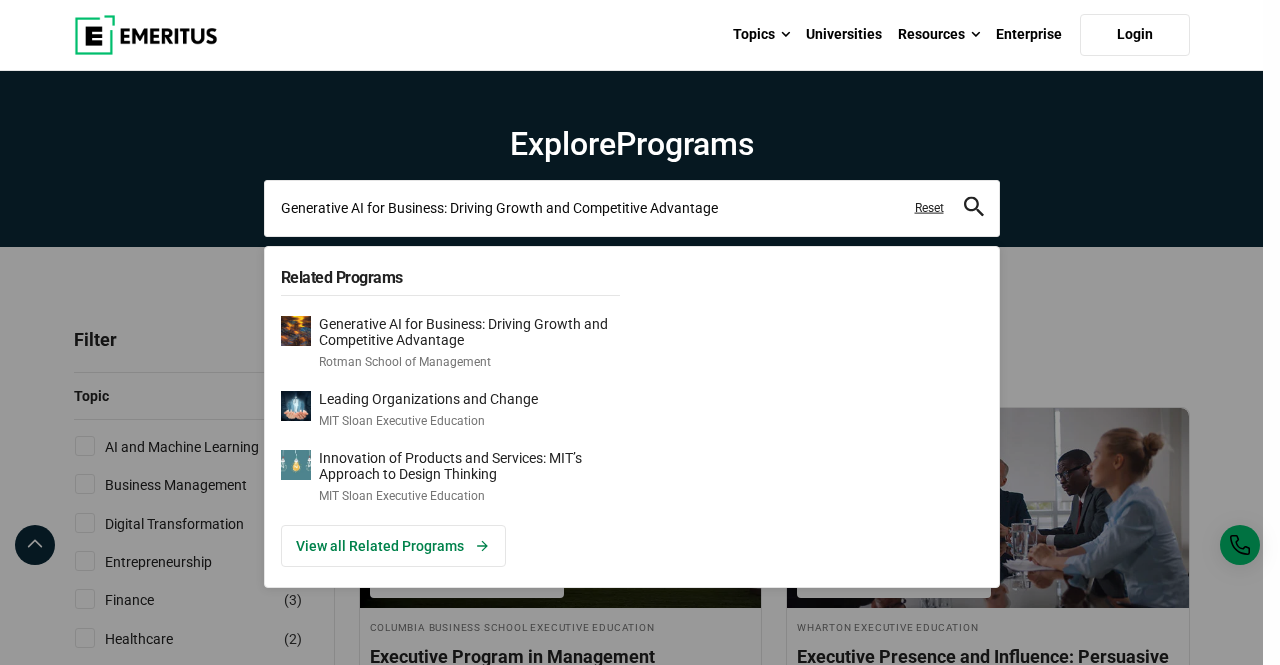 click on "Generative AI for Business: Driving Growth and Competitive Advantage" at bounding box center (632, 208) 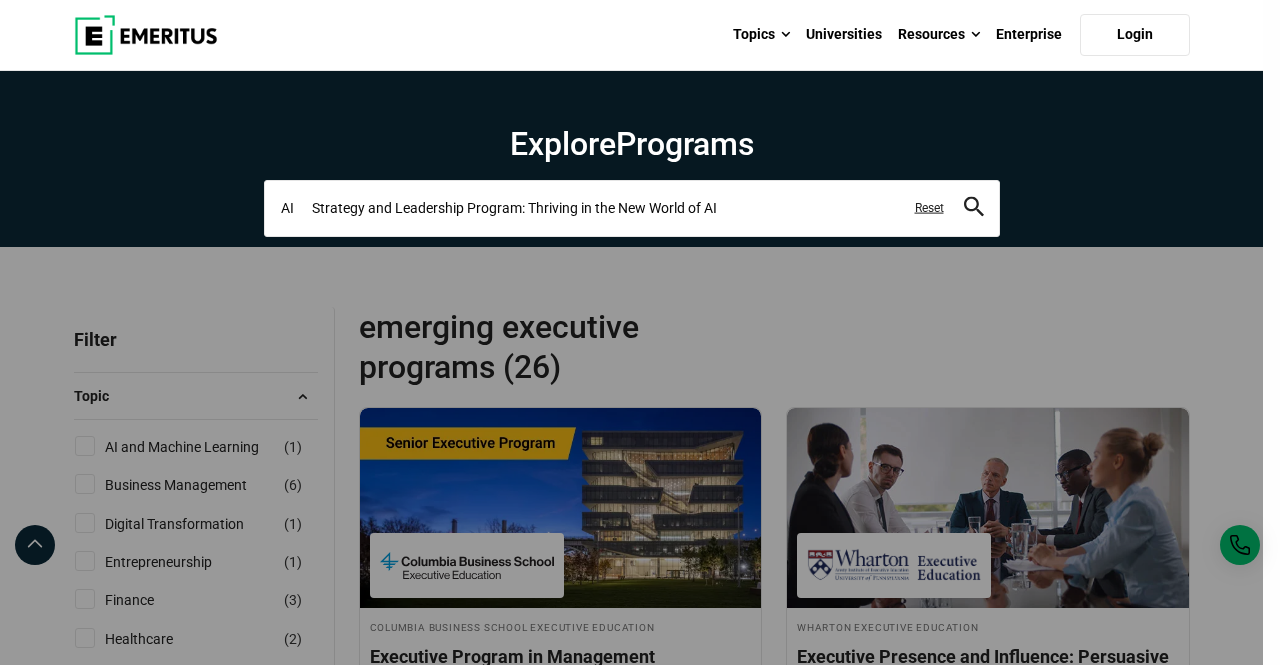 drag, startPoint x: 316, startPoint y: 211, endPoint x: 292, endPoint y: 213, distance: 24.083189 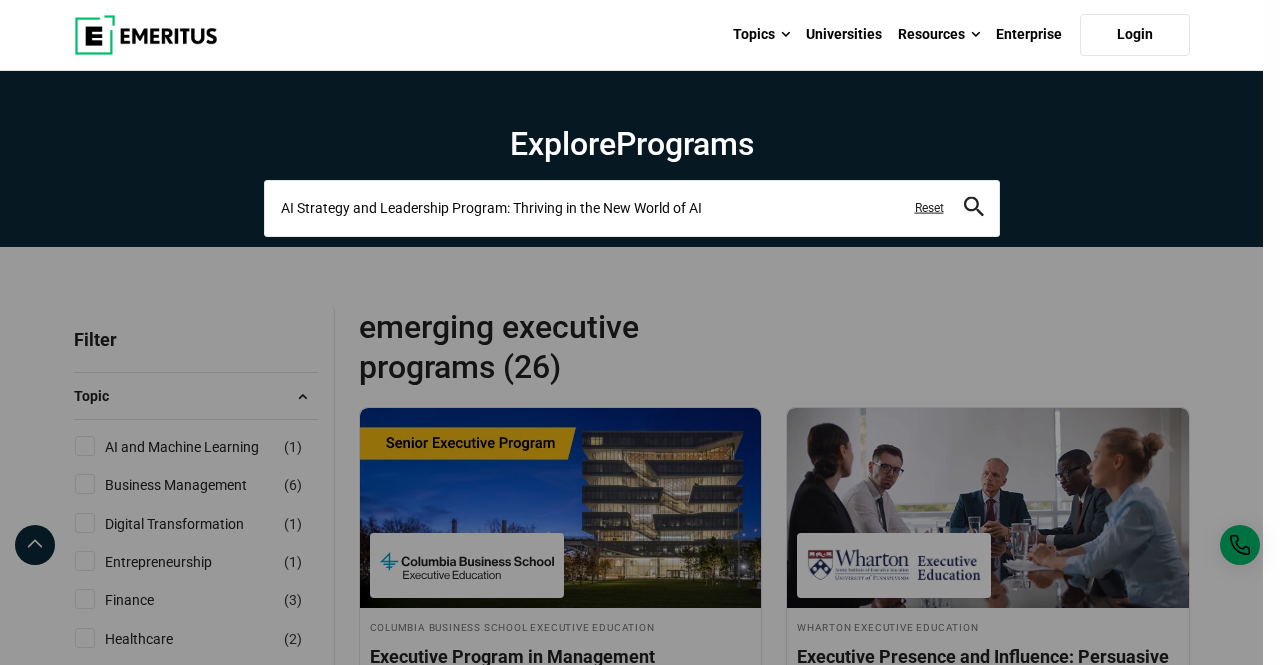 type on "AI Strategy and Leadership Program: Thriving in the New World of AI" 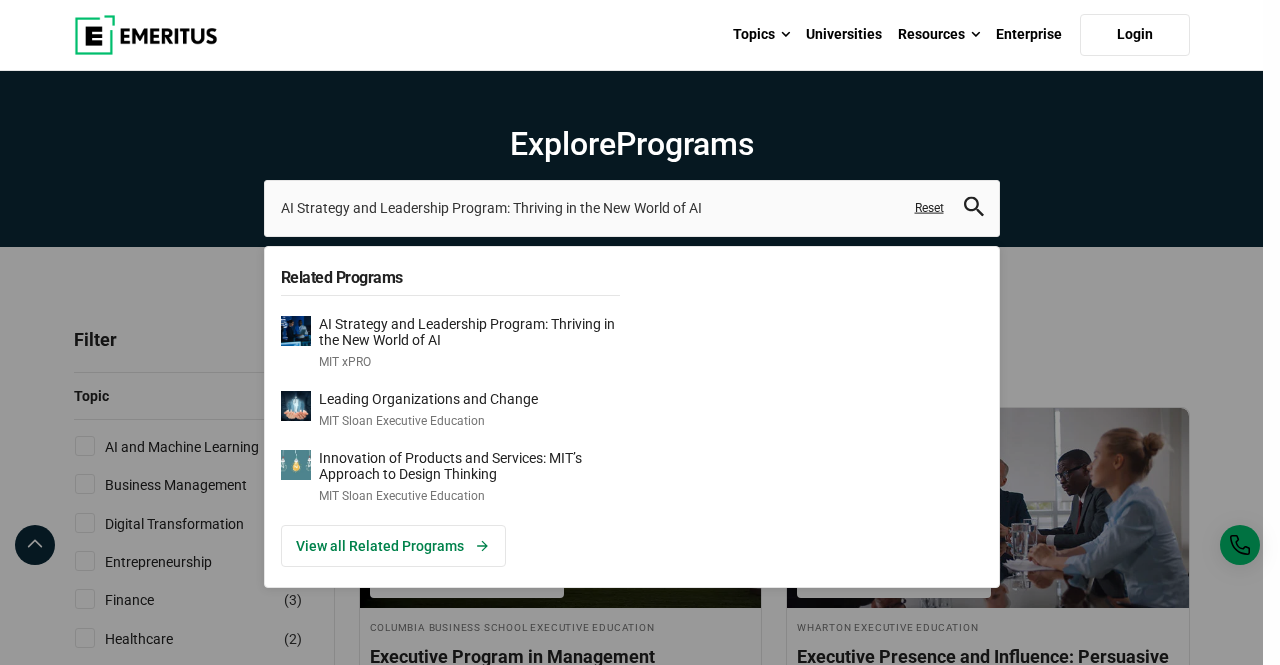 click 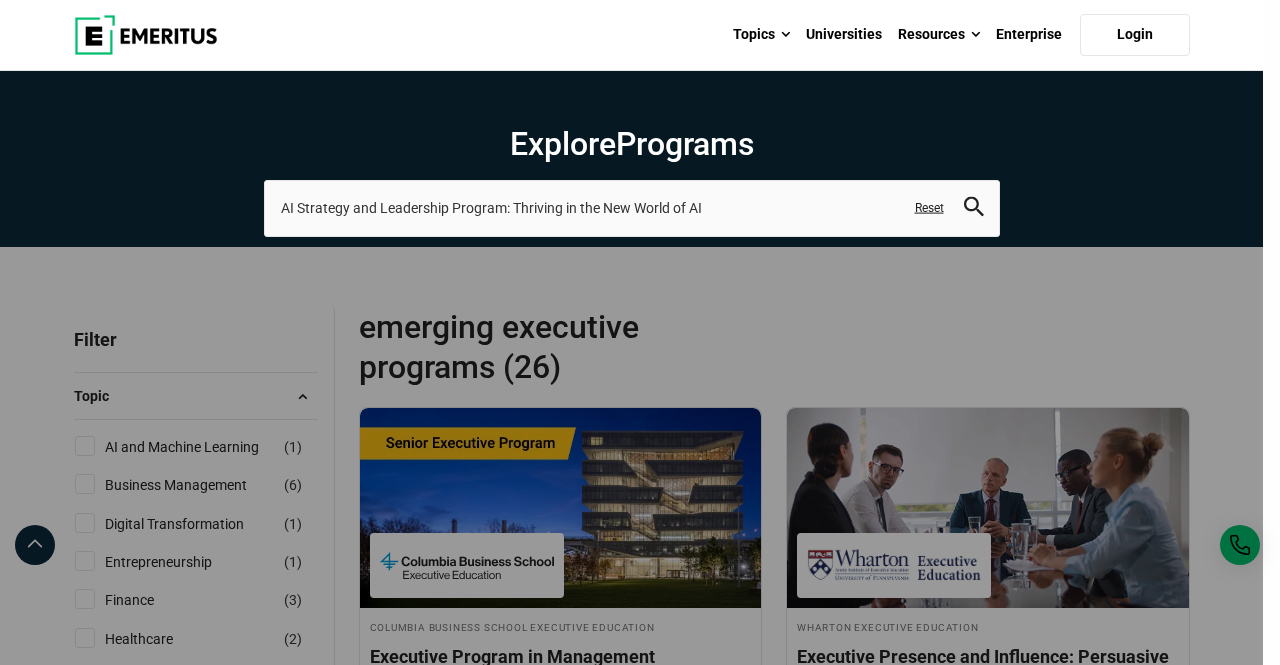 click 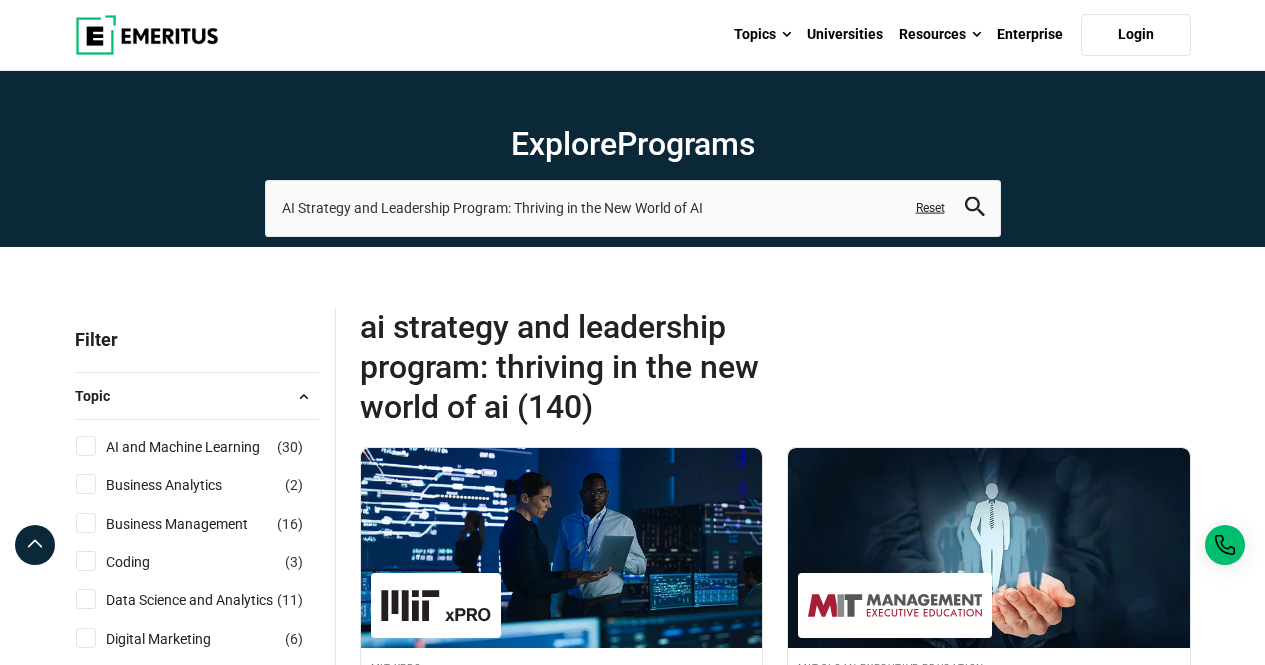 scroll, scrollTop: 300, scrollLeft: 0, axis: vertical 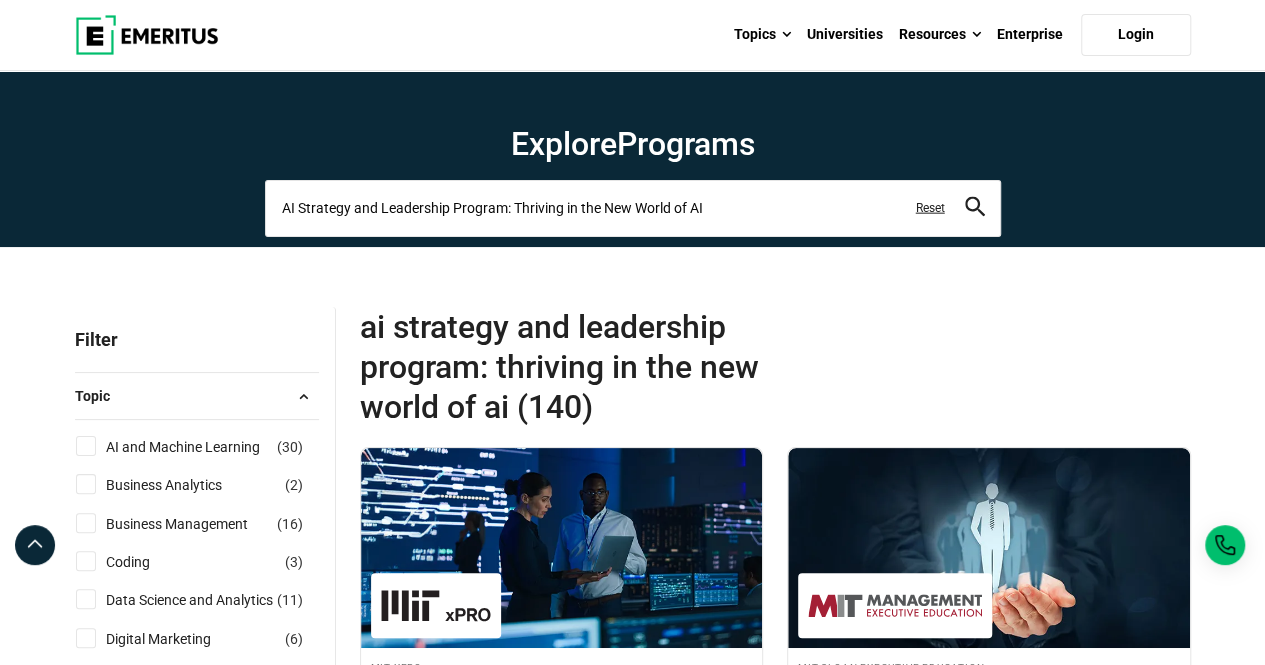 click on "AI Strategy and Leadership Program: Thriving in the New World of AI" at bounding box center [633, 208] 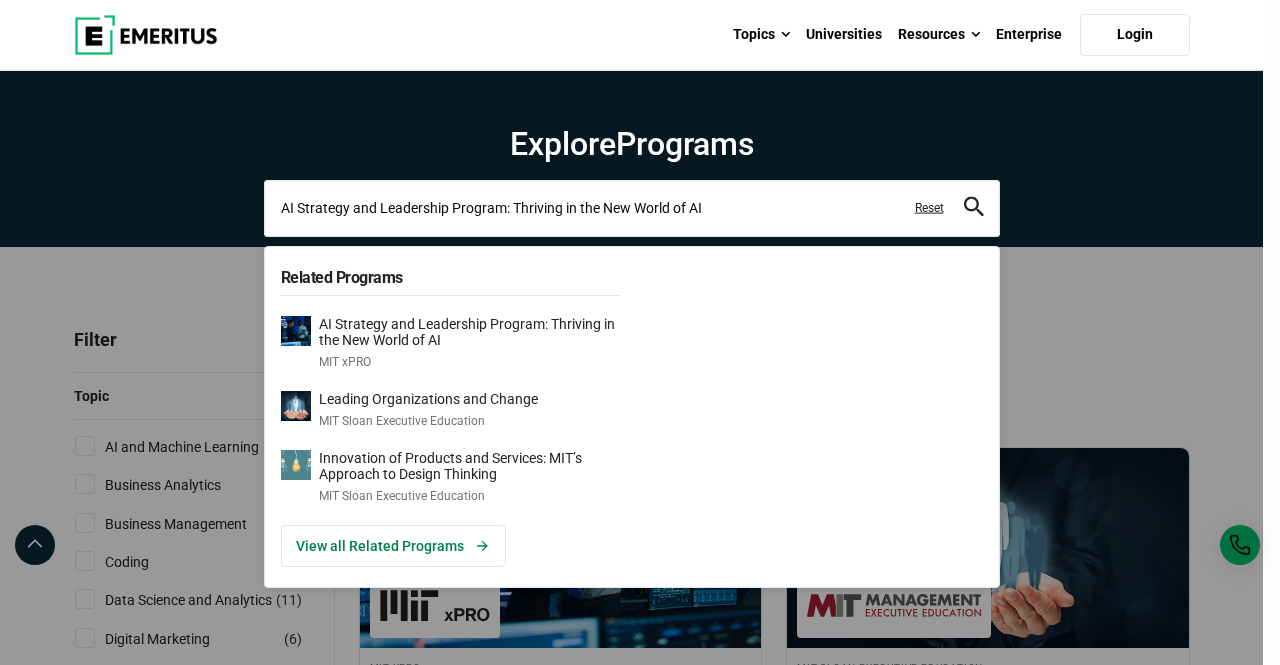 click on "AI Strategy and Leadership Program: Thriving in the New World of AI" at bounding box center [632, 208] 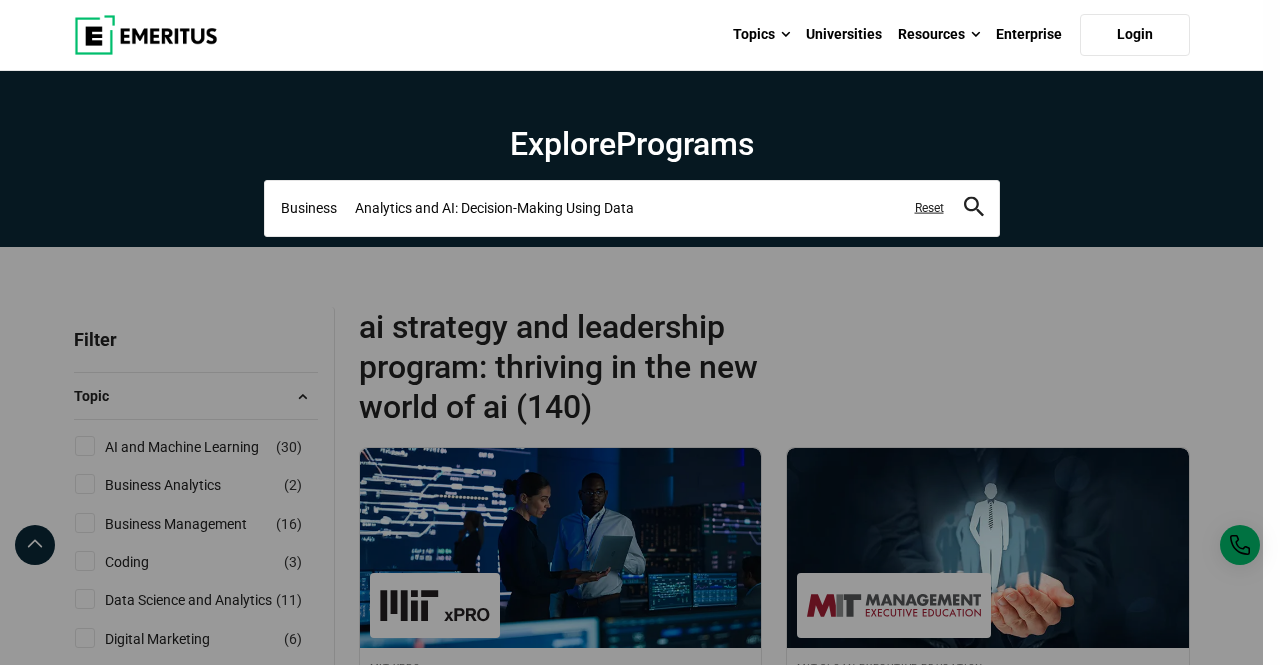 drag, startPoint x: 358, startPoint y: 209, endPoint x: 339, endPoint y: 209, distance: 19 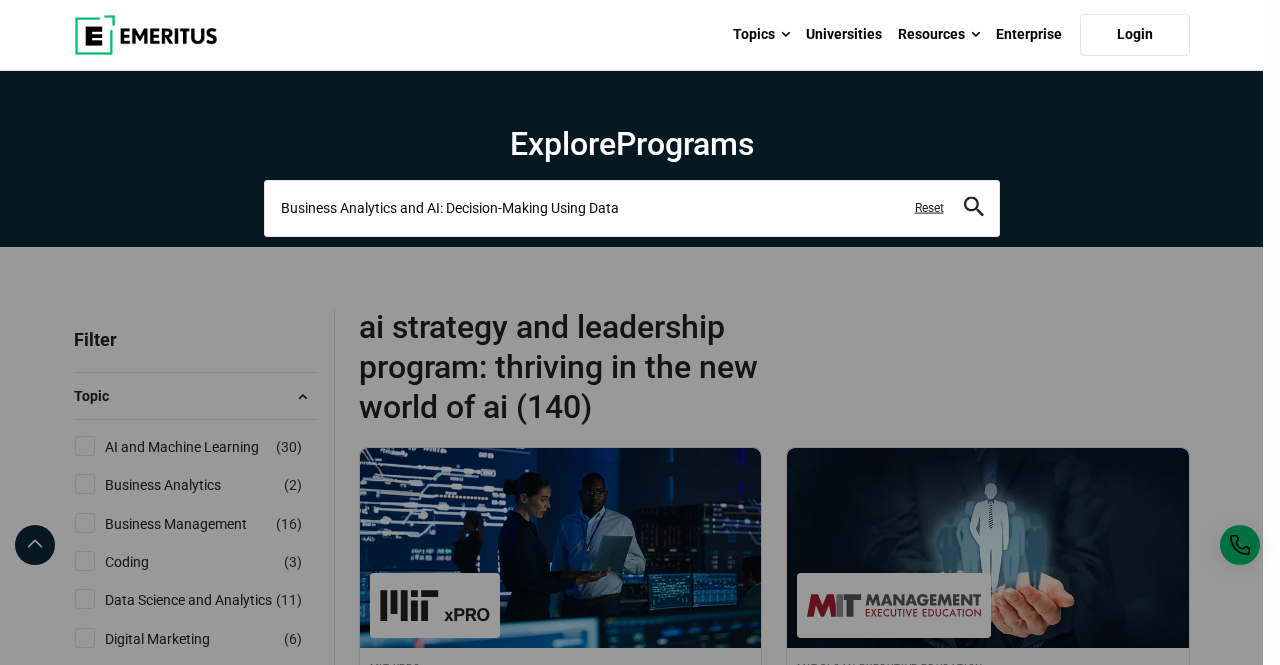 type on "Business Analytics and AI: Decision‑Making Using Data" 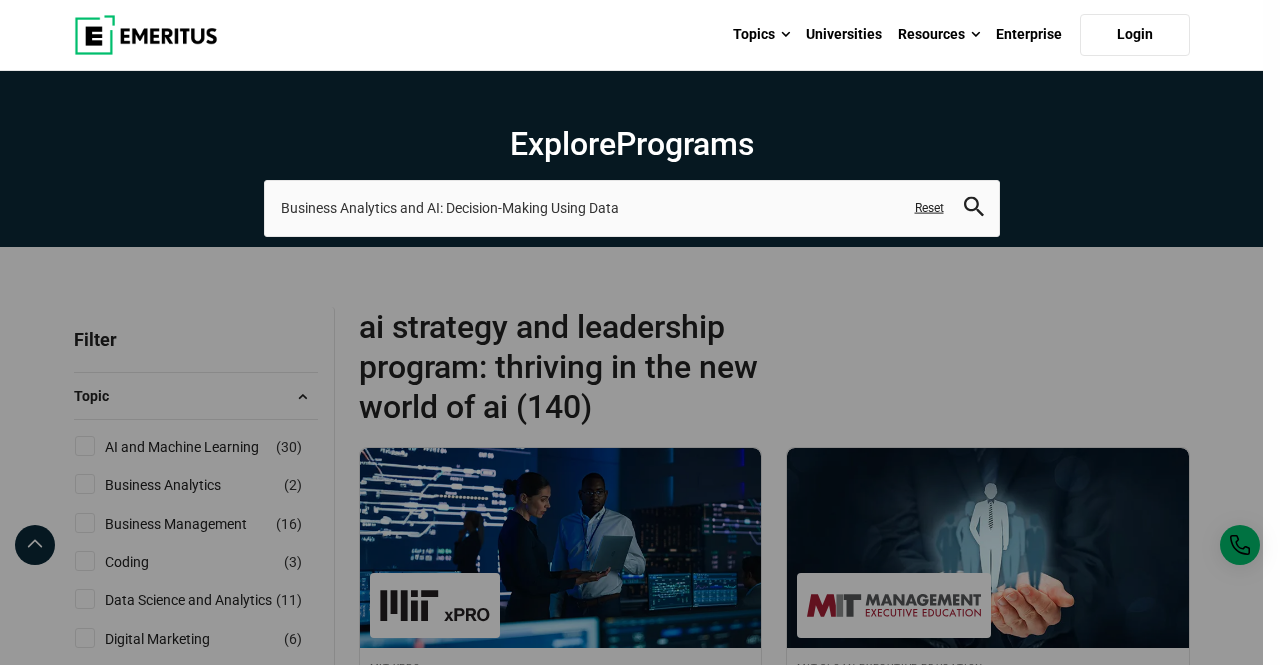 click 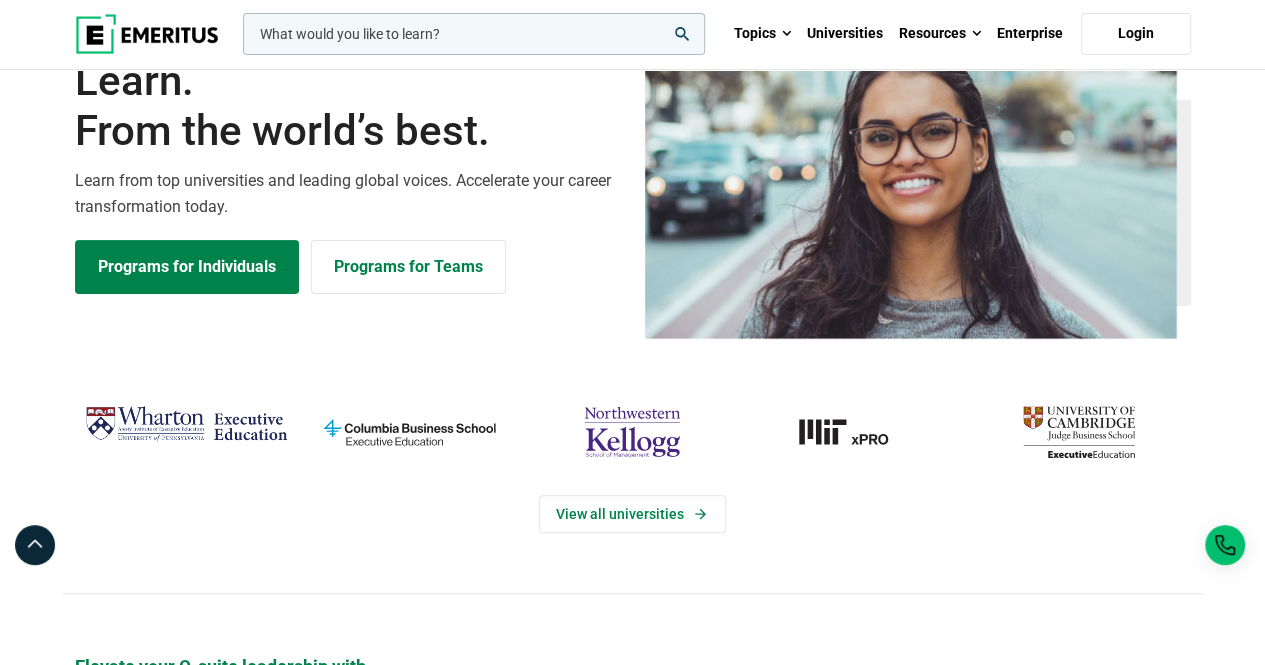 scroll, scrollTop: 0, scrollLeft: 0, axis: both 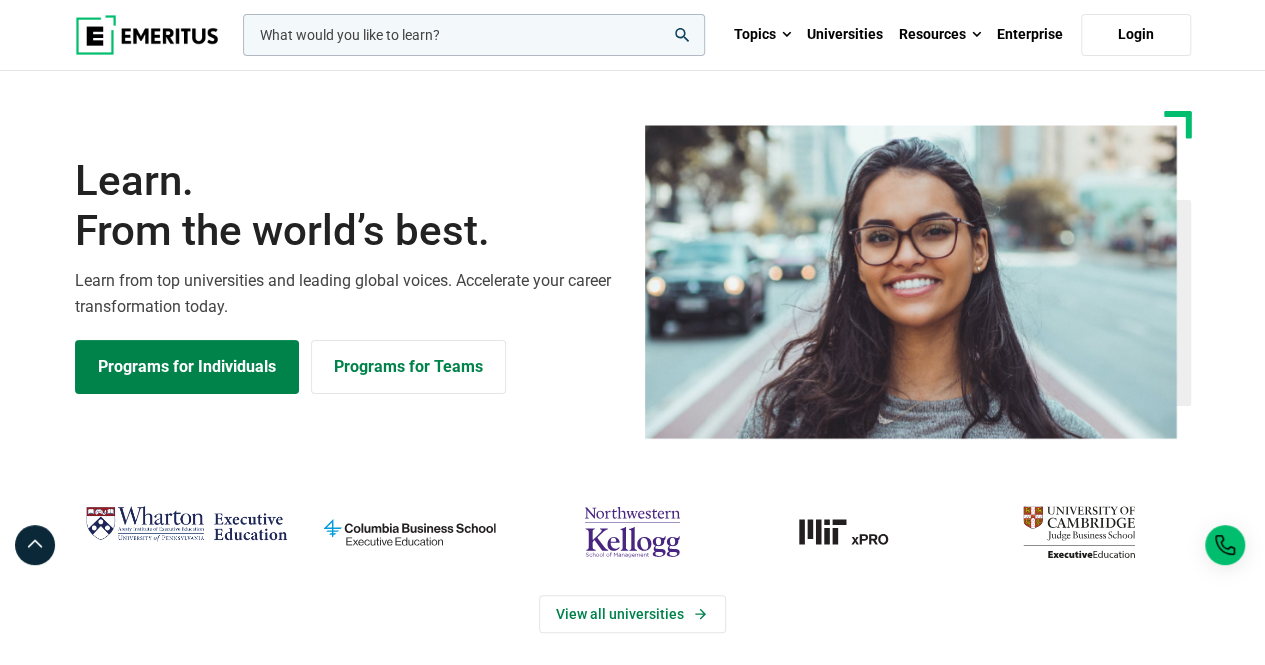 click at bounding box center (474, 35) 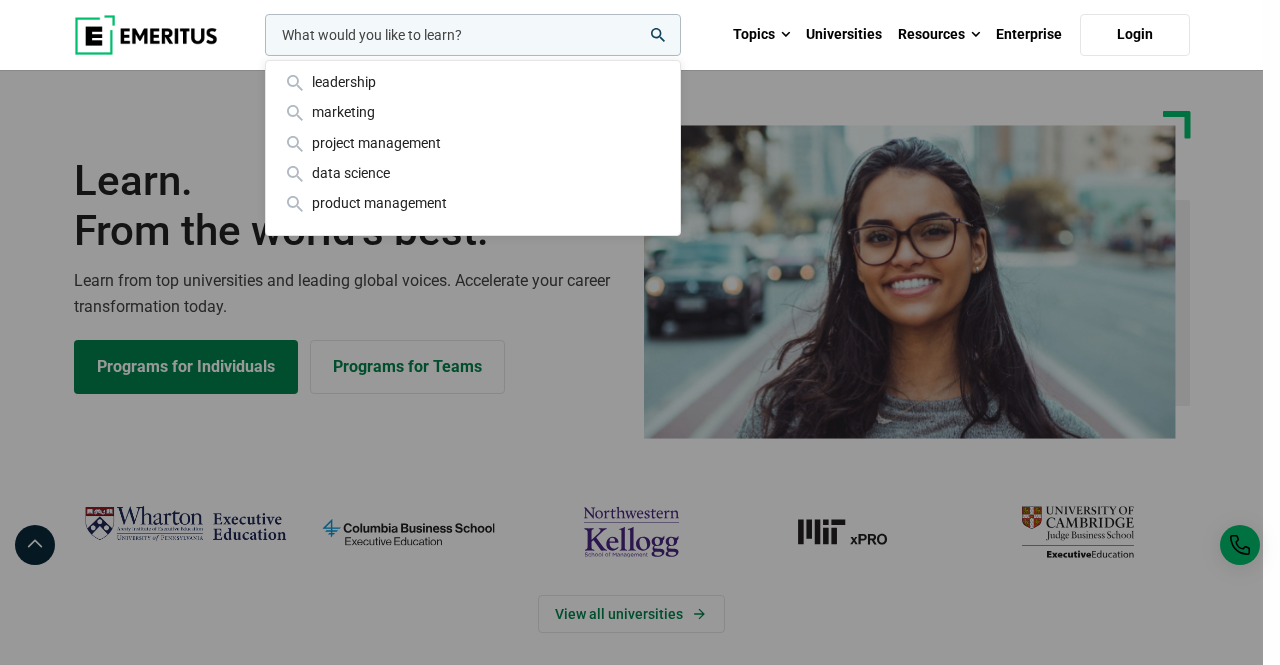 paste on "Business      Analytics and AI: Decision‑Making Using Data" 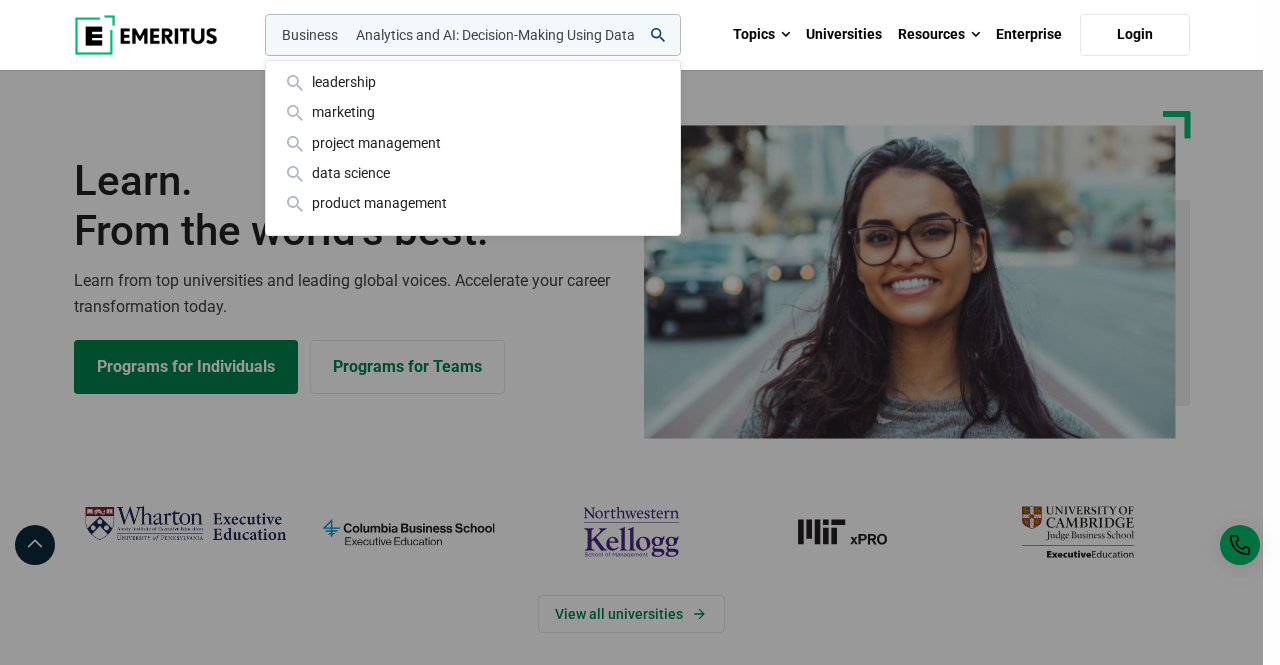 scroll, scrollTop: 0, scrollLeft: 6, axis: horizontal 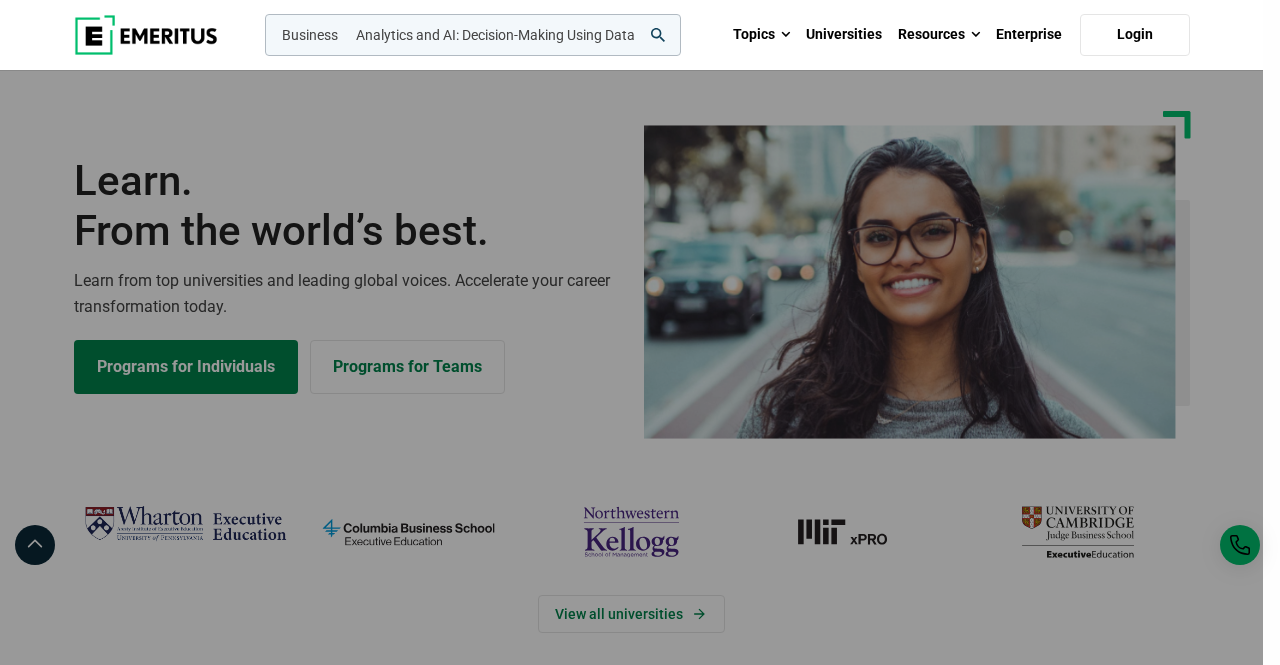 click on "Business      Analytics and AI: Decision‑Making Using Data" at bounding box center (473, 35) 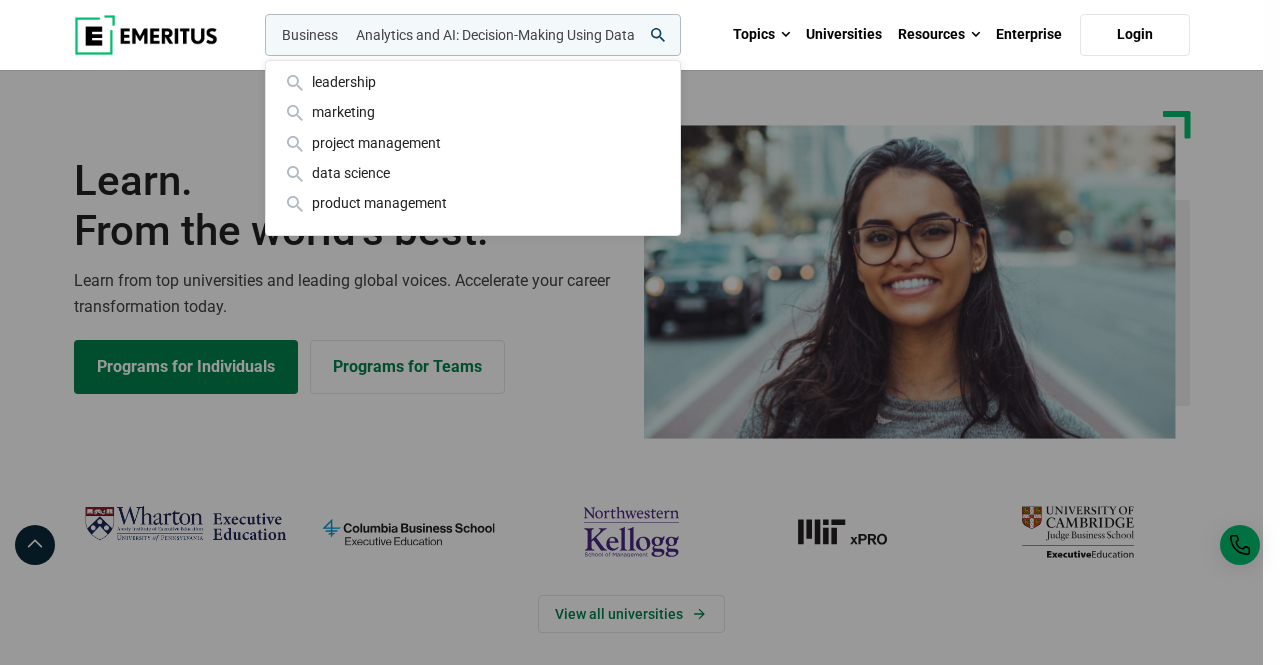click on "Business      Analytics and AI: Decision‑Making Using Data" at bounding box center [473, 35] 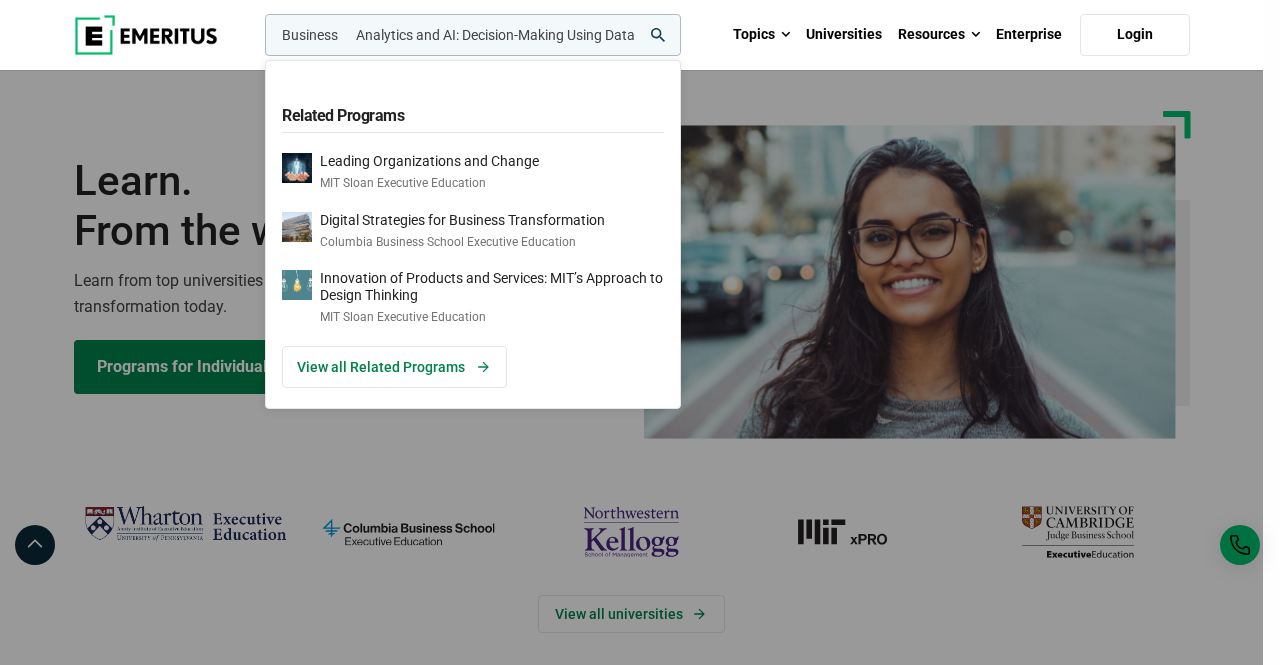 click on "Business      Analytics and AI: Decision‑Making Using Data" at bounding box center (473, 35) 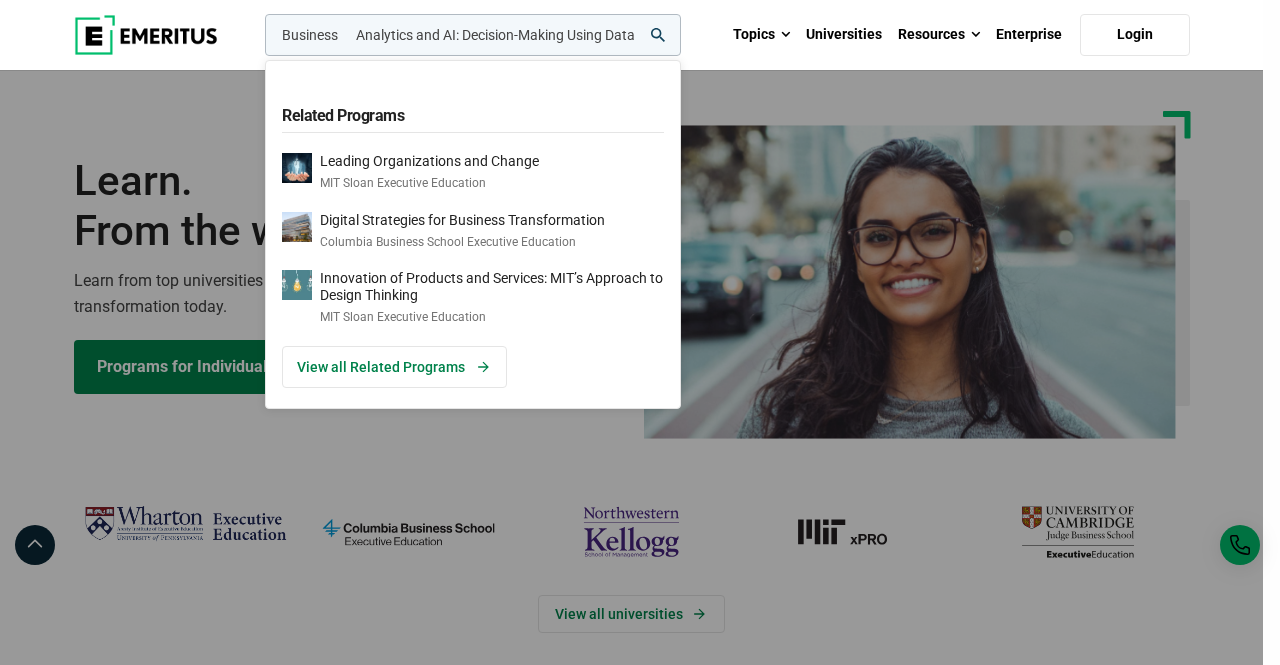 type on "Business      Analytics and AI: Decision‑Making Using Data" 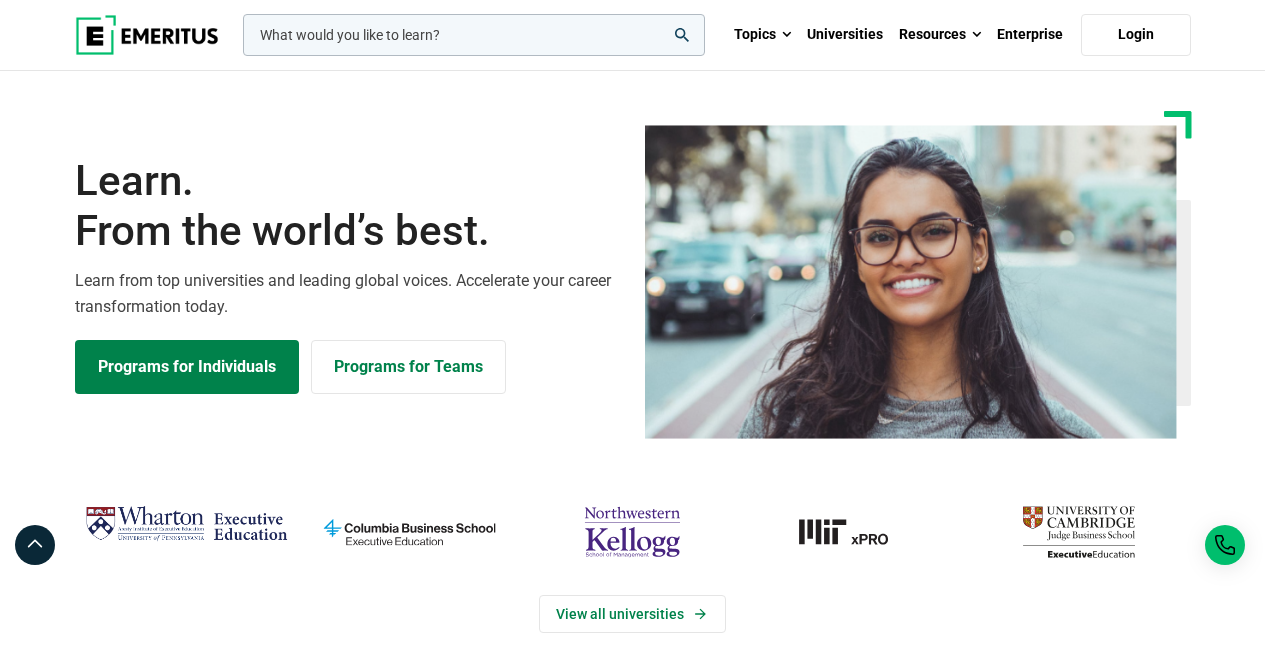scroll, scrollTop: 0, scrollLeft: 0, axis: both 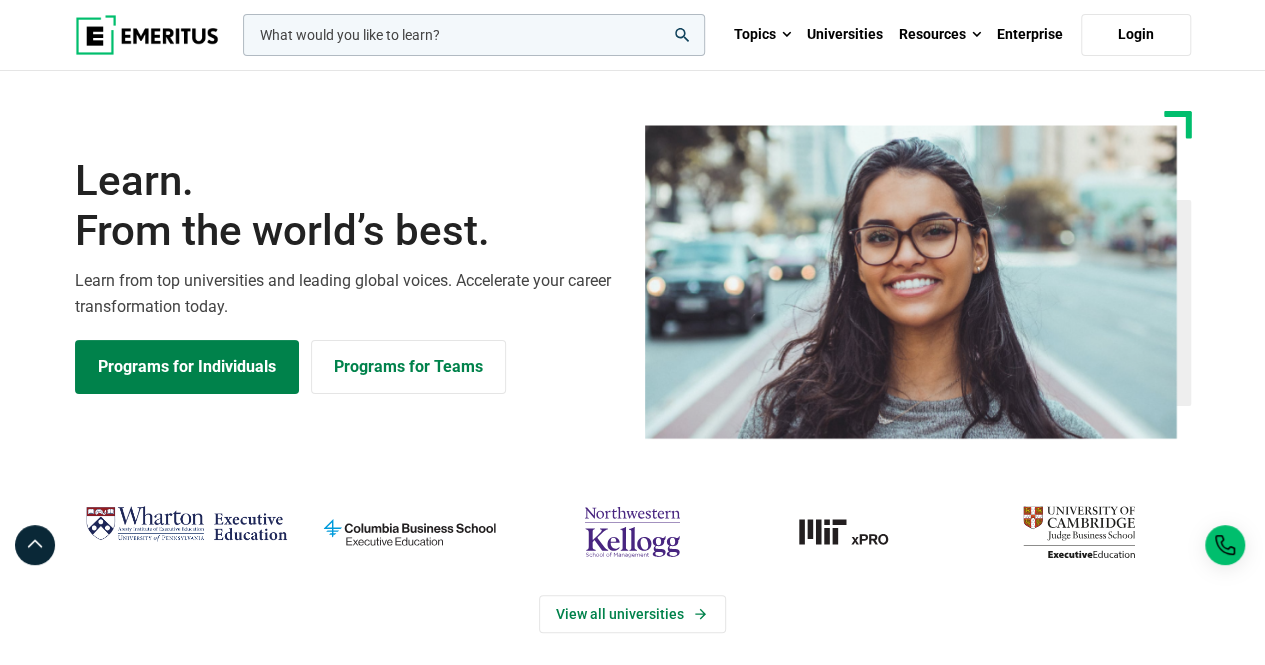 click at bounding box center (474, 35) 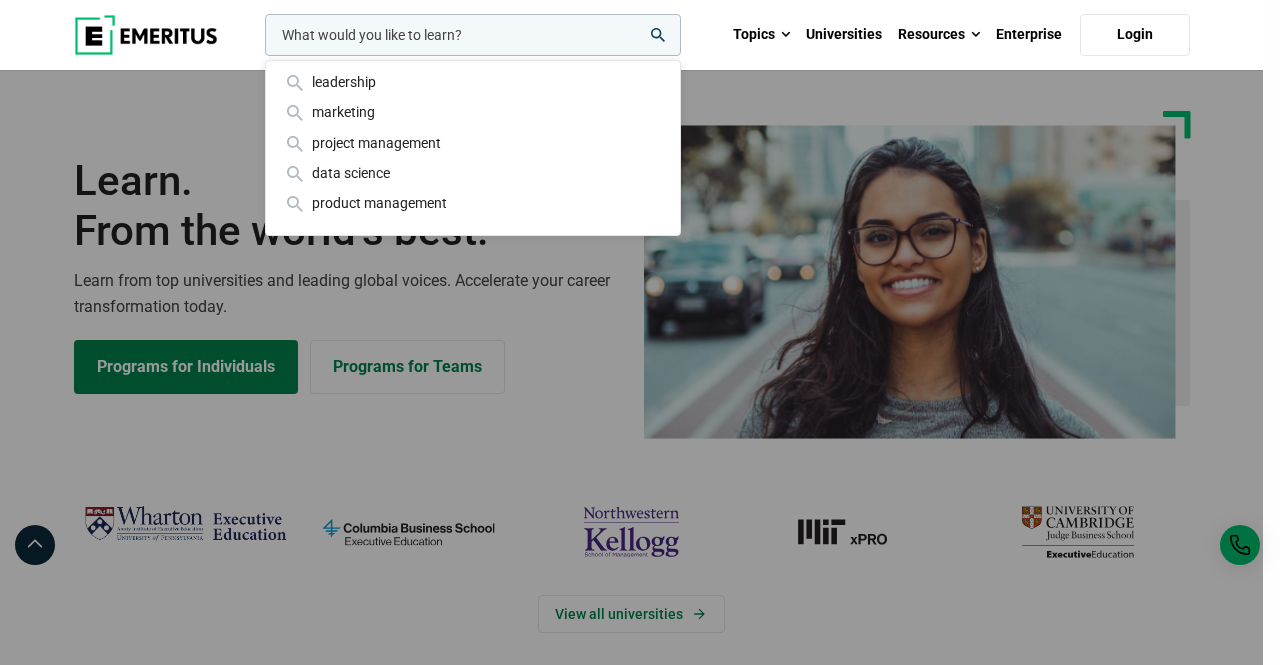 paste on "Business      Analytics and AI: Decision‑Making Using Data" 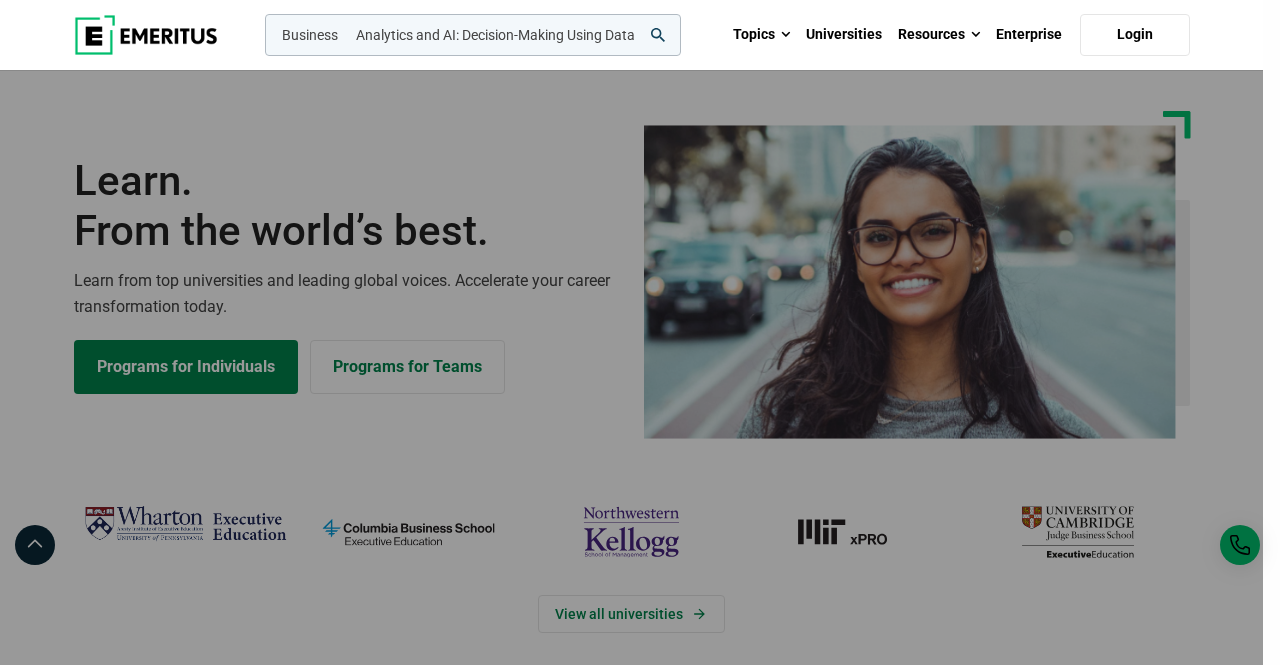 scroll, scrollTop: 0, scrollLeft: 6, axis: horizontal 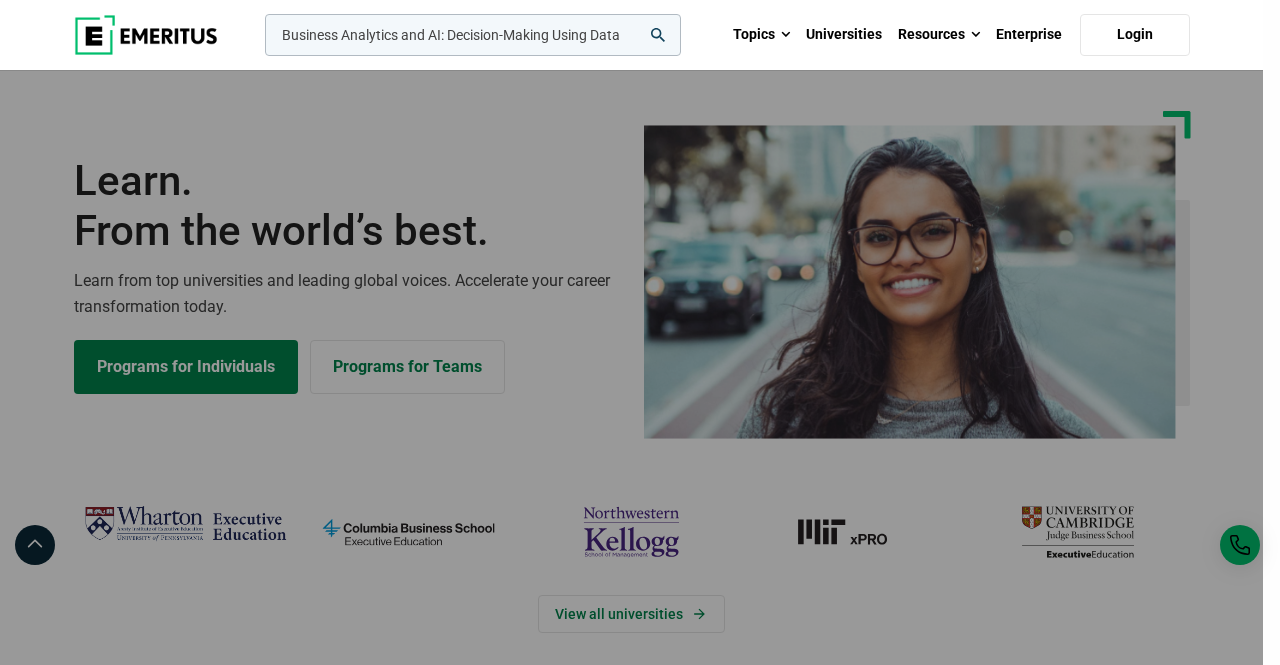 click on "Business Analytics and AI: Decision‑Making Using Data" at bounding box center [473, 35] 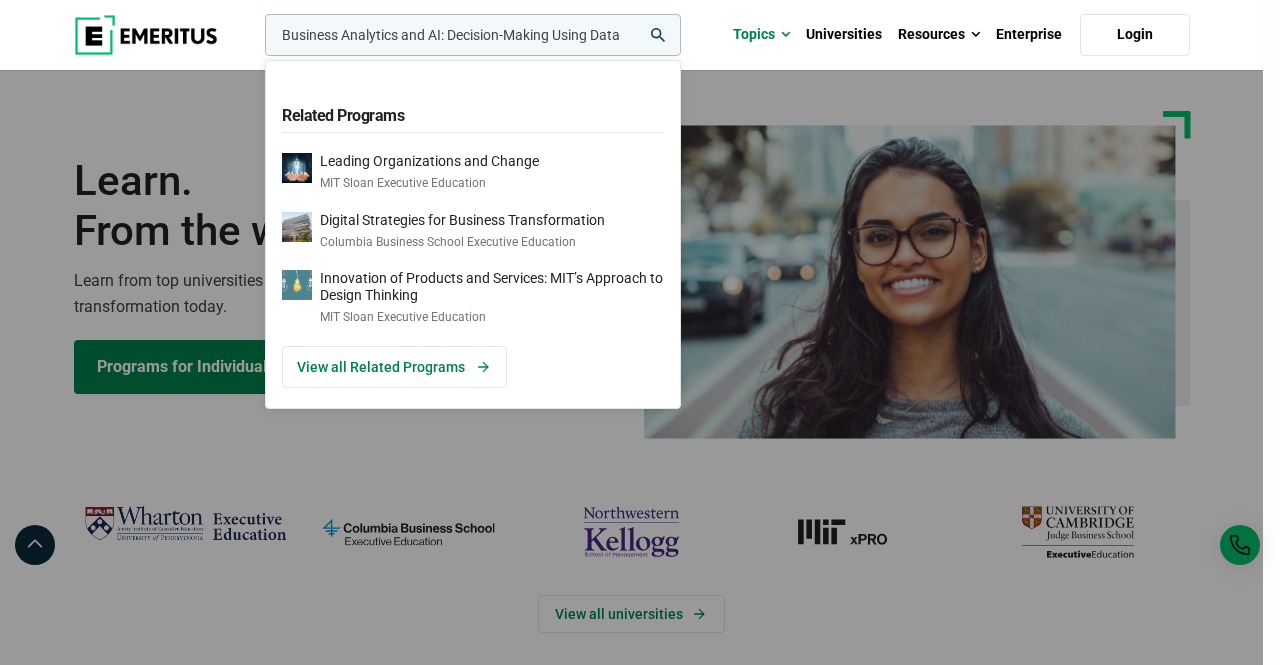 drag, startPoint x: 446, startPoint y: 32, endPoint x: 736, endPoint y: 25, distance: 290.08447 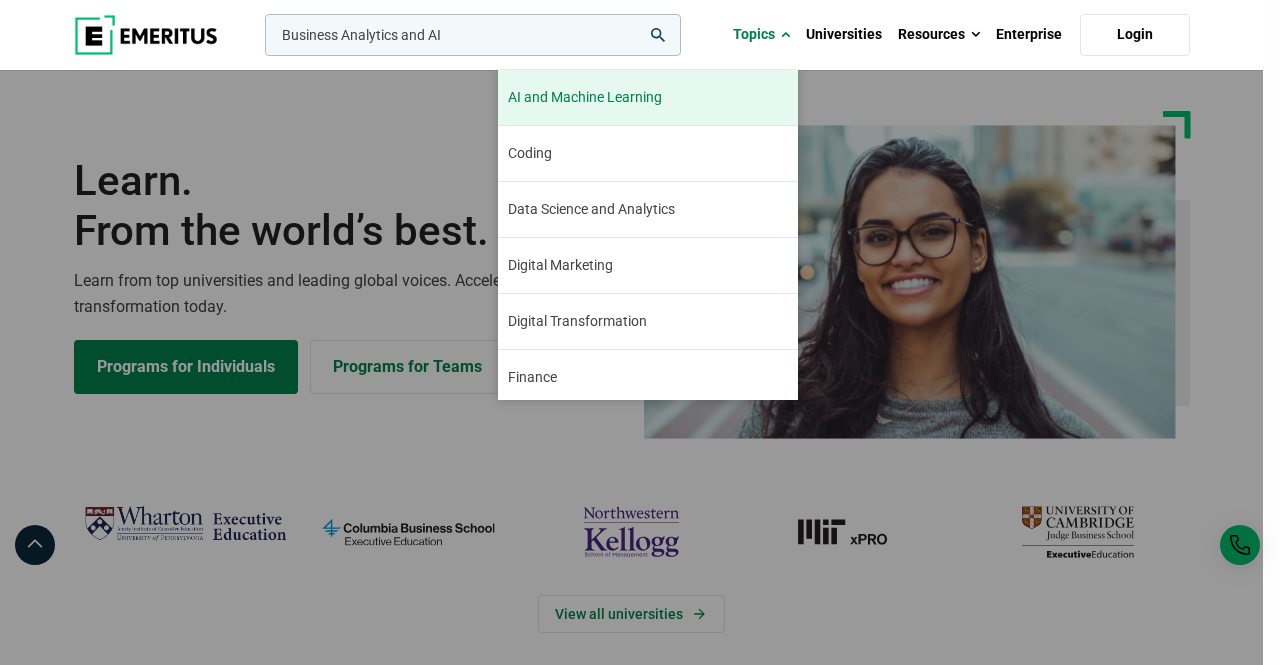 type on "Business Analytics and AI" 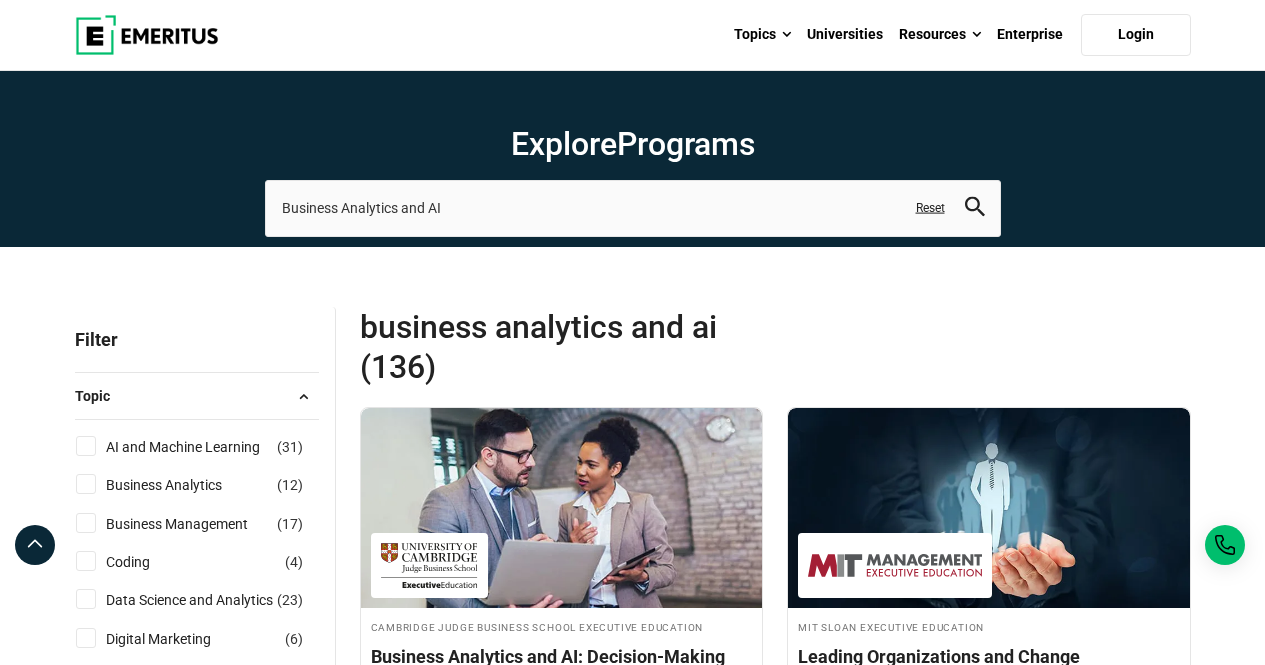 scroll, scrollTop: 0, scrollLeft: 0, axis: both 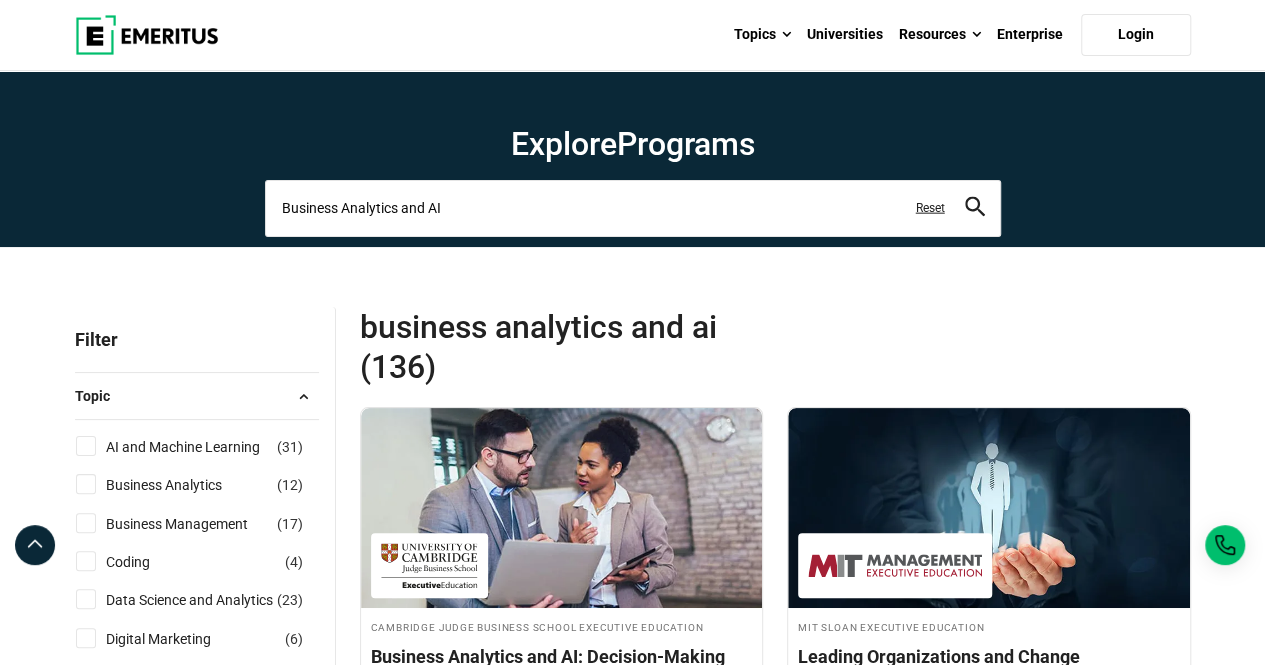 click on "Business Analytics and AI" at bounding box center (633, 208) 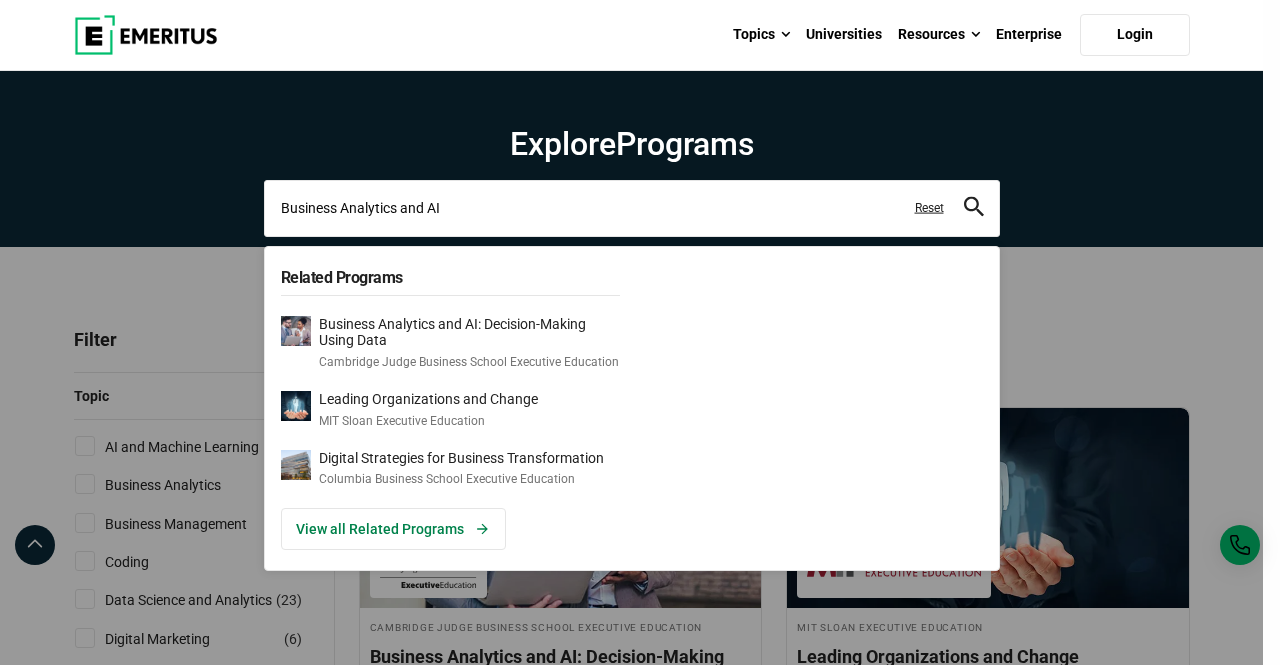 click on "Business Analytics and AI" at bounding box center (632, 208) 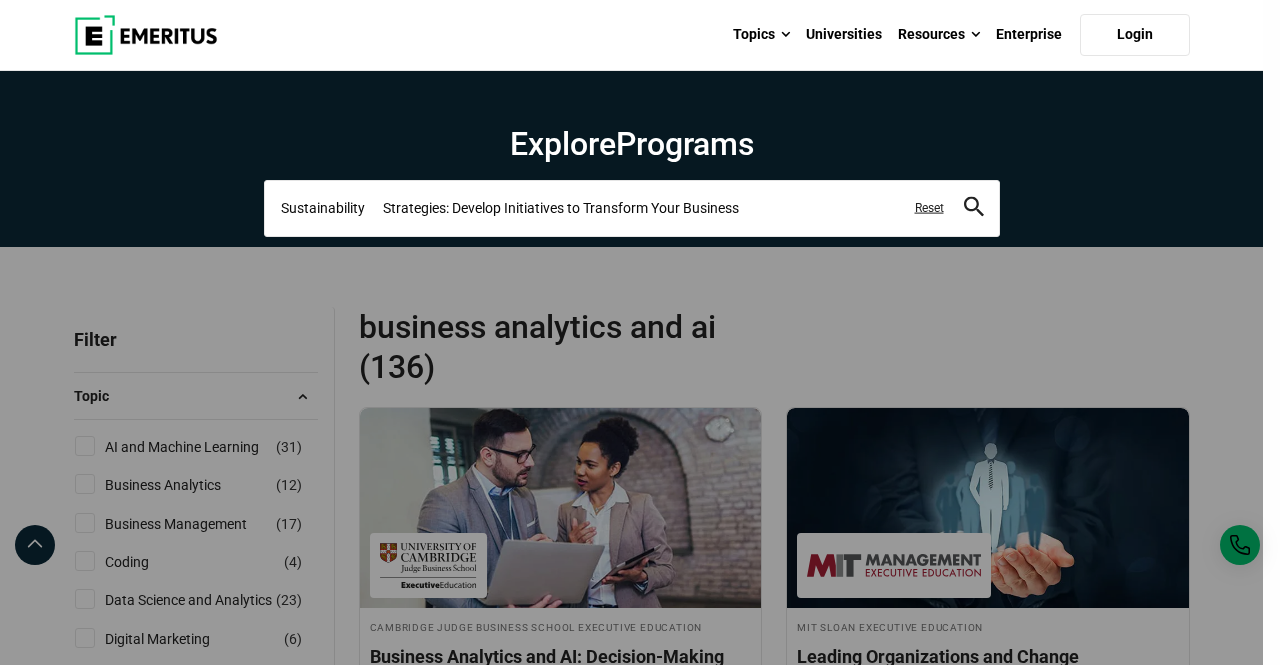 drag, startPoint x: 386, startPoint y: 203, endPoint x: 365, endPoint y: 209, distance: 21.84033 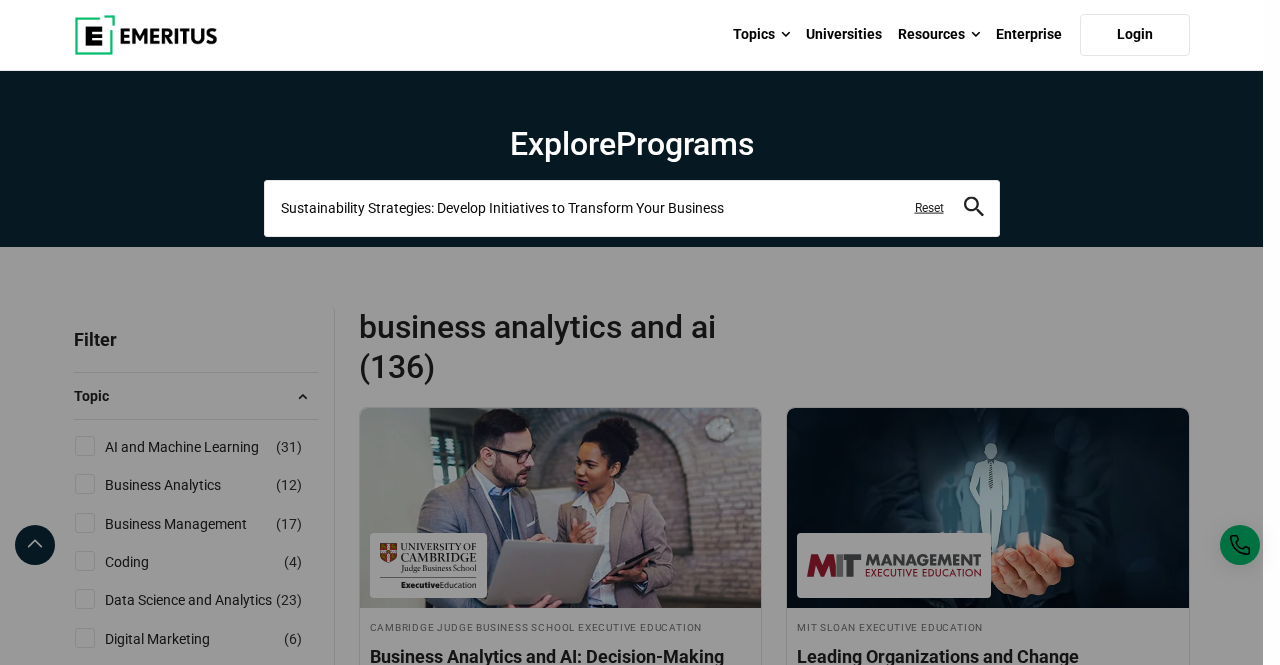 type on "Sustainability Strategies: Develop Initiatives to Transform Your Business" 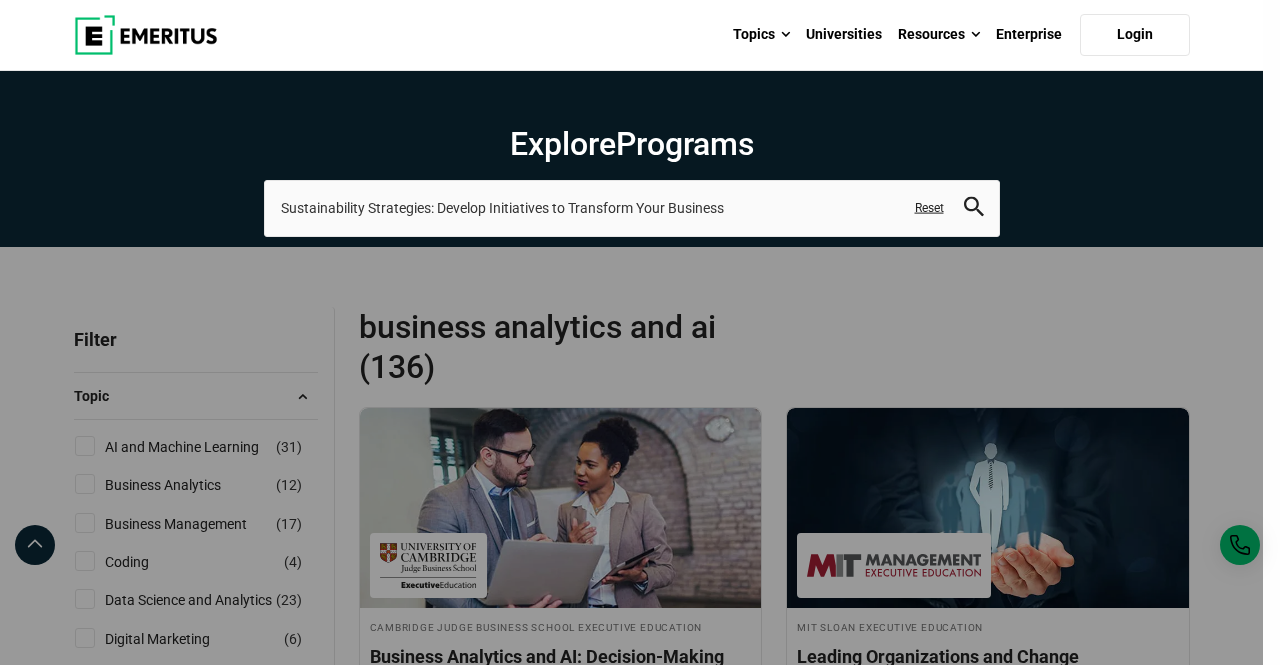 click 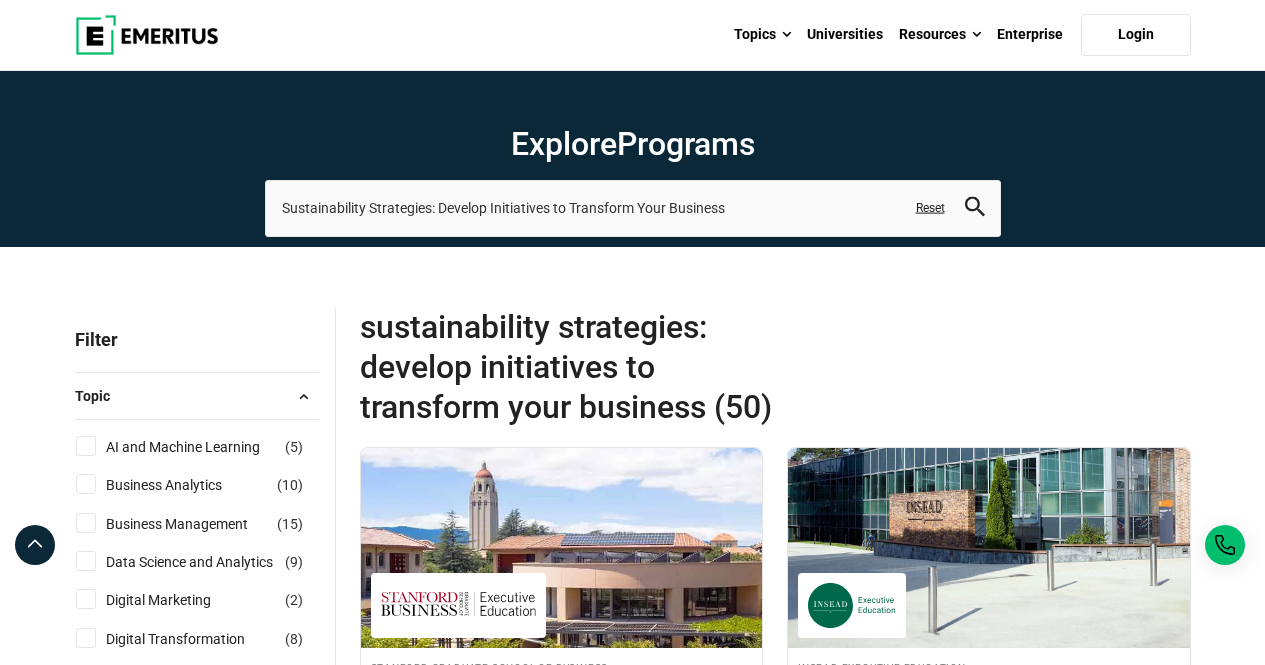scroll, scrollTop: 300, scrollLeft: 0, axis: vertical 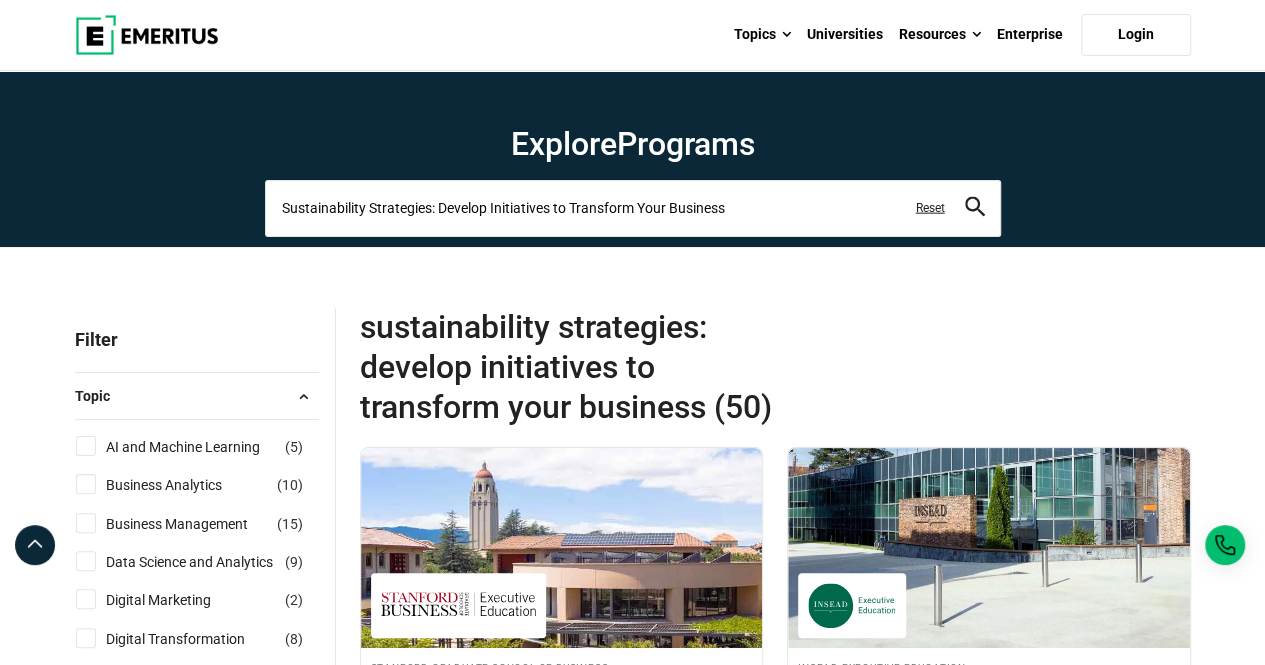 click on "Sustainability Strategies: Develop Initiatives to Transform Your Business" at bounding box center [633, 208] 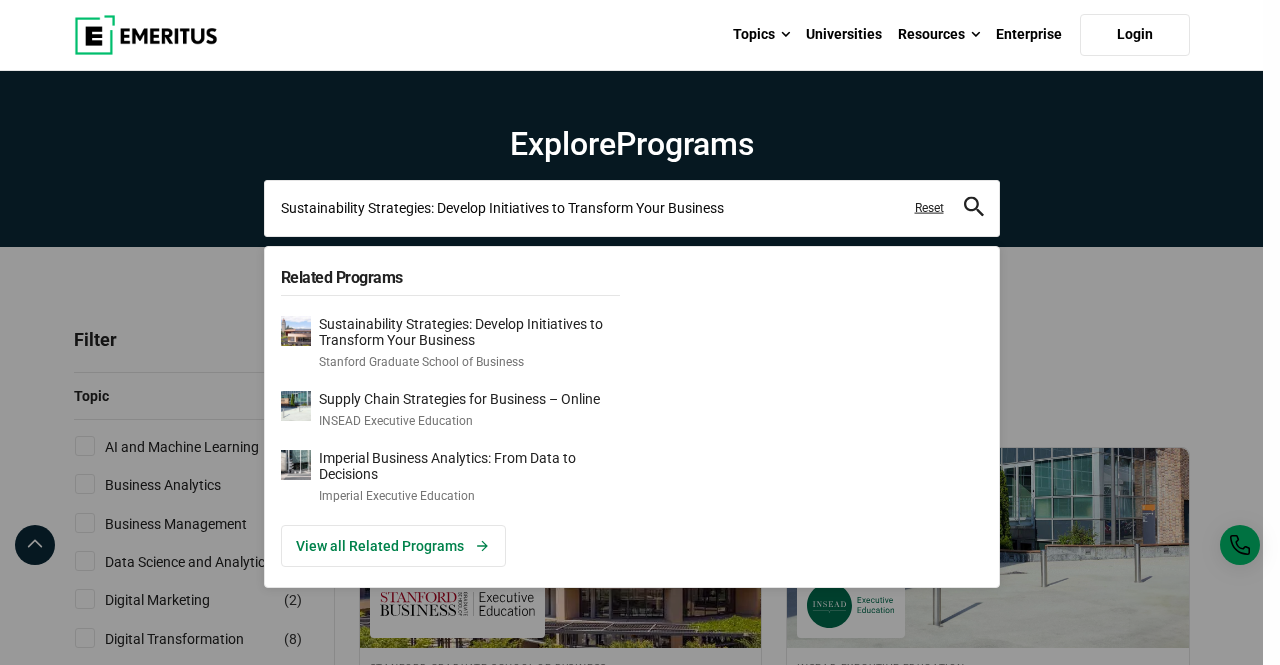 click on "Sustainability Strategies: Develop Initiatives to Transform Your Business" at bounding box center [632, 208] 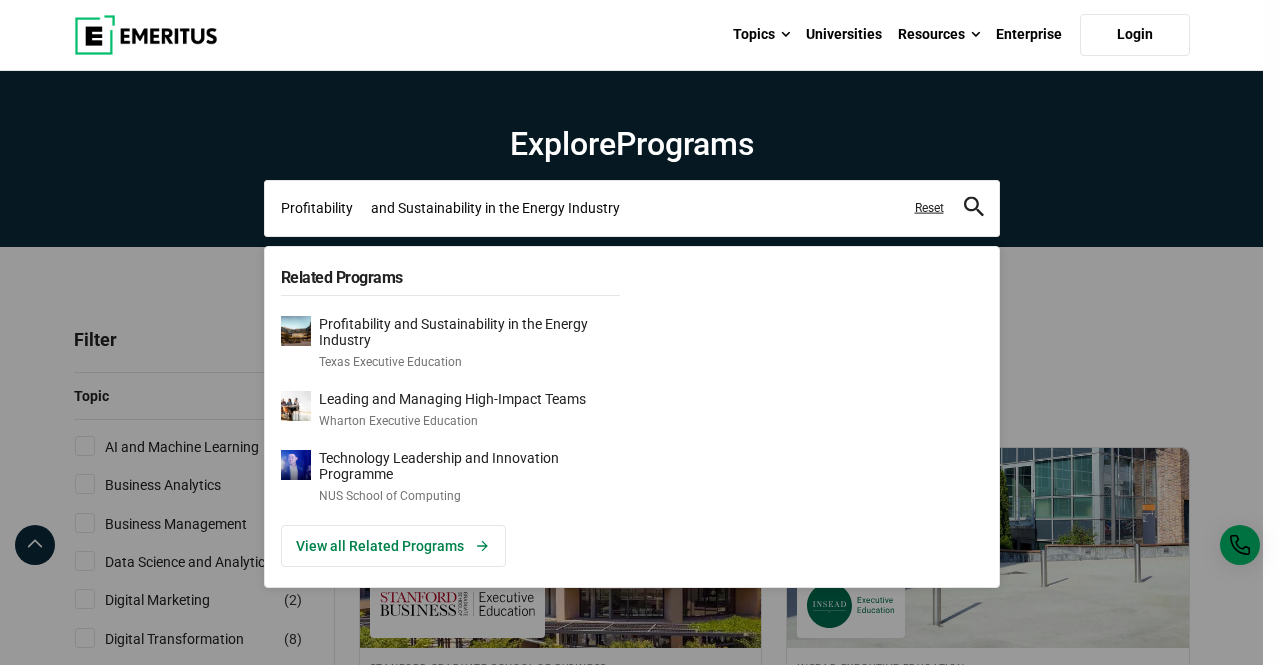 drag, startPoint x: 374, startPoint y: 210, endPoint x: 354, endPoint y: 210, distance: 20 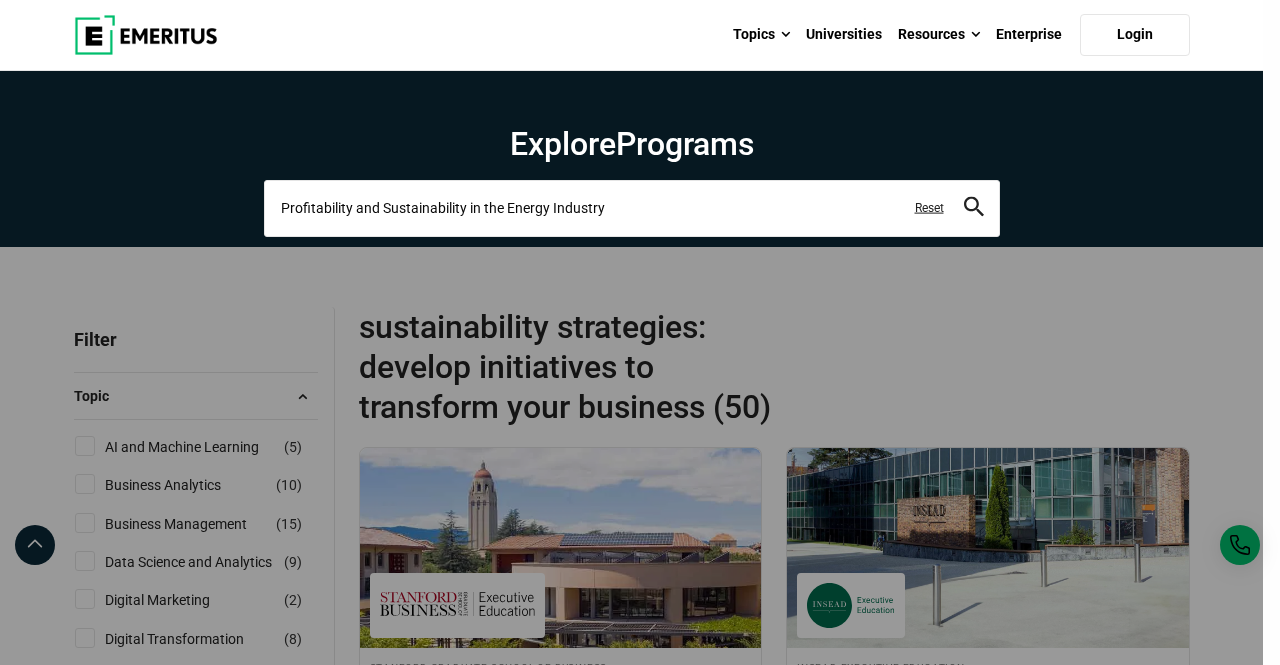 click on "Profitability and Sustainability in the Energy Industry" at bounding box center (632, 208) 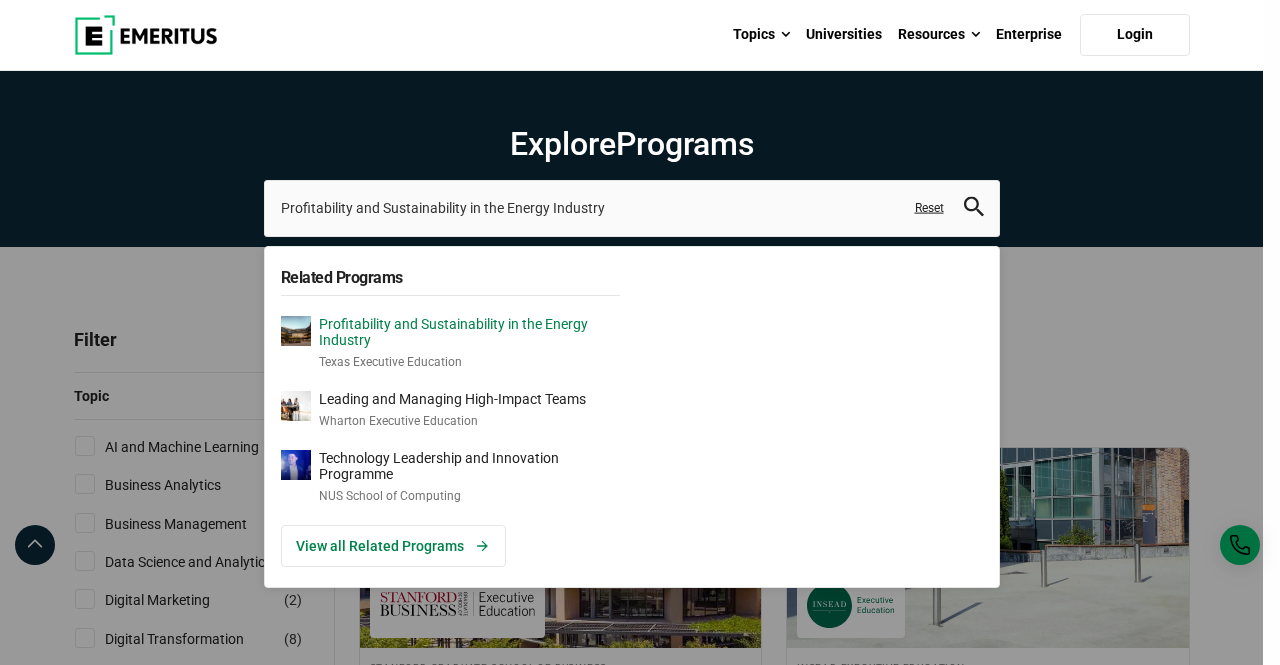 click on "Profitability and Sustainability in the Energy Industry" at bounding box center [469, 333] 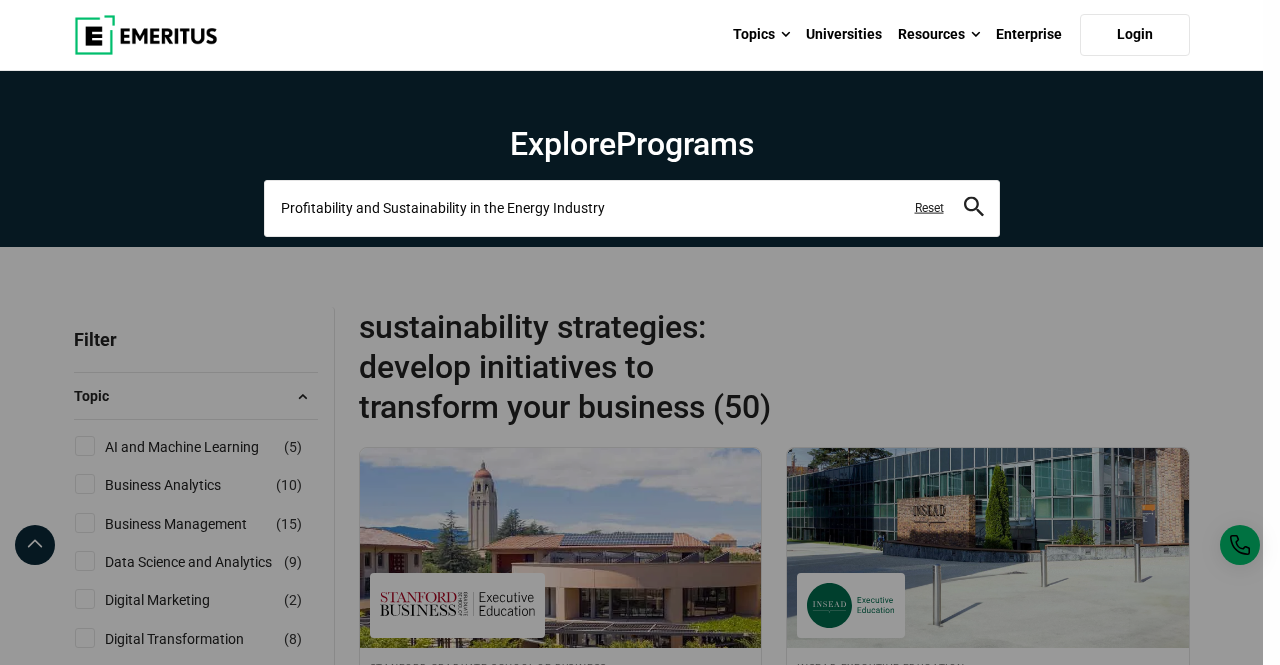 click on "Profitability and Sustainability in the Energy Industry" at bounding box center (632, 208) 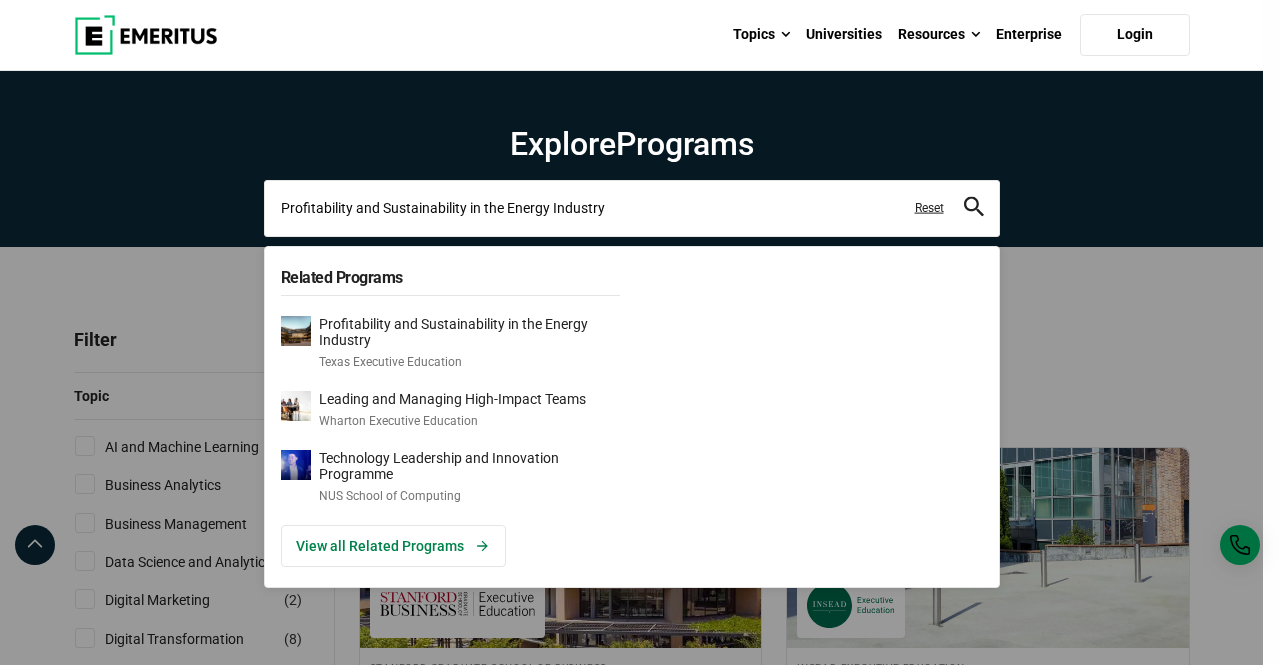 click on "Profitability and Sustainability in the Energy Industry" at bounding box center (632, 208) 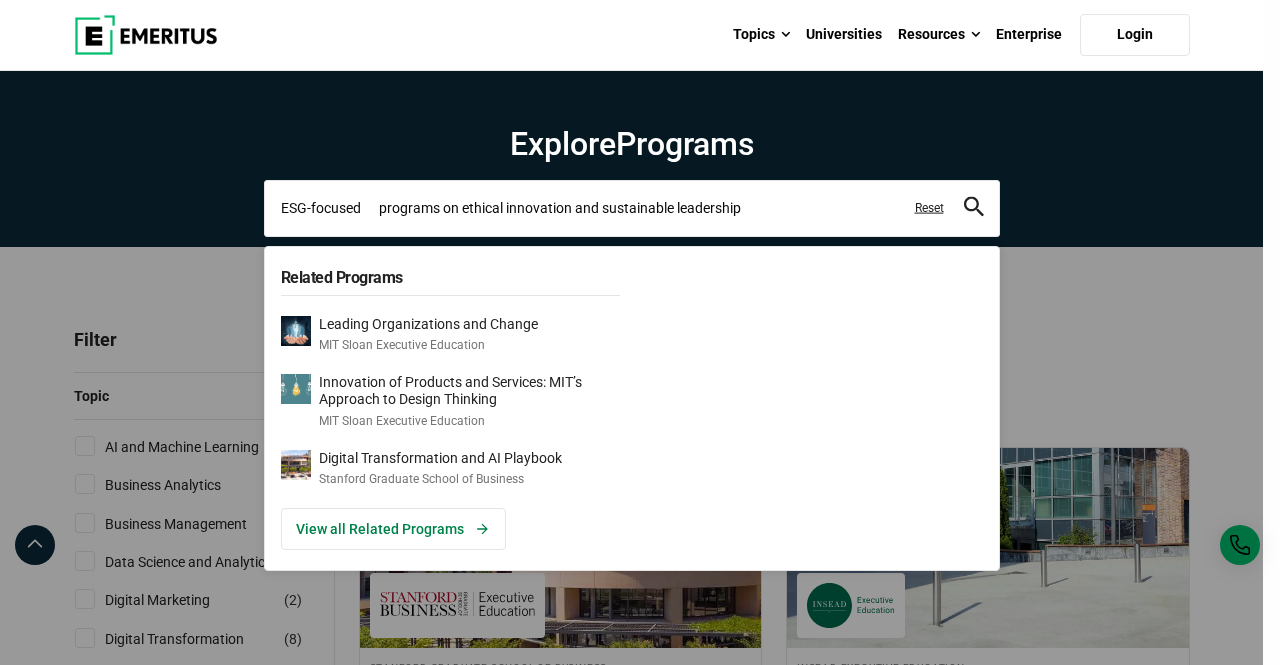 drag, startPoint x: 381, startPoint y: 209, endPoint x: 362, endPoint y: 214, distance: 19.646883 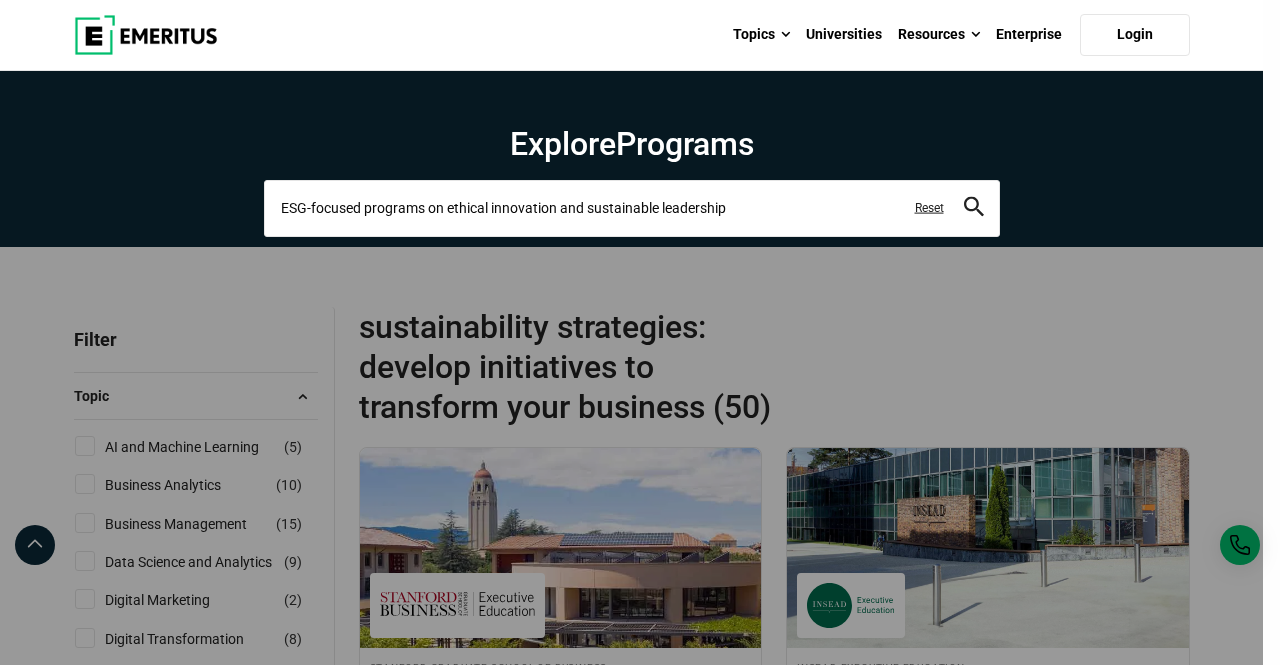 type on "ESG‑focused programs on ethical innovation and sustainable leadership" 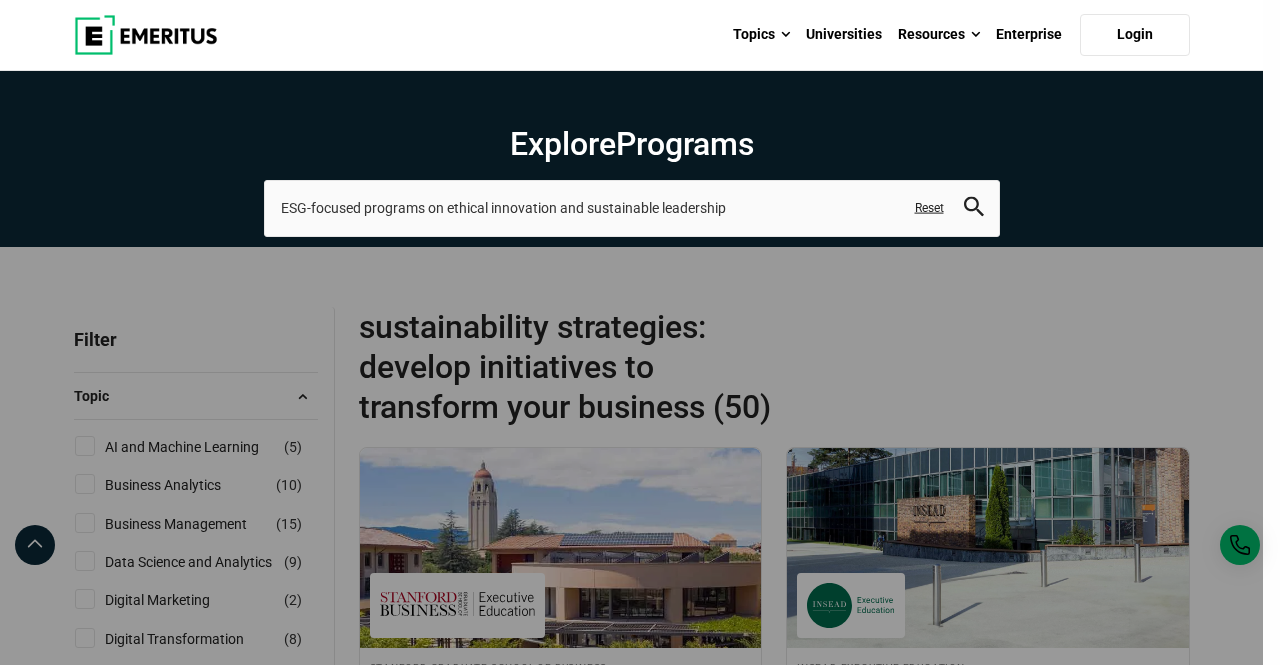 click 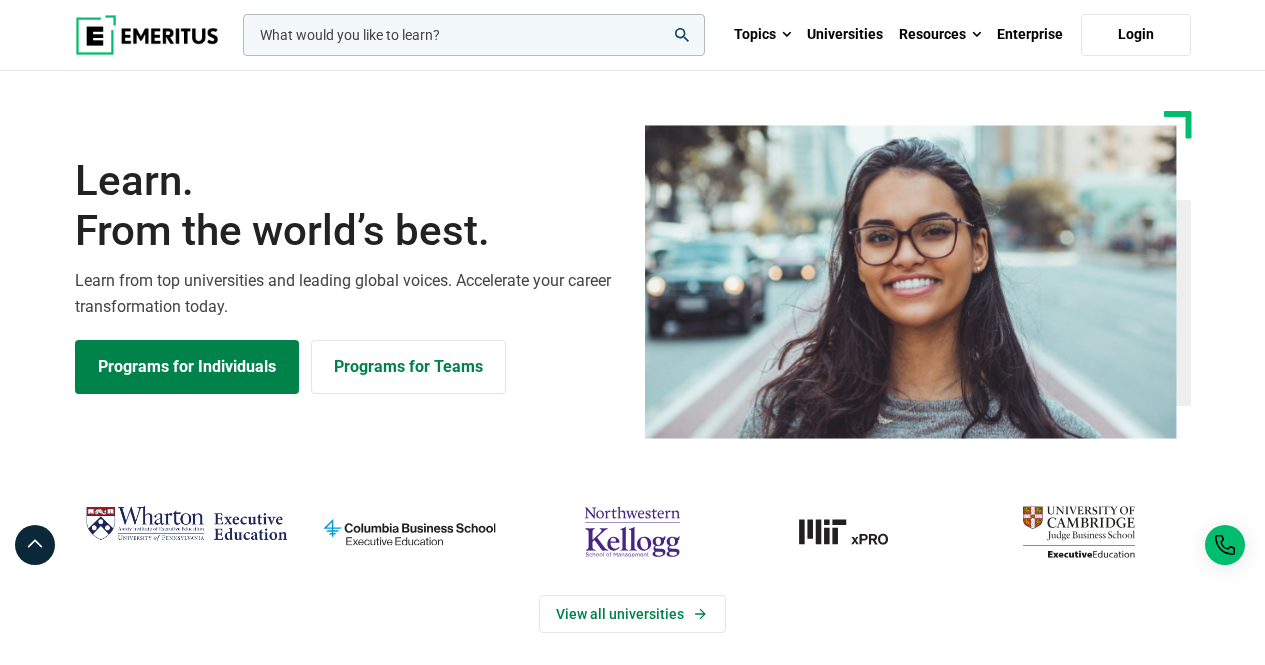 scroll, scrollTop: 0, scrollLeft: 0, axis: both 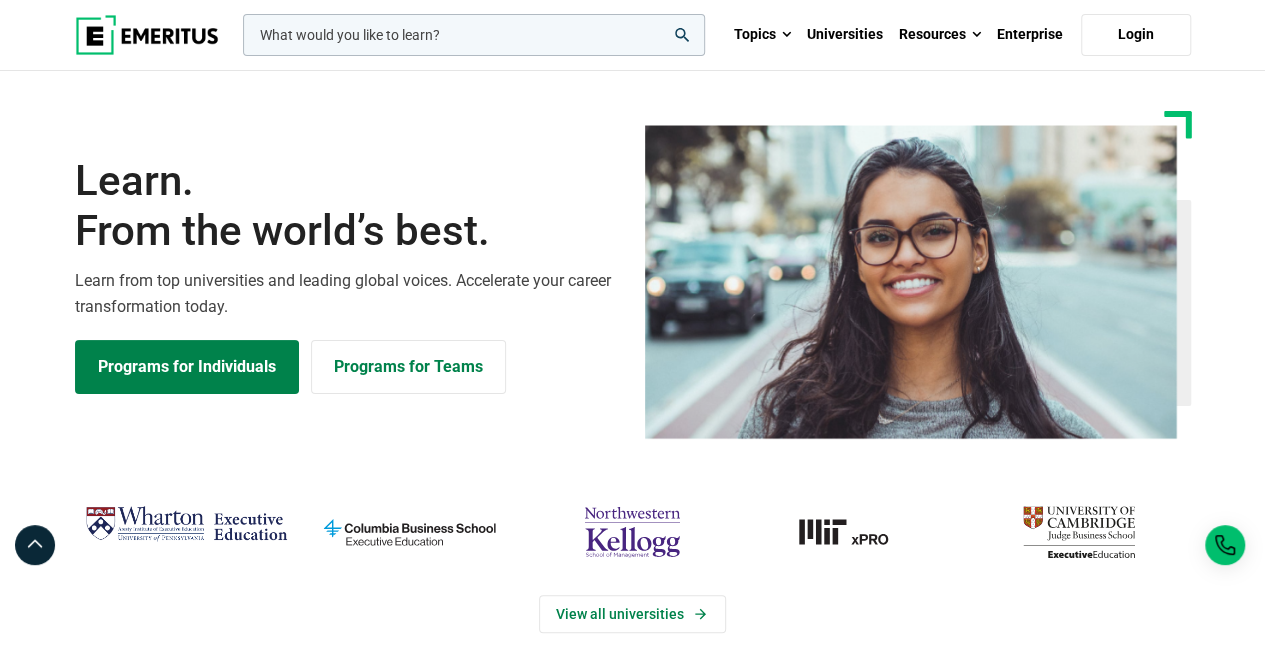 click at bounding box center [474, 35] 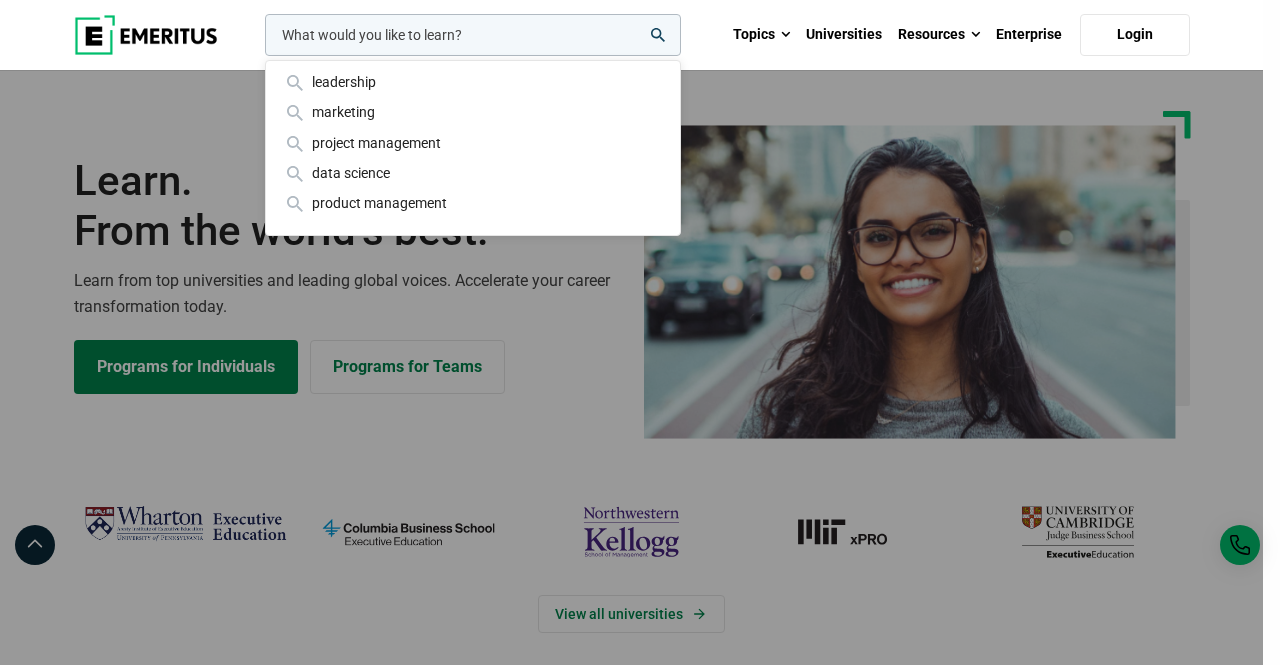 paste on "ESG‑focused      programs on ethical innovation and sustainable leadership" 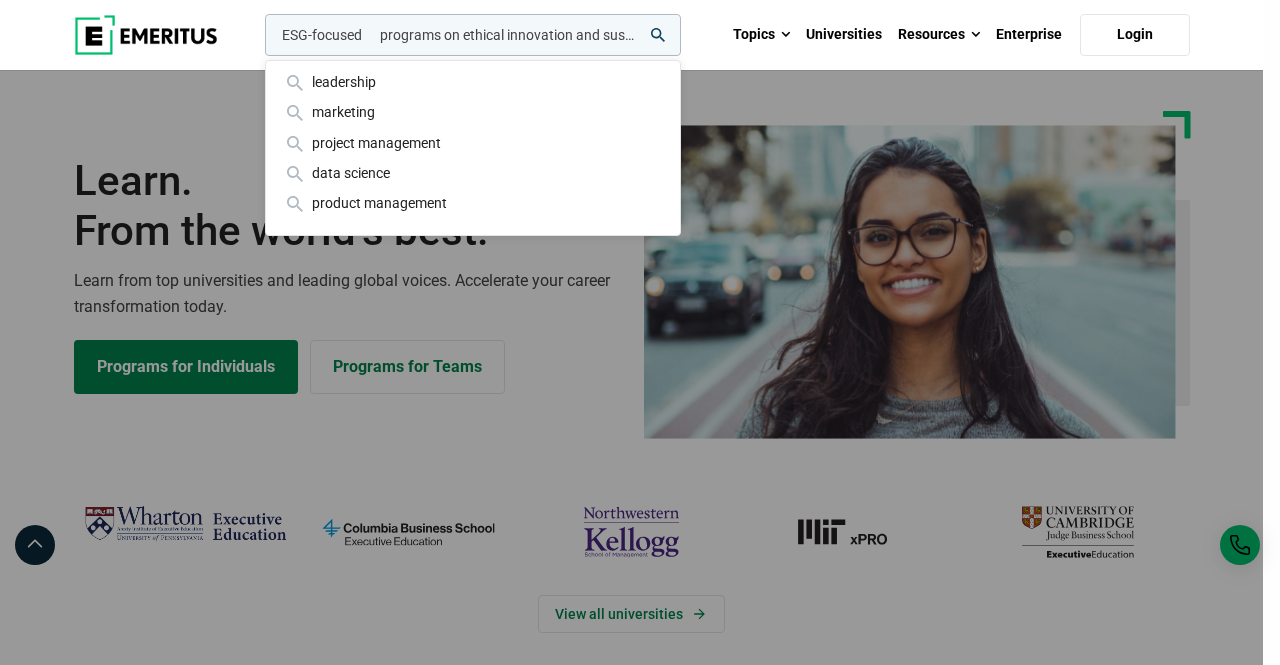 scroll, scrollTop: 0, scrollLeft: 110, axis: horizontal 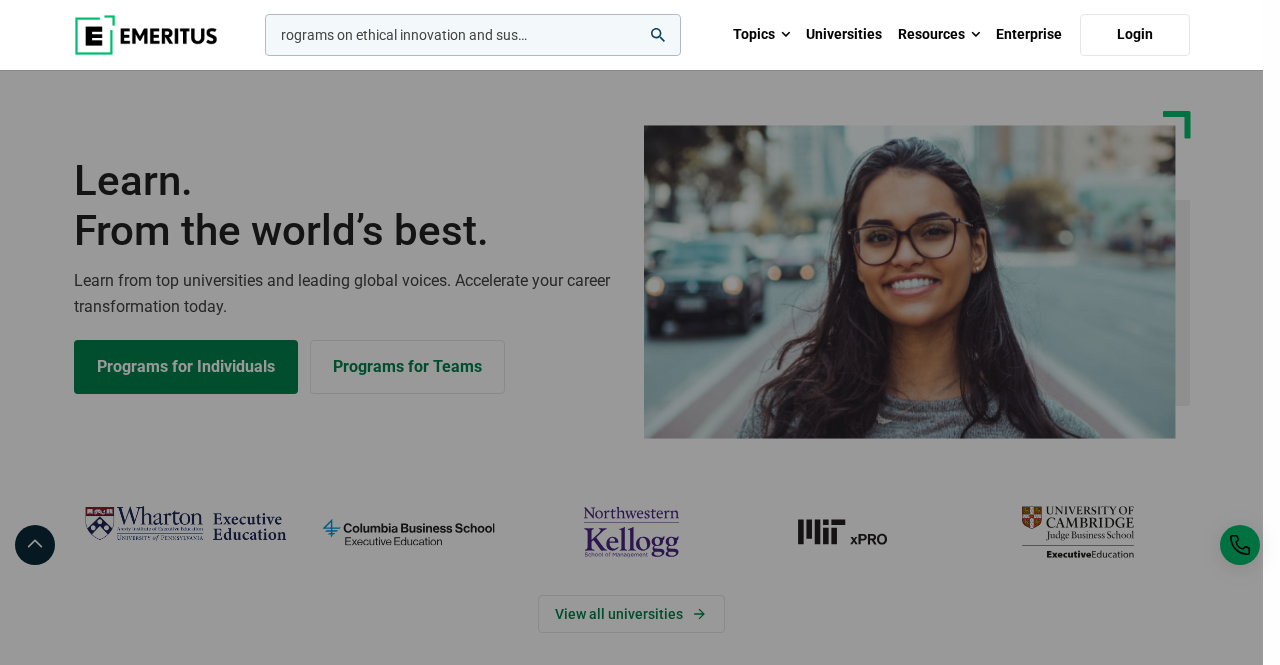 click on "ESG‑focused      programs on ethical innovation and sustainable leadership" at bounding box center [473, 35] 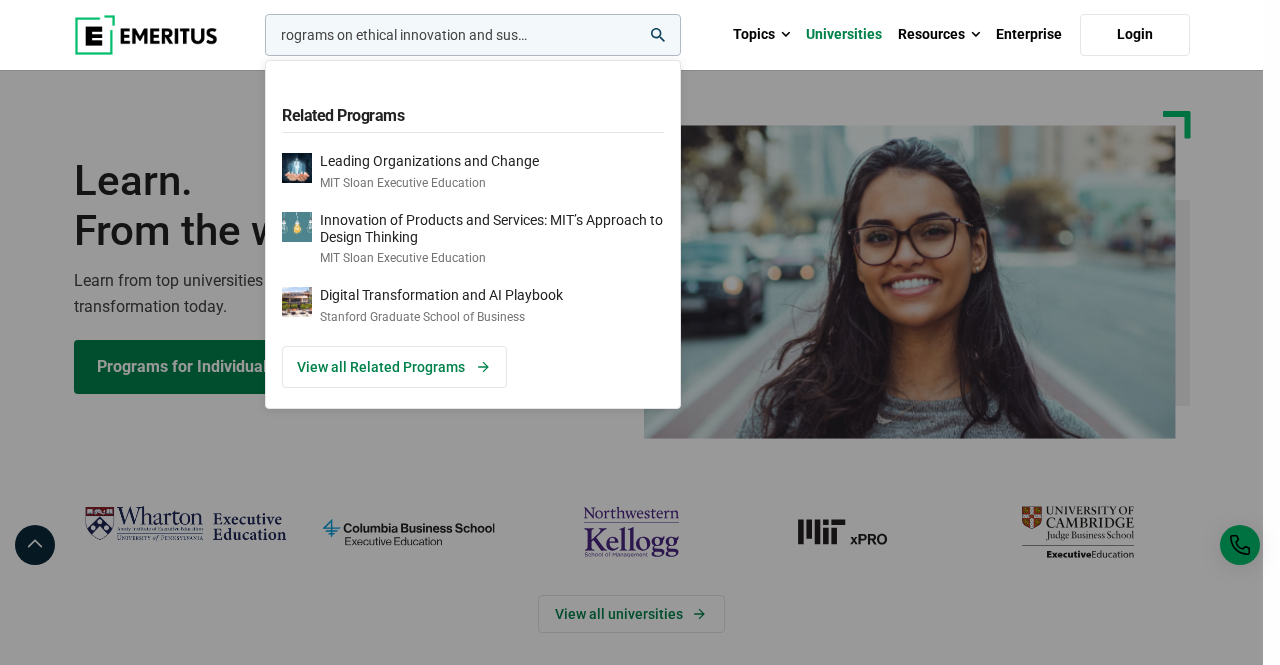 drag, startPoint x: 470, startPoint y: 35, endPoint x: 830, endPoint y: 21, distance: 360.27213 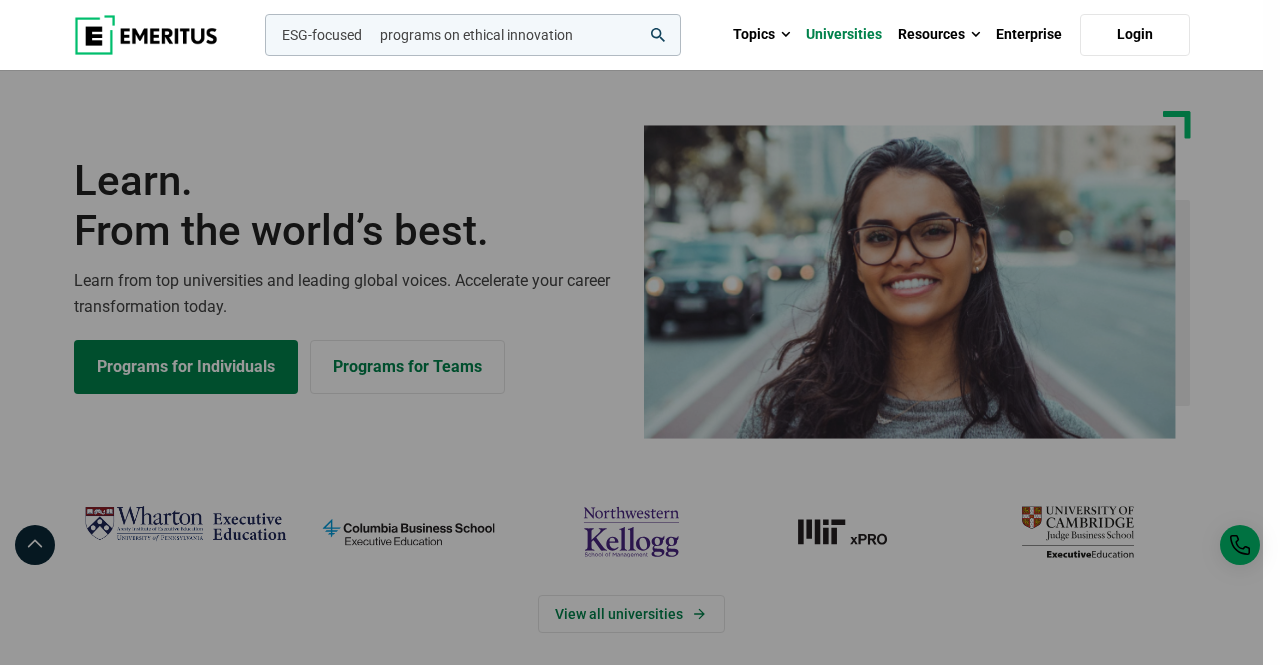 scroll, scrollTop: 0, scrollLeft: 0, axis: both 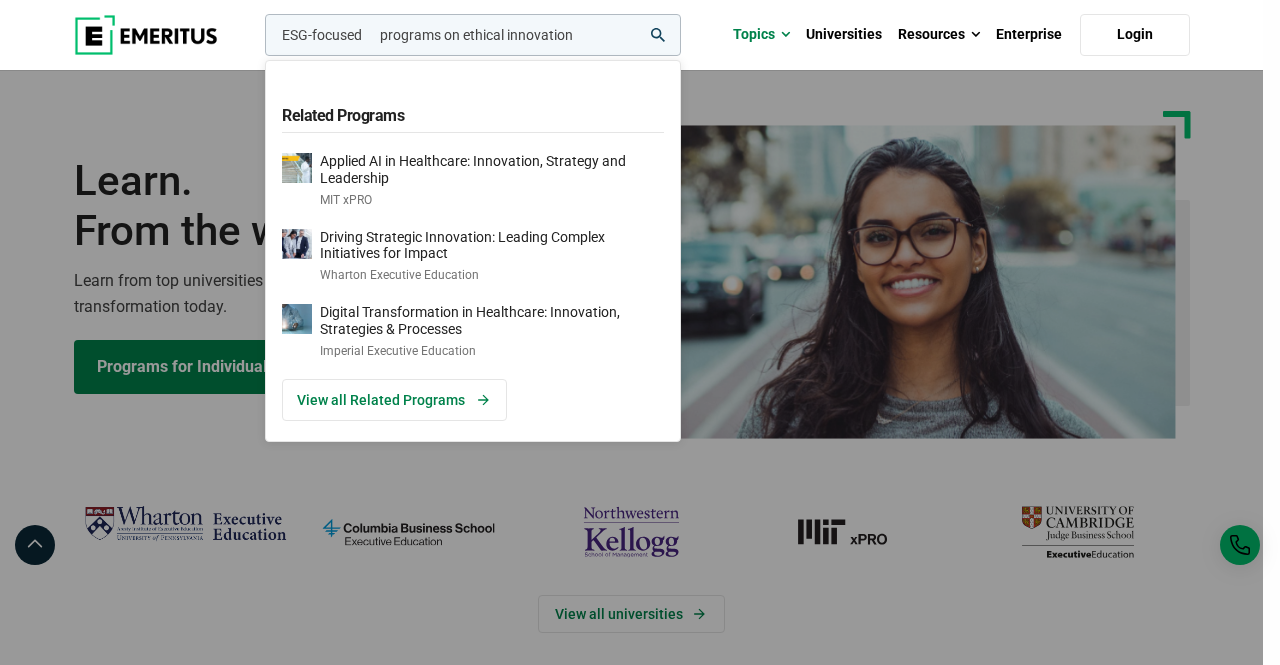 drag, startPoint x: 332, startPoint y: 37, endPoint x: 765, endPoint y: 1, distance: 434.49396 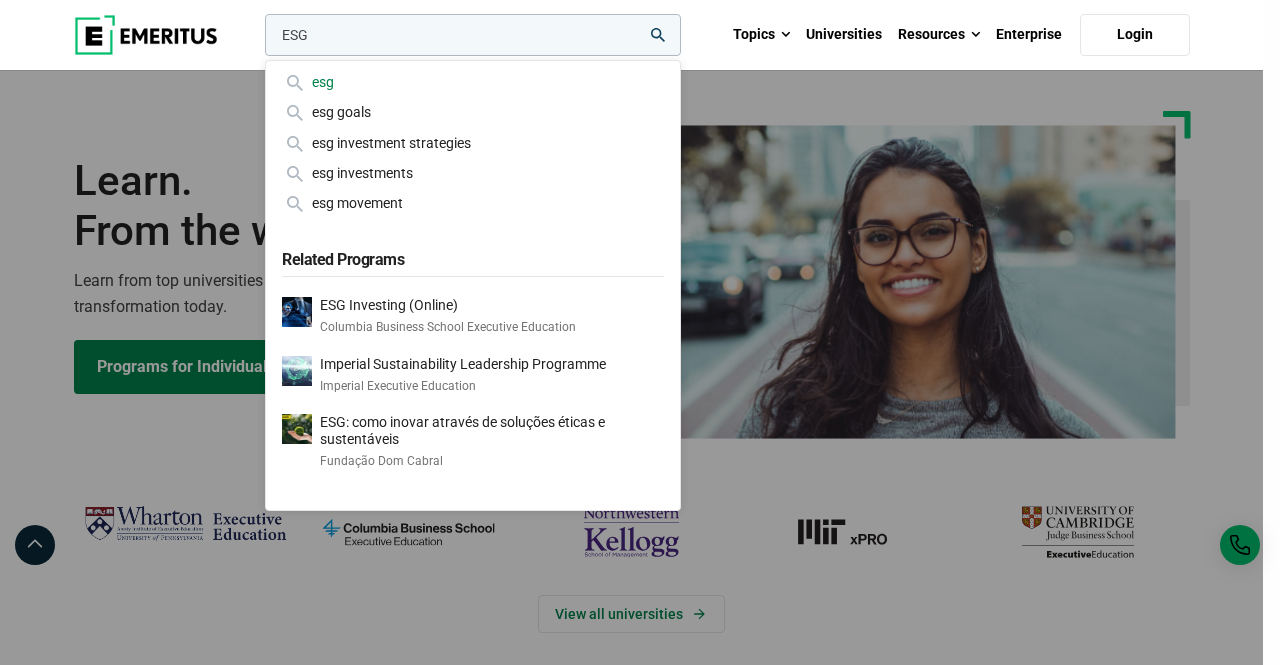 type on "ESG" 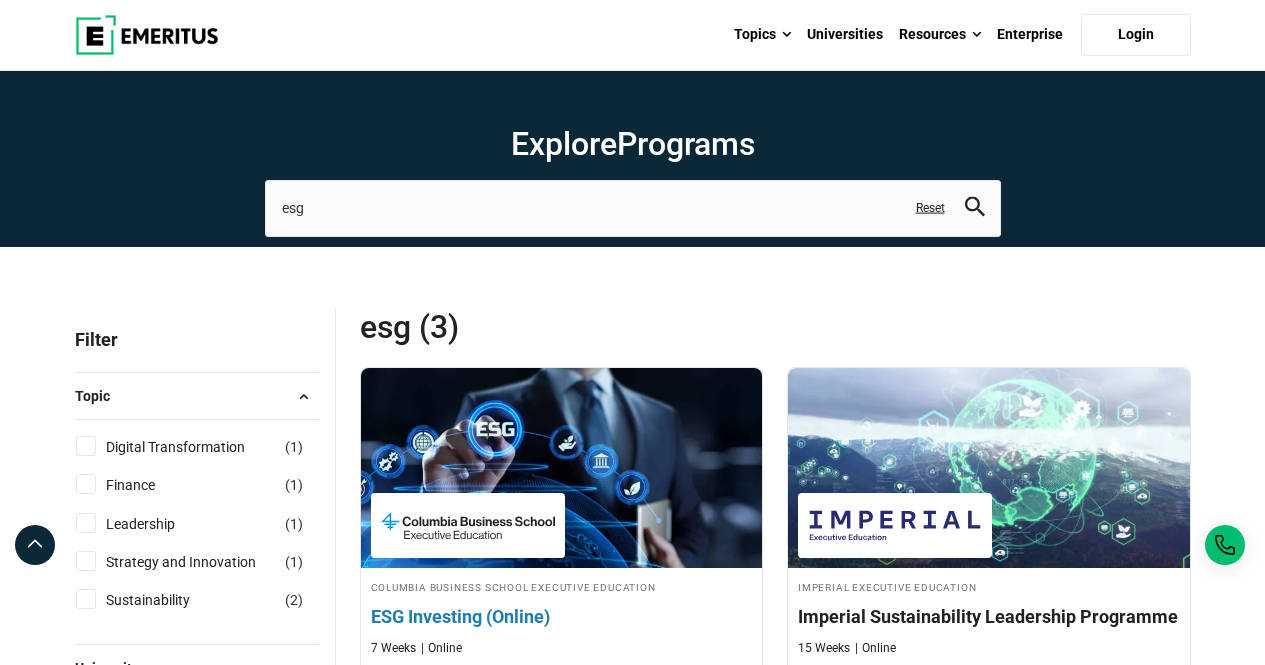 scroll, scrollTop: 200, scrollLeft: 0, axis: vertical 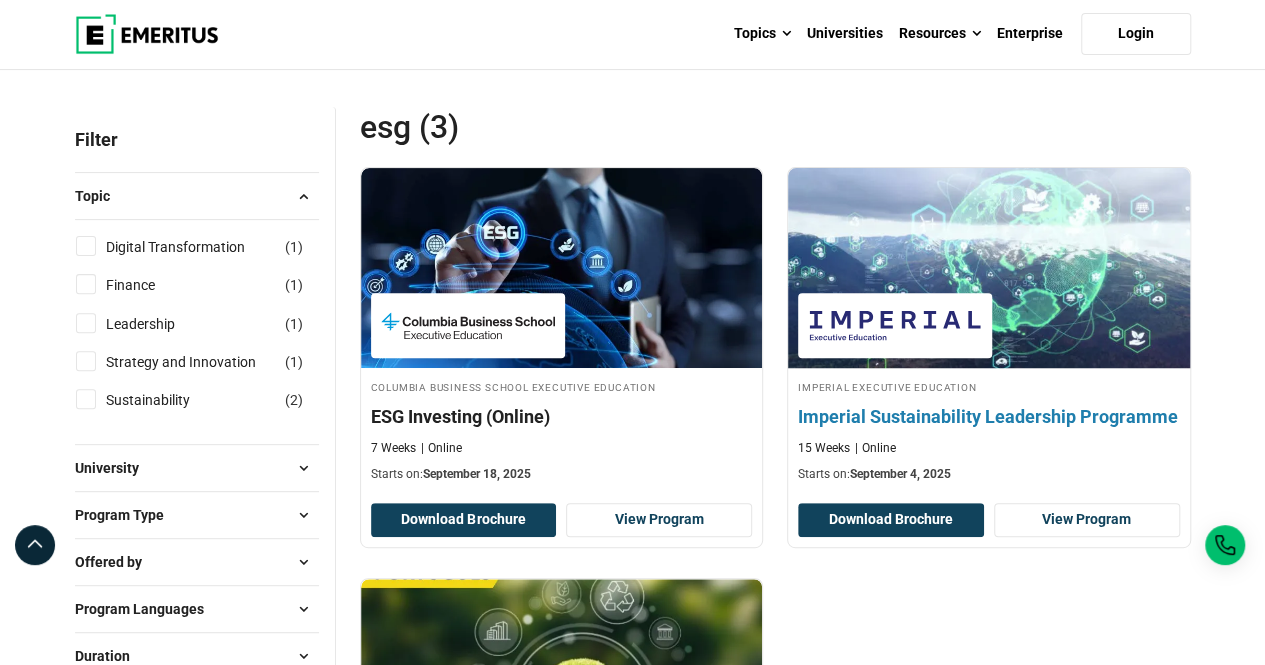 click on "Imperial Sustainability Leadership Programme" at bounding box center (989, 416) 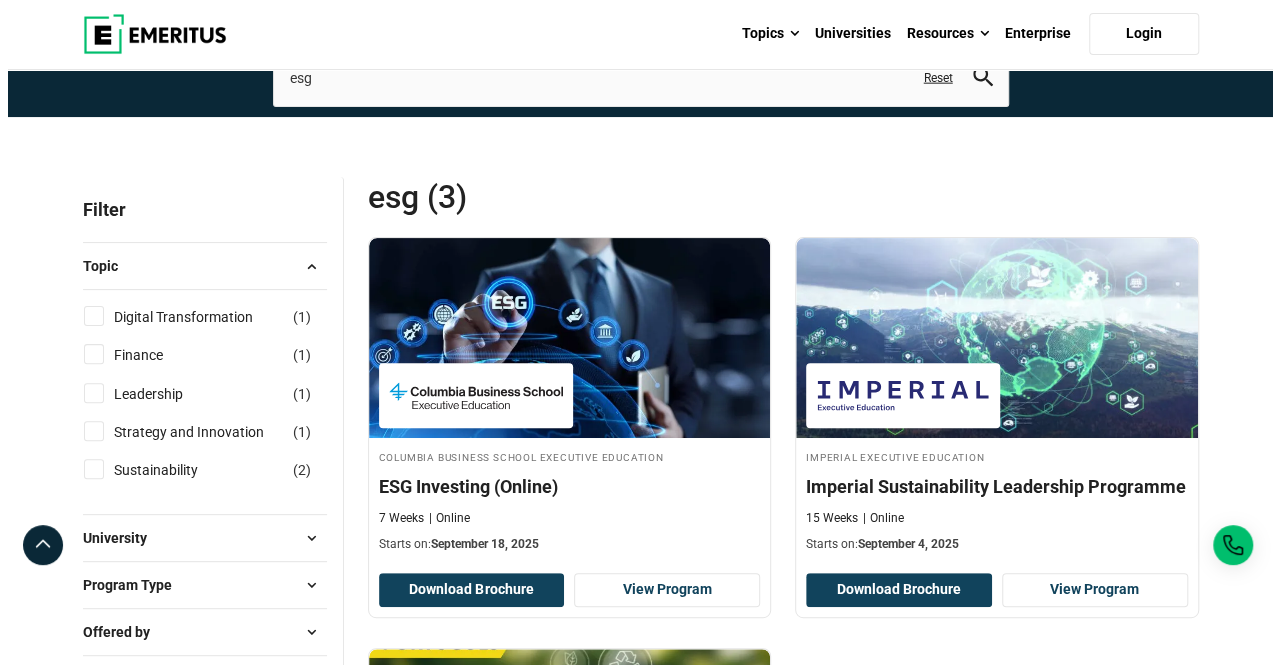 scroll, scrollTop: 0, scrollLeft: 0, axis: both 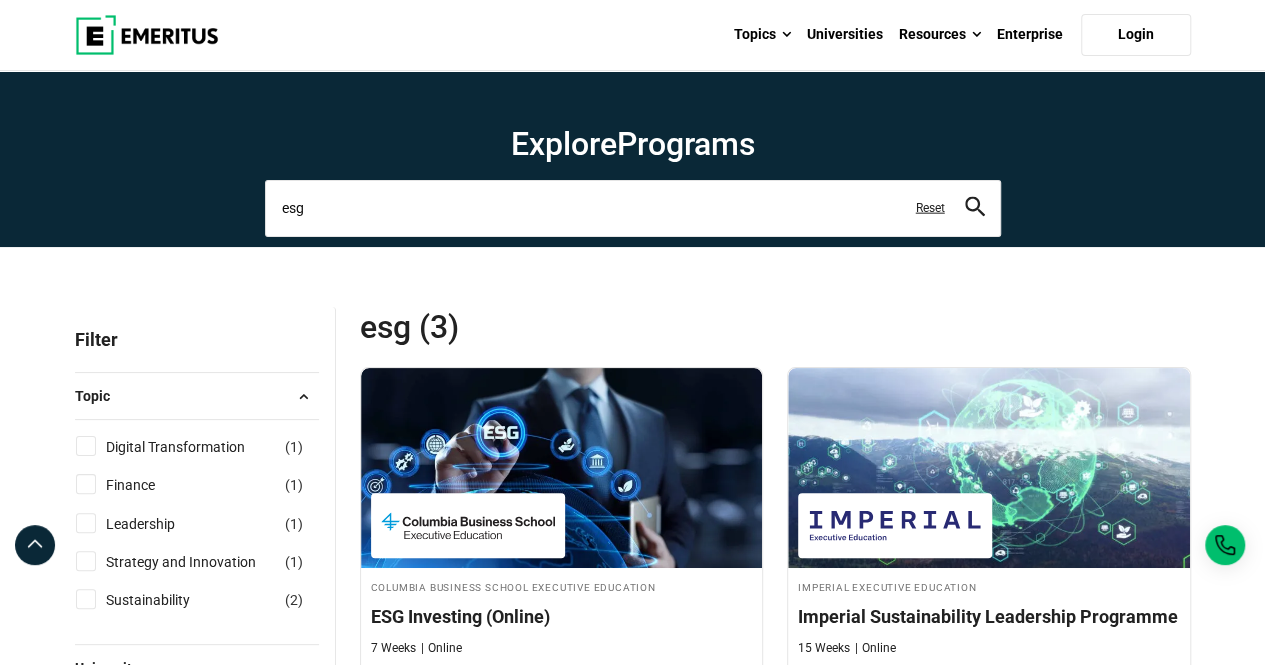 click on "esg" at bounding box center (633, 208) 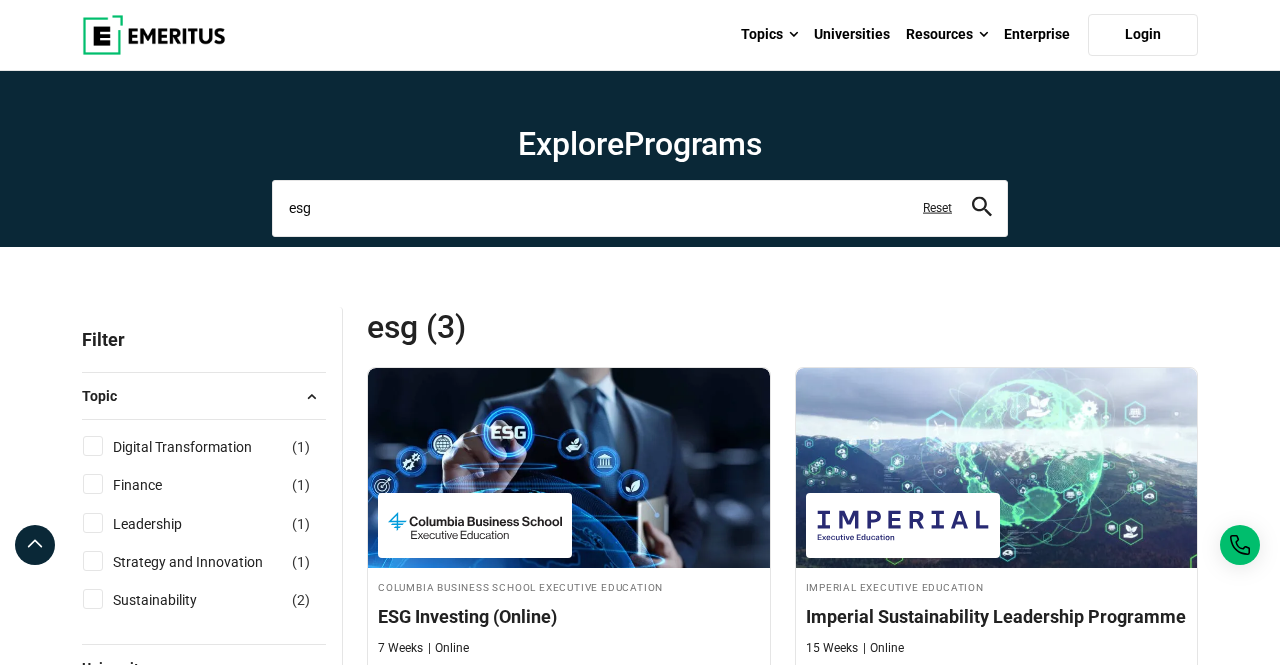 click on "esg" at bounding box center [640, 208] 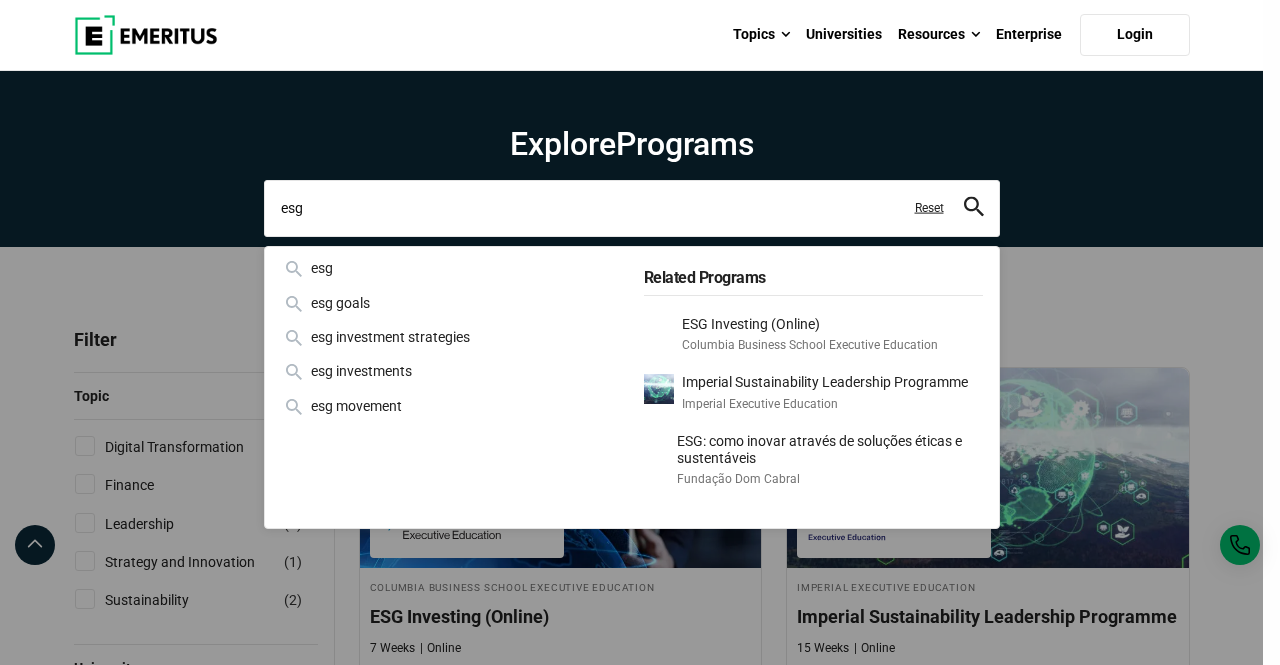 paste on "Building      a Life of Wellness: The Science of Fostering Happiness and Health Span" 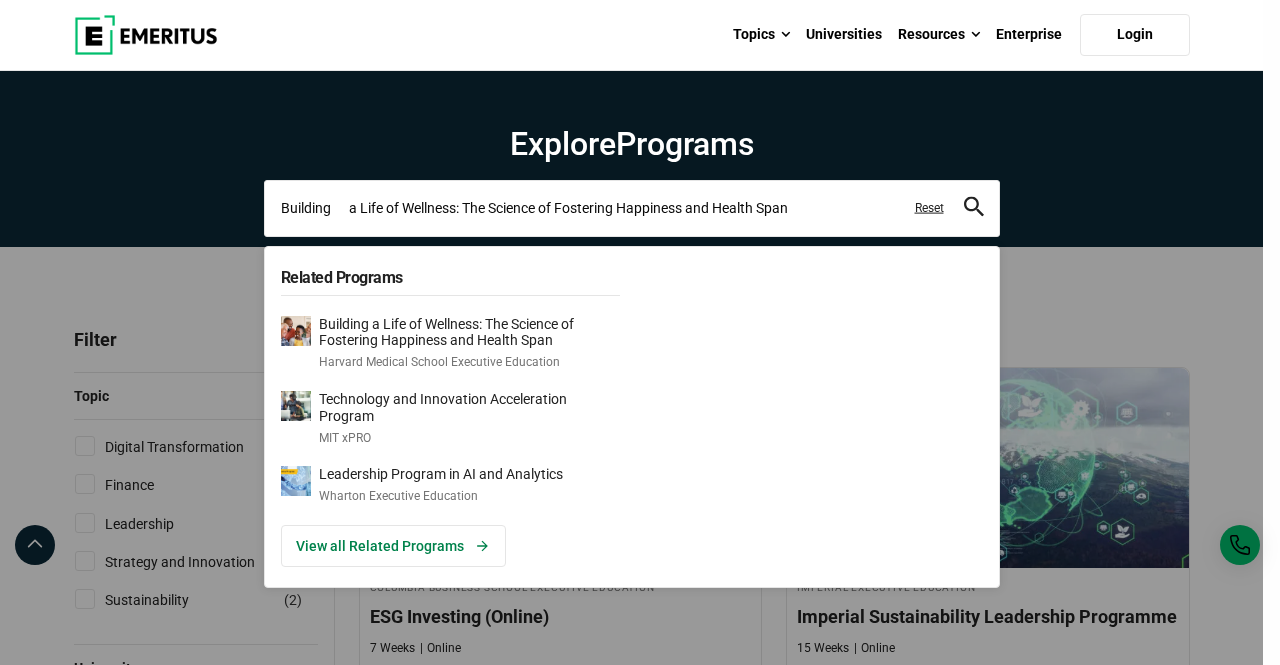 drag, startPoint x: 352, startPoint y: 211, endPoint x: 334, endPoint y: 213, distance: 18.110771 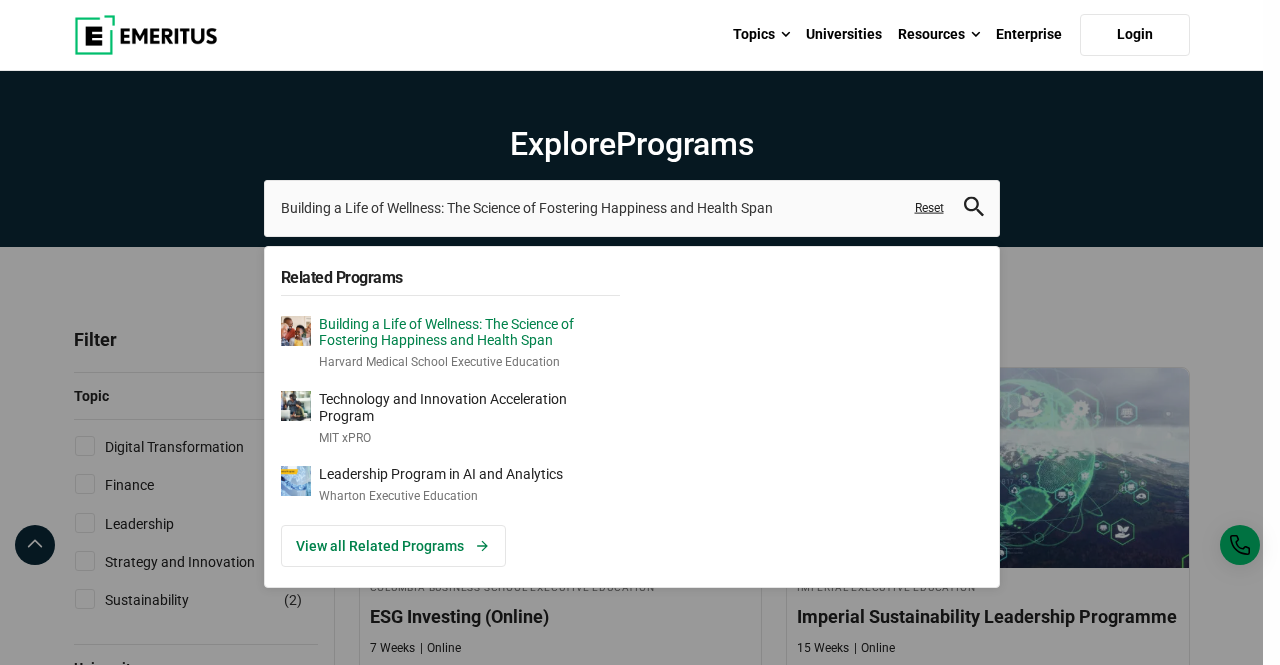 click on "Building a Life of Wellness: The Science of Fostering Happiness and Health Span" at bounding box center (469, 333) 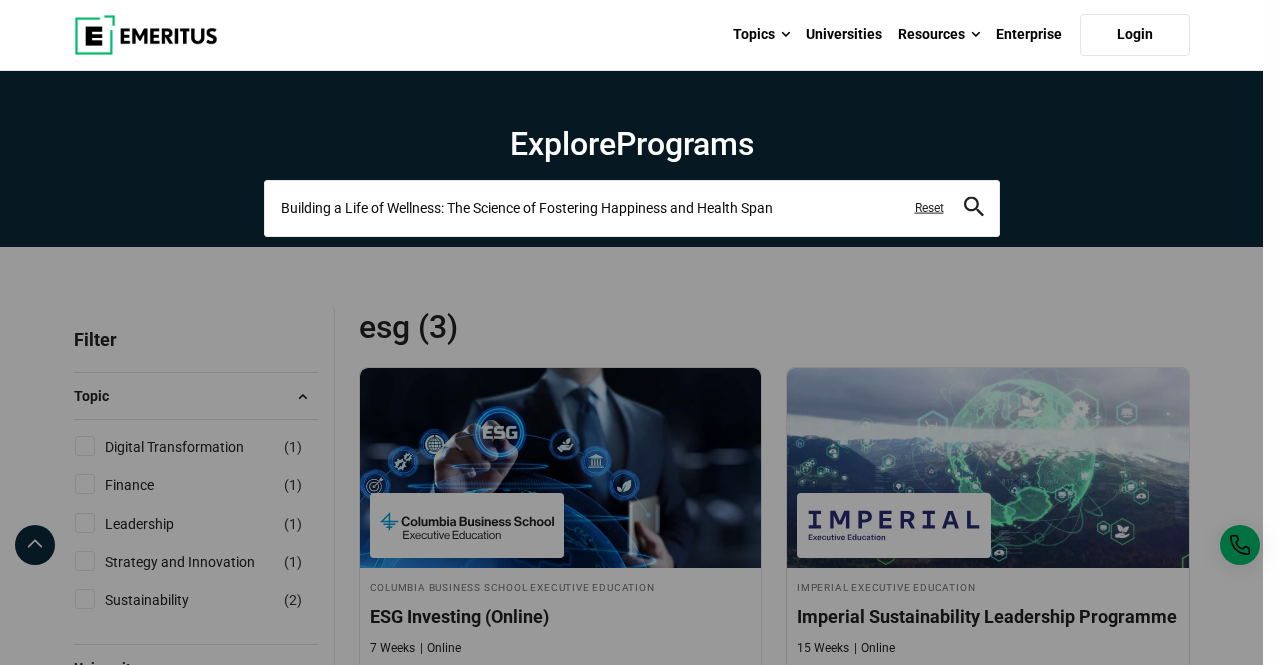 click on "Building a Life of Wellness: The Science of Fostering Happiness and Health Span" at bounding box center [632, 208] 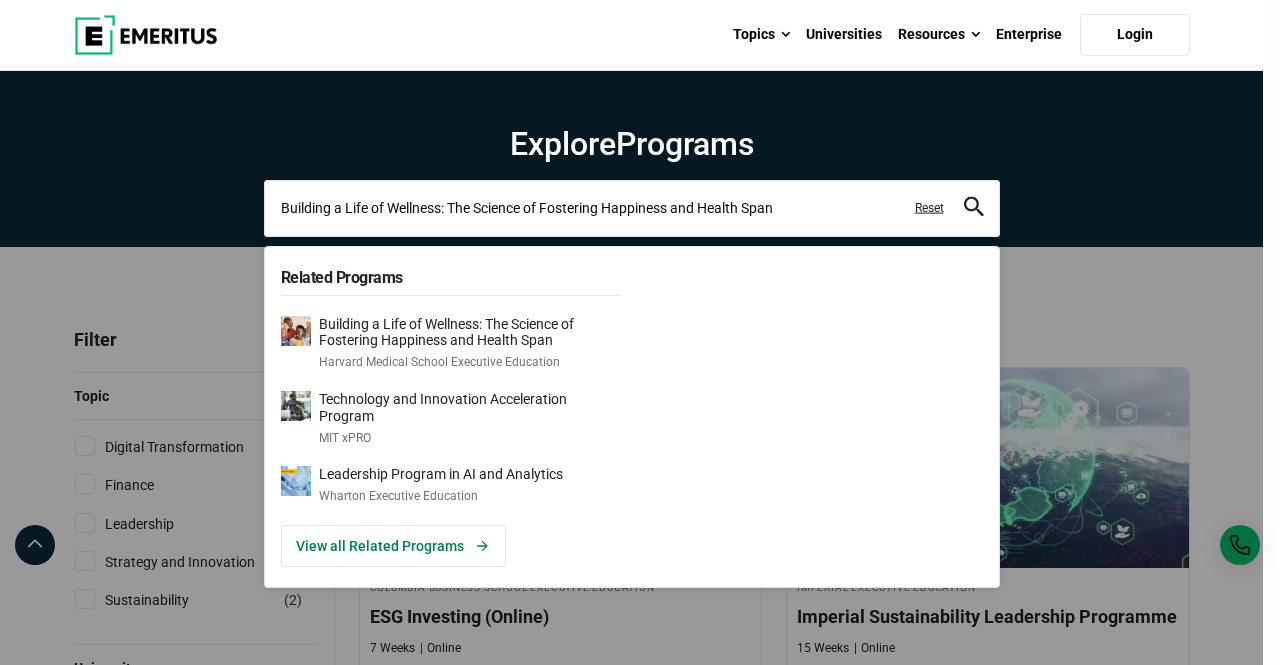 click on "Building a Life of Wellness: The Science of Fostering Happiness and Health Span" at bounding box center [632, 208] 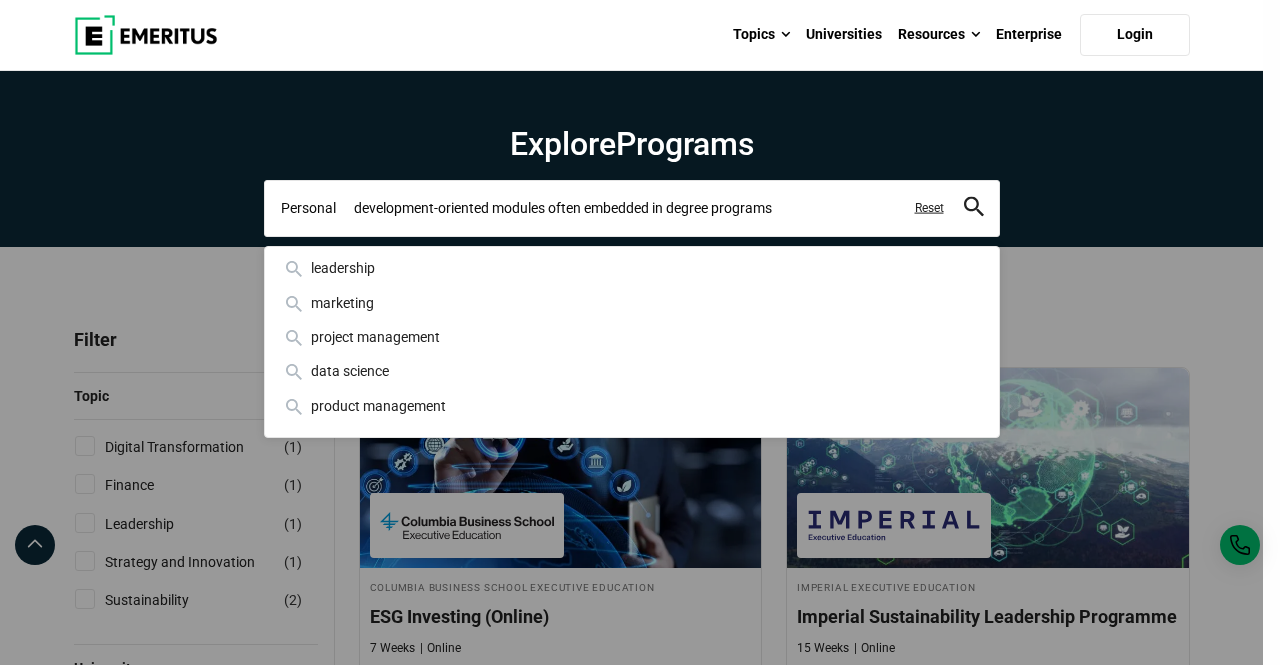 drag, startPoint x: 356, startPoint y: 211, endPoint x: 338, endPoint y: 211, distance: 18 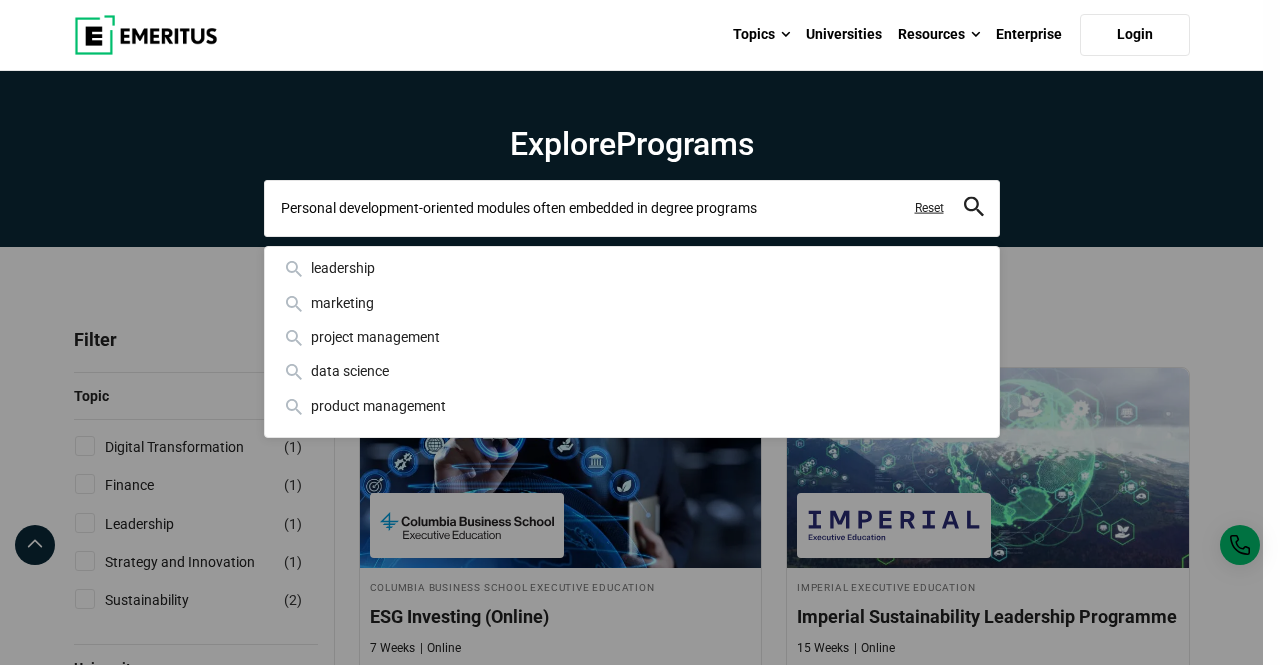 type on "Personal development-oriented modules often embedded in degree programs" 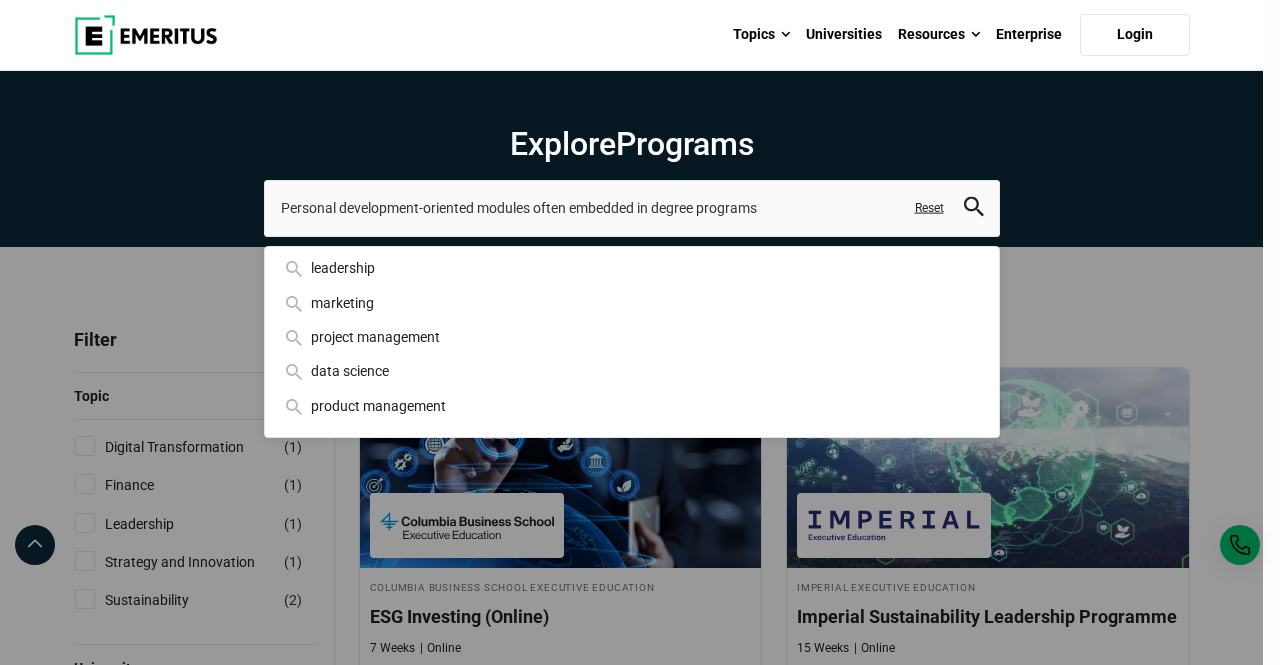 click 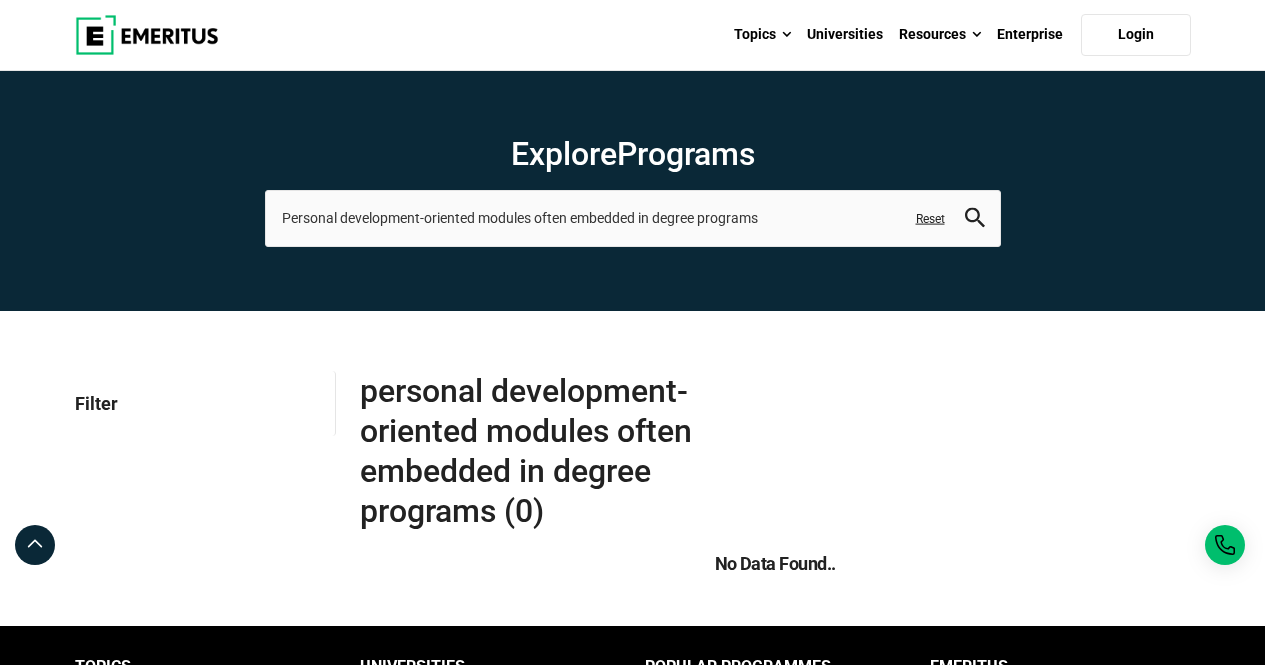 scroll, scrollTop: 0, scrollLeft: 0, axis: both 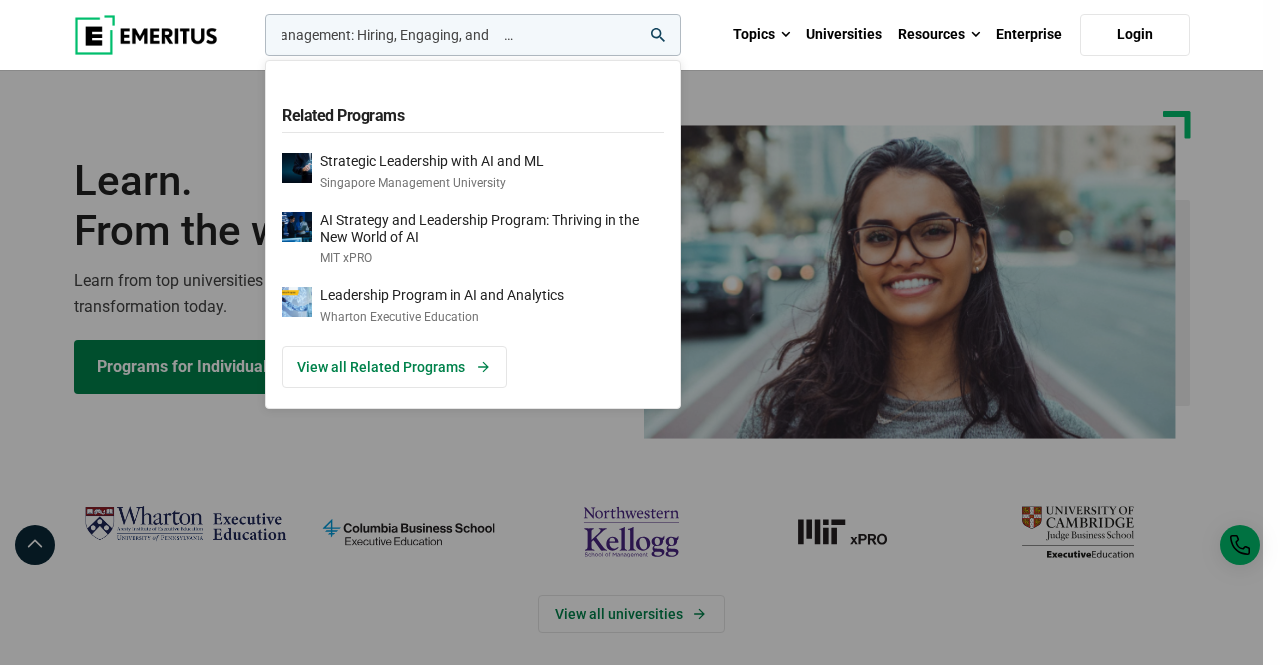 drag, startPoint x: 508, startPoint y: 33, endPoint x: 493, endPoint y: 35, distance: 15.132746 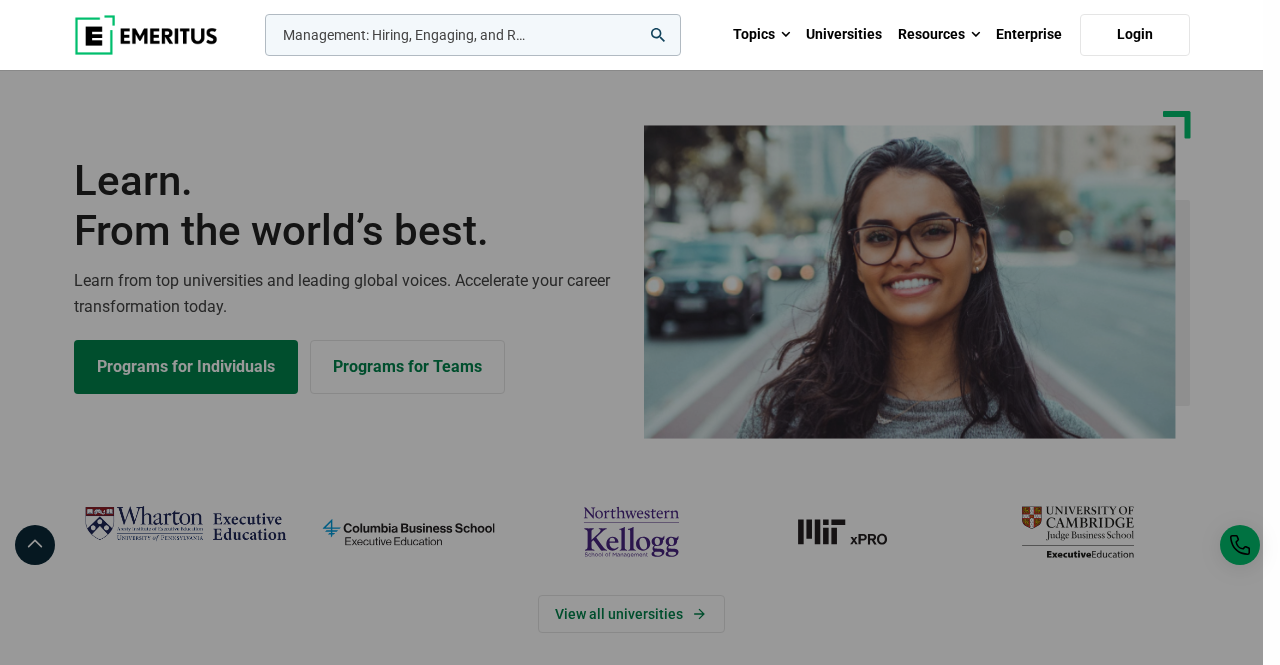 scroll, scrollTop: 0, scrollLeft: 108, axis: horizontal 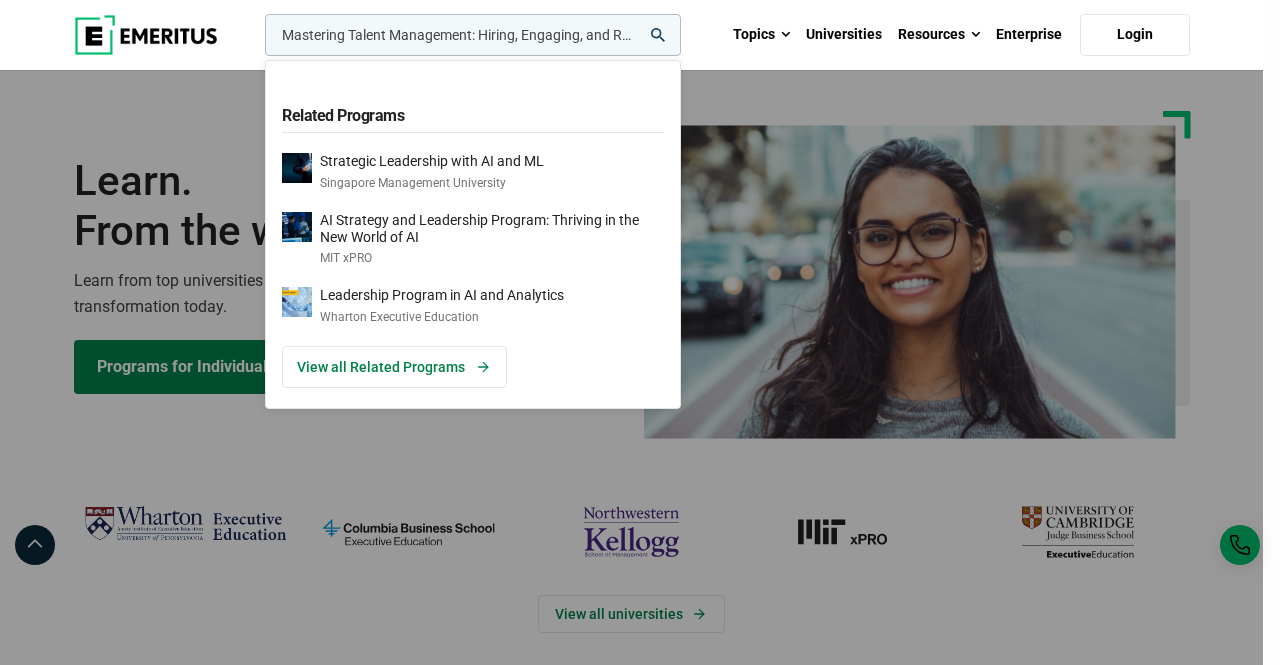 drag, startPoint x: 608, startPoint y: 39, endPoint x: 238, endPoint y: 15, distance: 370.77756 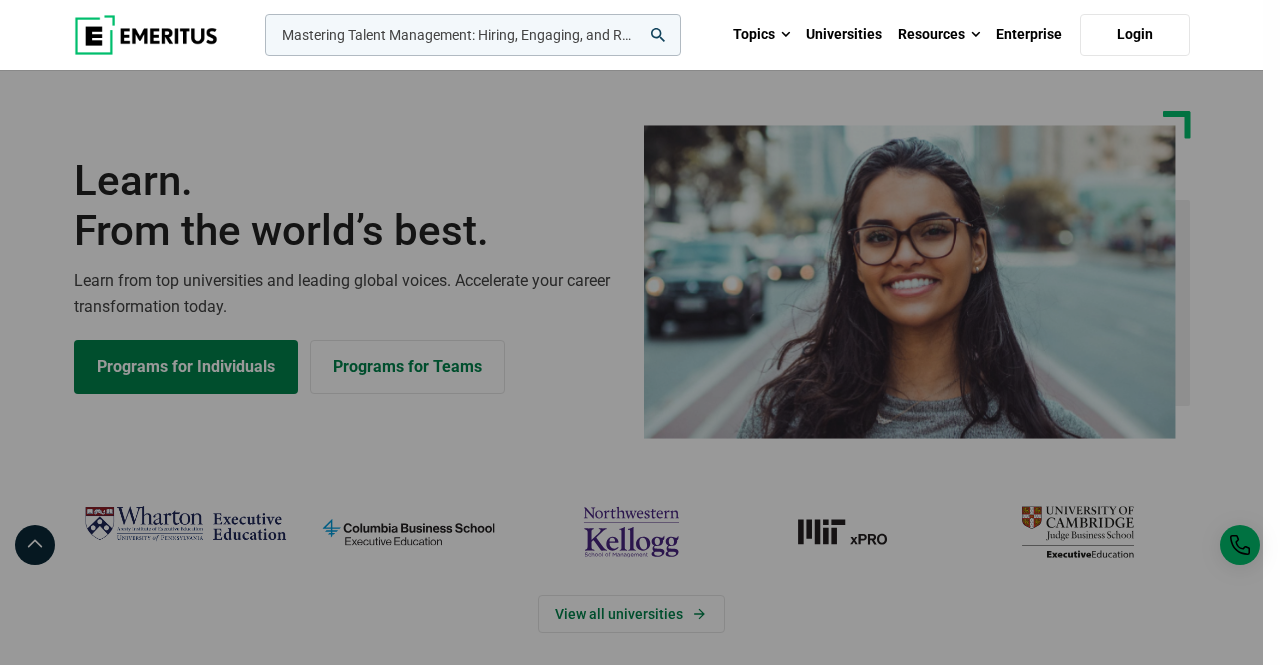 click on "Mastering Talent Management: Hiring, Engaging, and Rewarding A+ Talent" at bounding box center (473, 35) 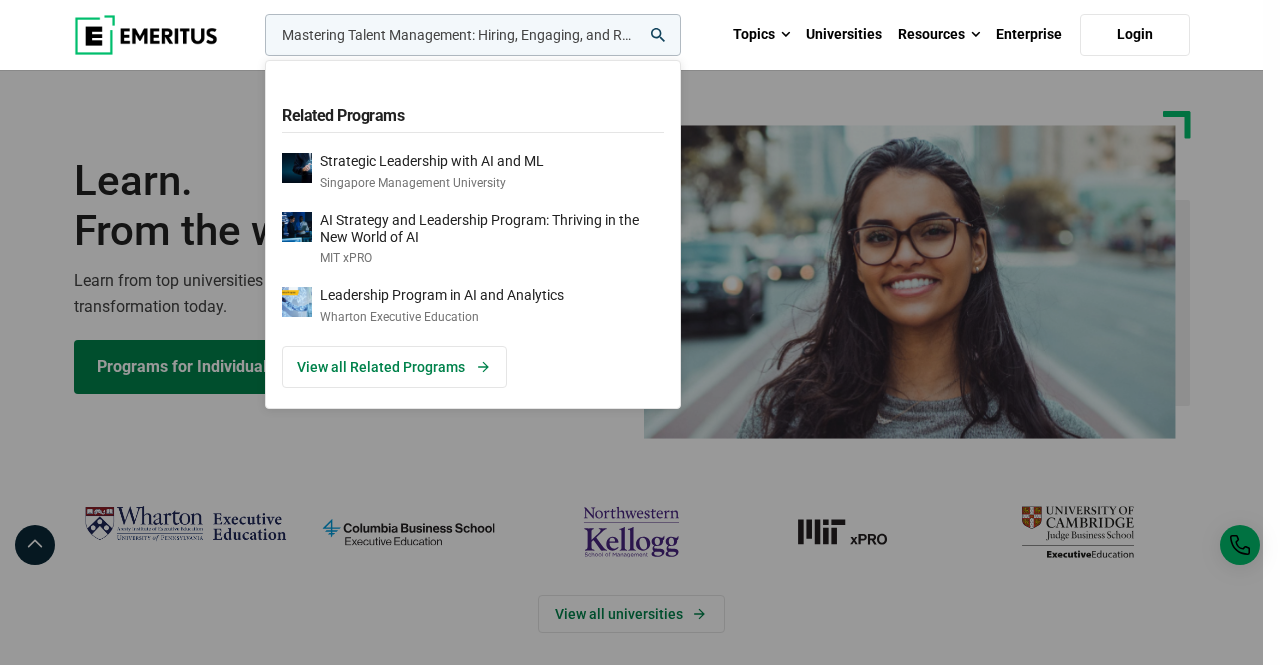 click on "Mastering Talent Management: Hiring, Engaging, and Rewarding A+ Talent" at bounding box center (473, 35) 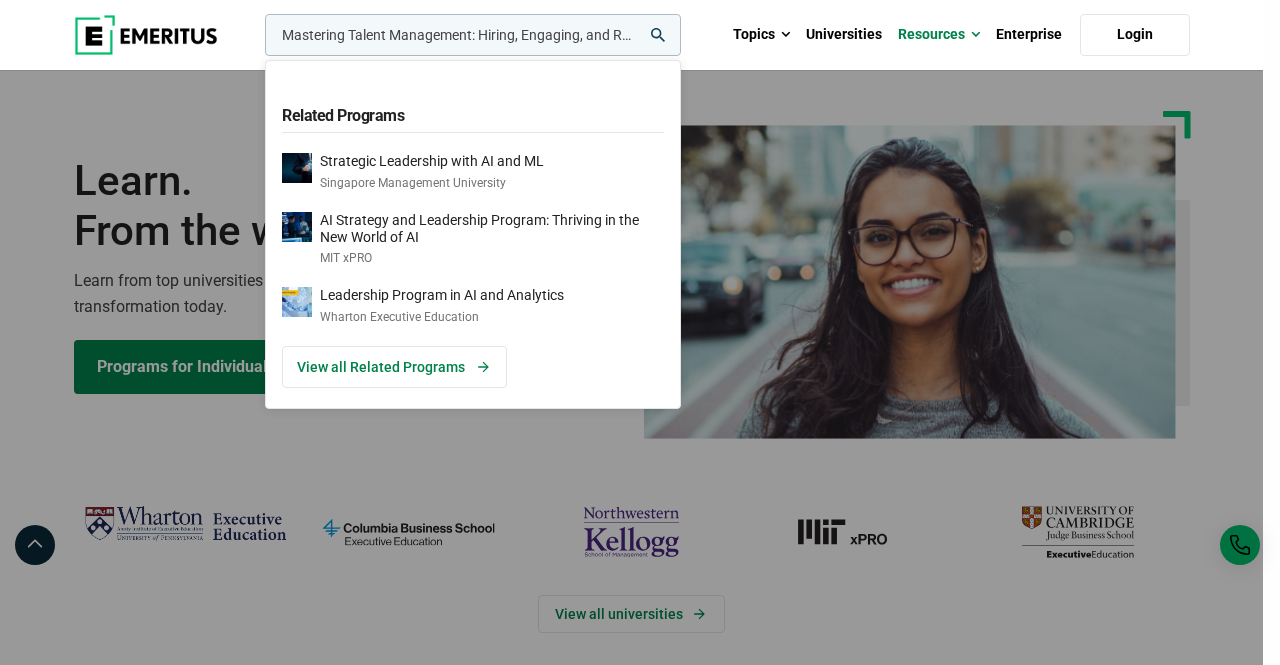 scroll, scrollTop: 0, scrollLeft: 108, axis: horizontal 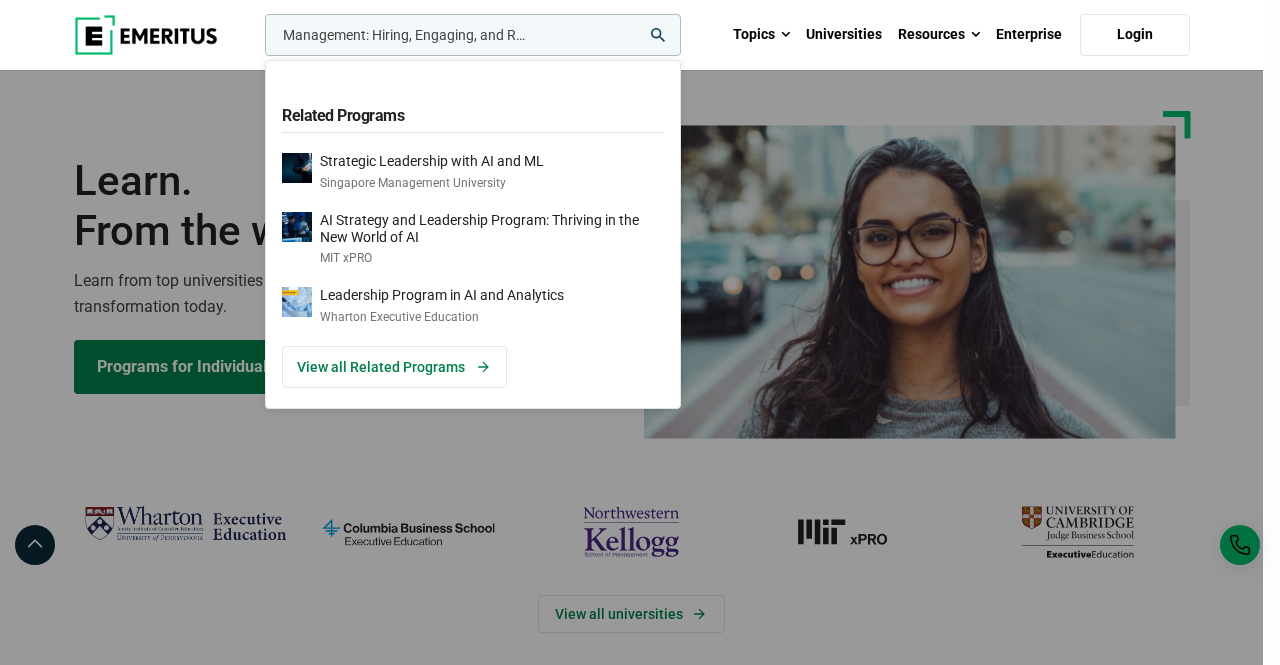 drag, startPoint x: 897, startPoint y: 3, endPoint x: 1036, endPoint y: -3, distance: 139.12944 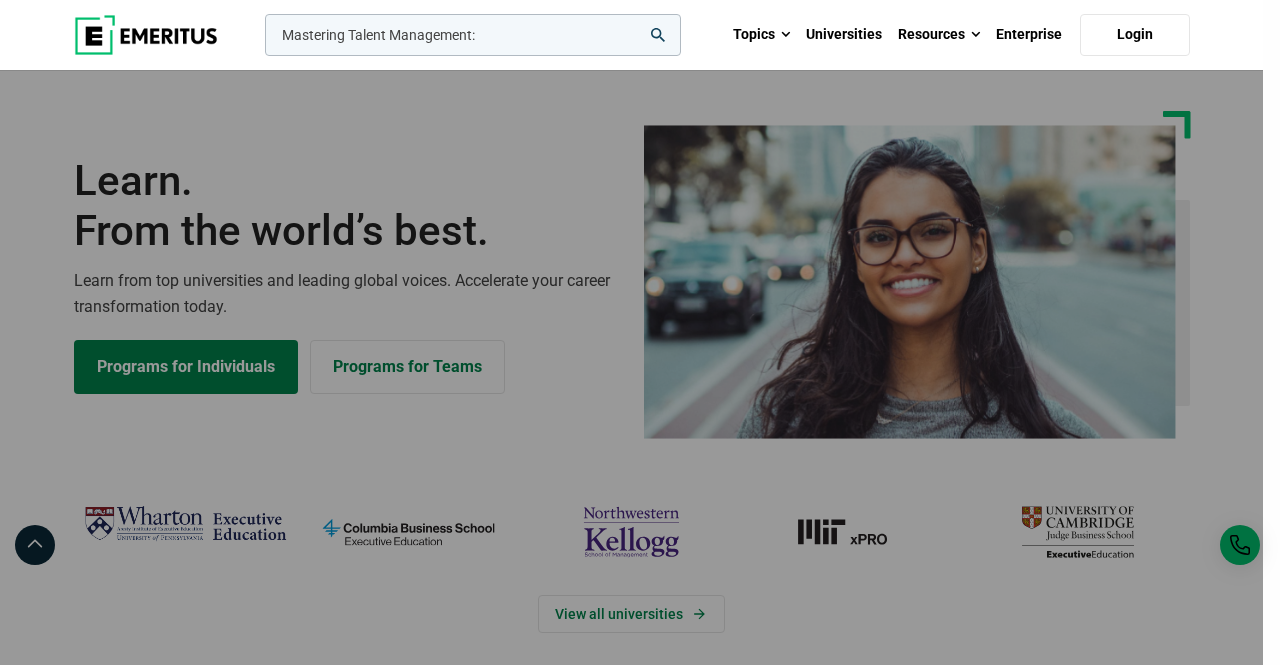scroll, scrollTop: 0, scrollLeft: 0, axis: both 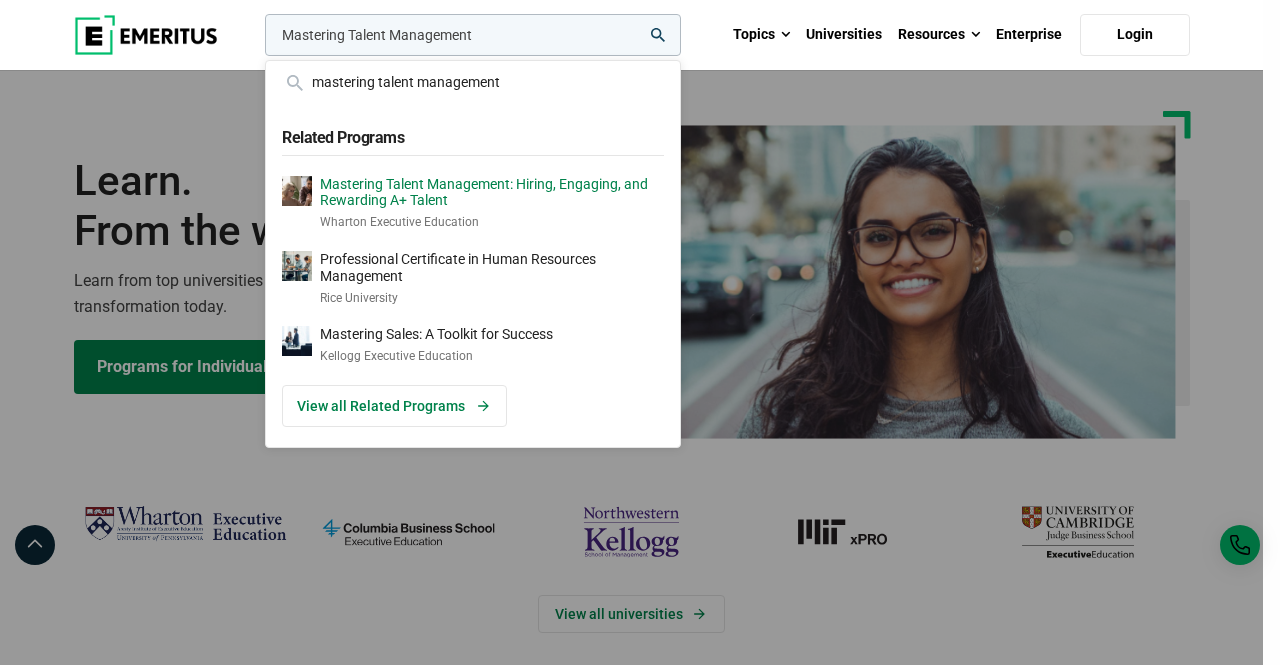click on "Mastering Talent Management: Hiring, Engaging, and Rewarding A+ Talent" at bounding box center [492, 193] 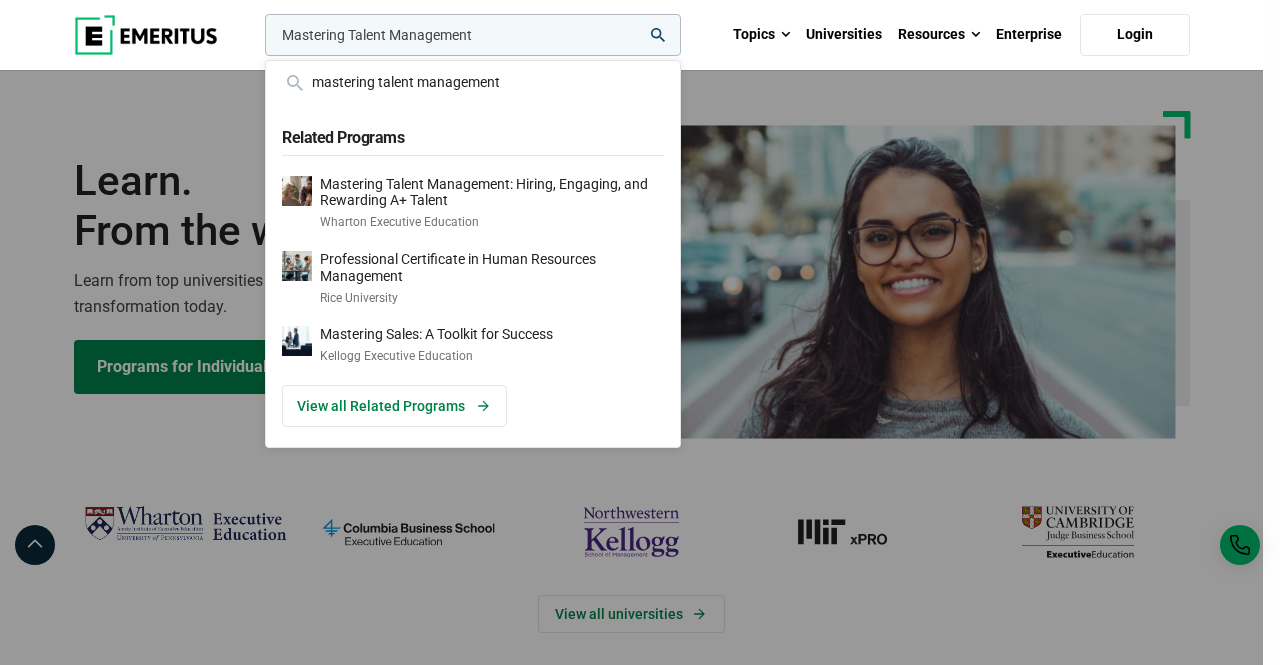 click on "Mastering Talent Management" at bounding box center (473, 35) 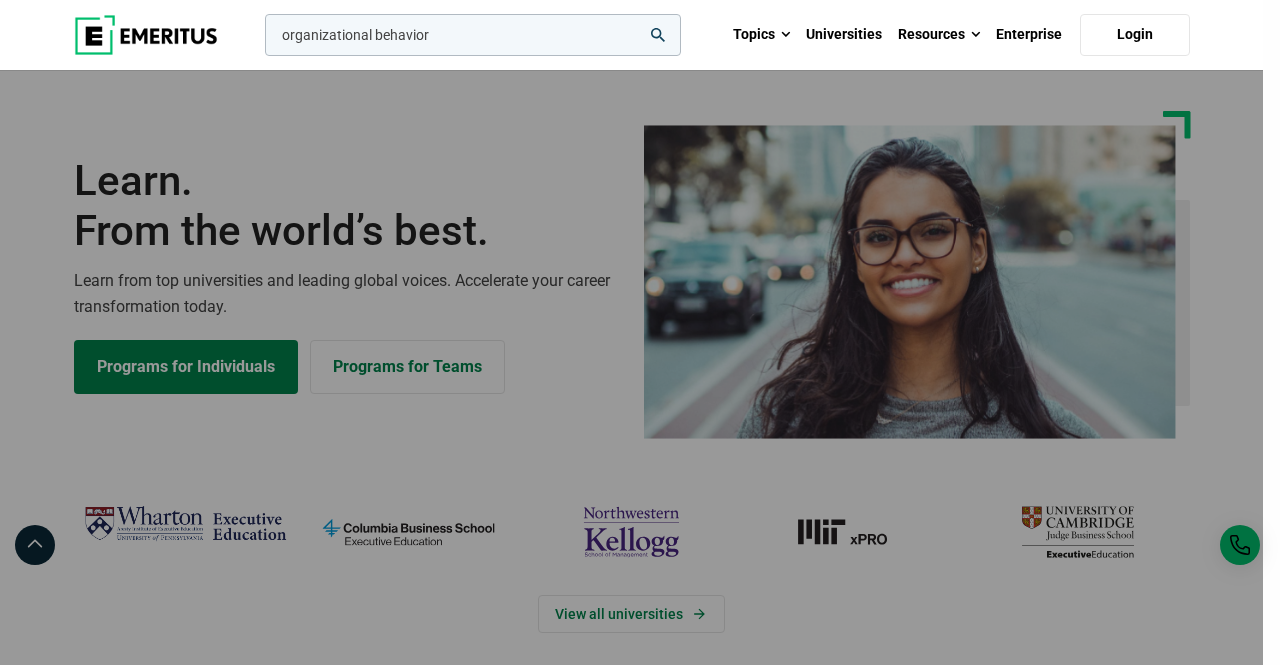 type on "organizational behavior" 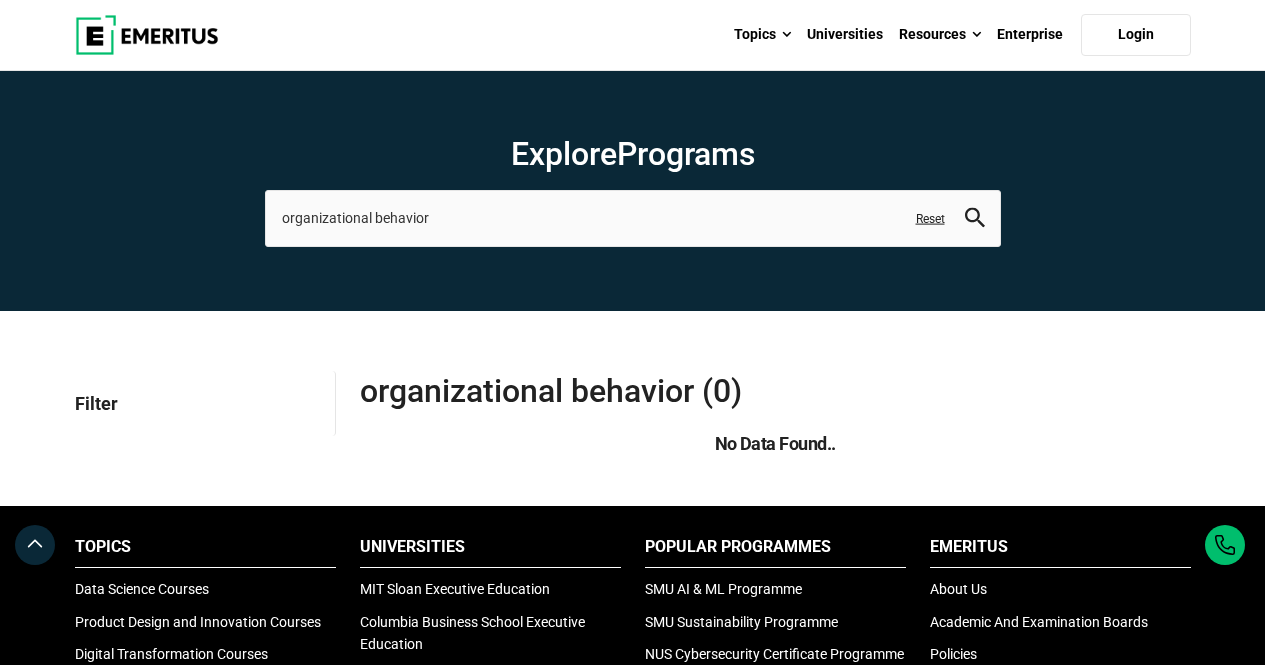 scroll, scrollTop: 0, scrollLeft: 0, axis: both 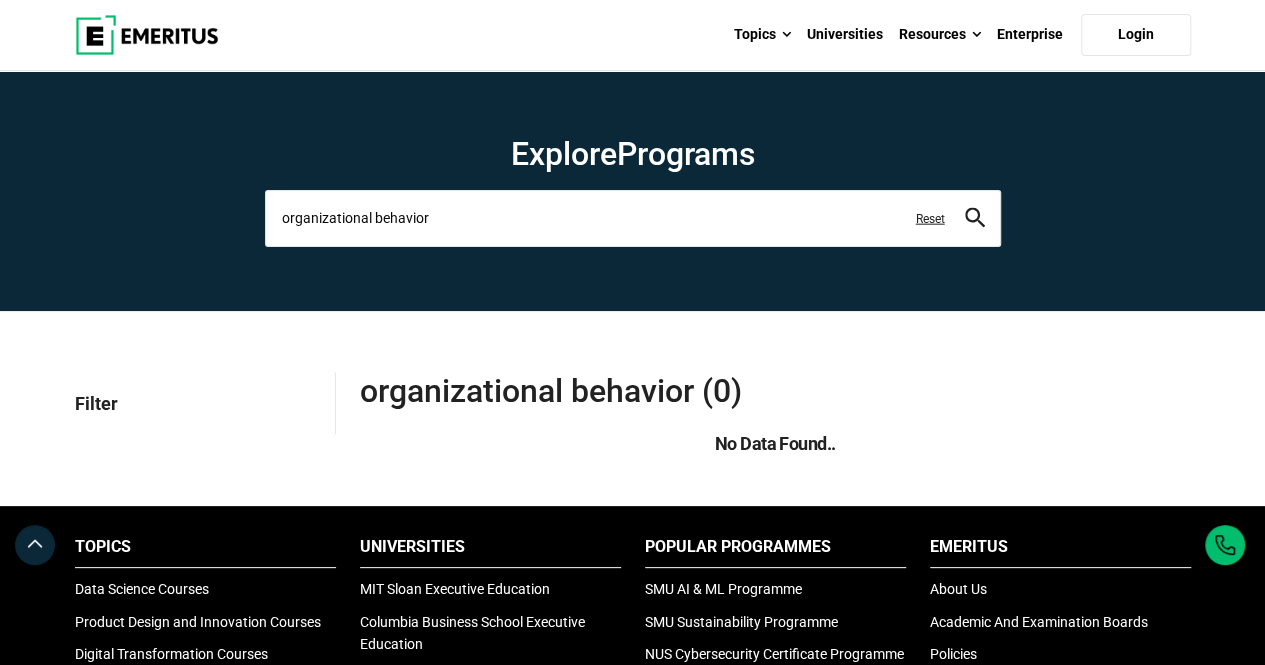 click on "organizational behavior" at bounding box center [633, 218] 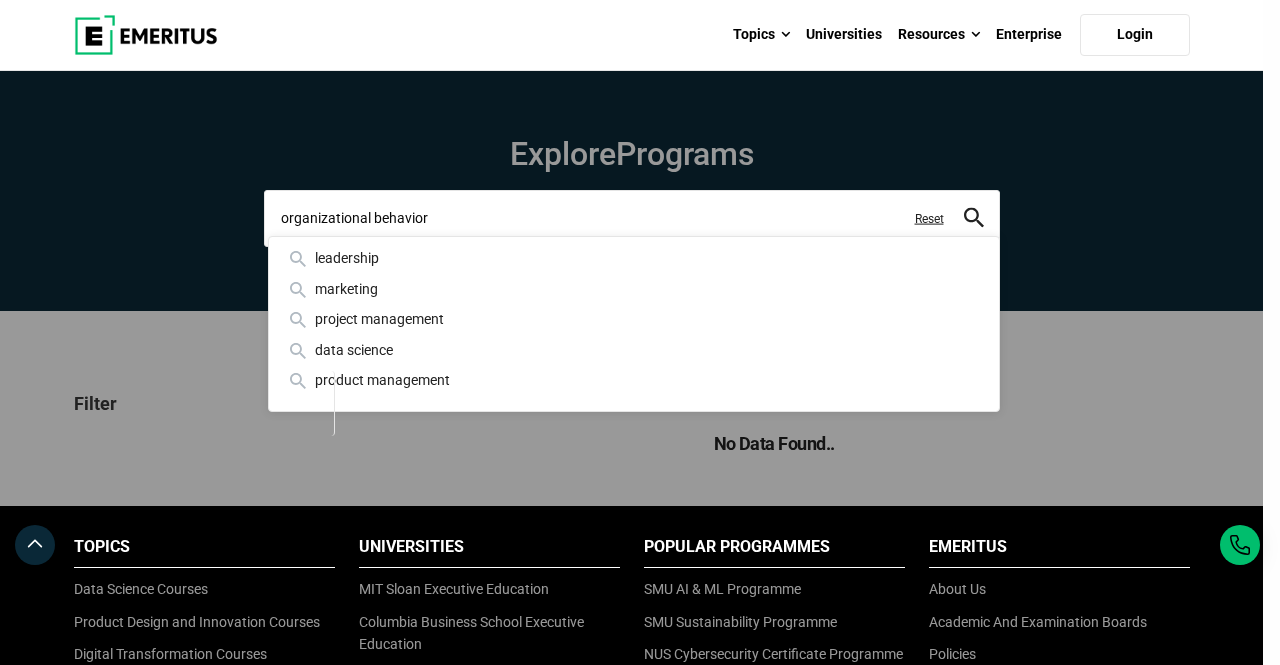 drag, startPoint x: 369, startPoint y: 217, endPoint x: 761, endPoint y: 234, distance: 392.36844 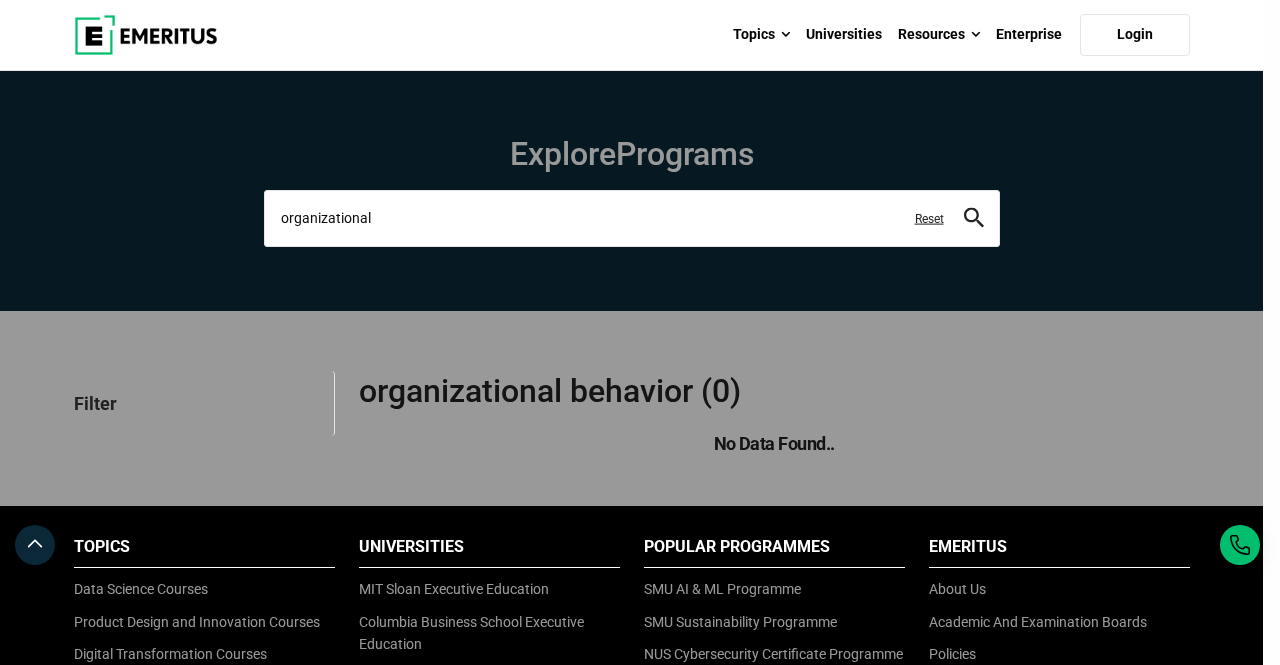 type on "organizational" 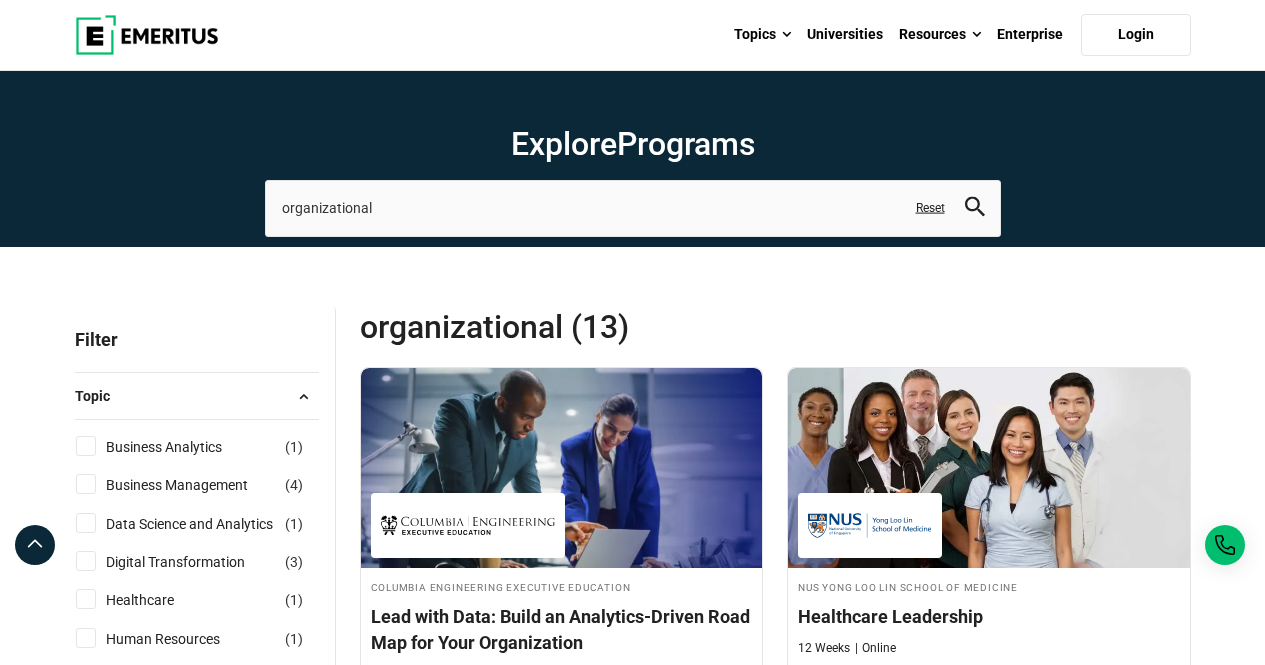 scroll, scrollTop: 200, scrollLeft: 0, axis: vertical 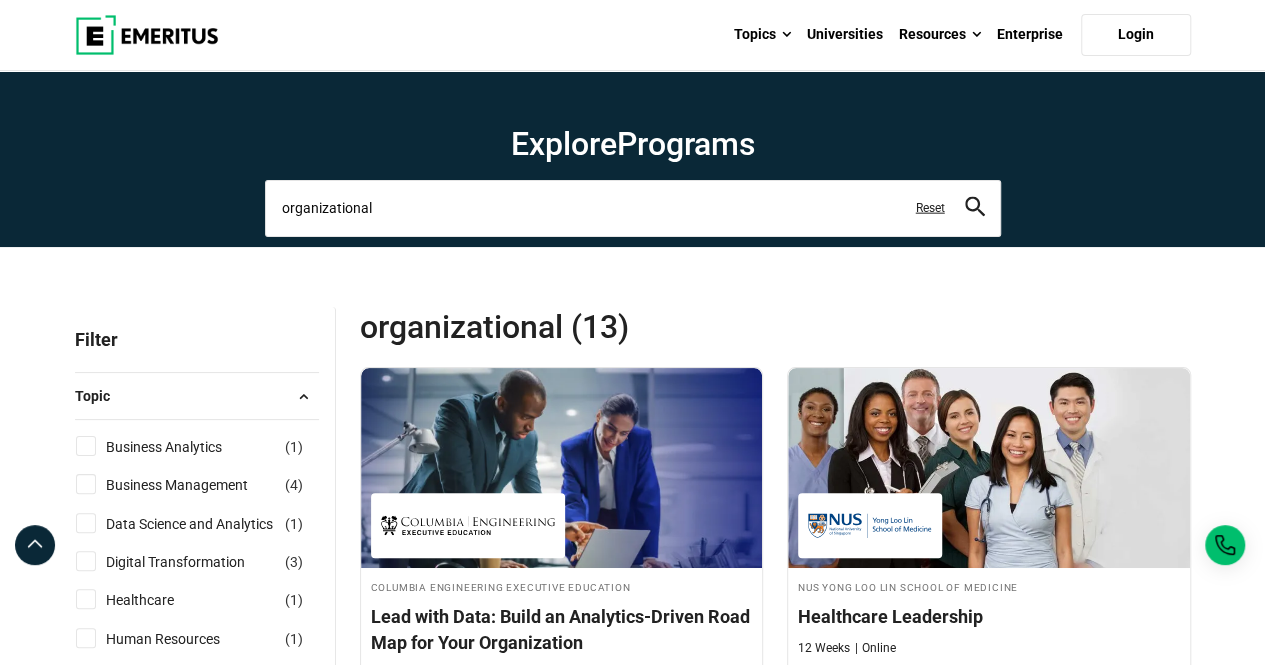 click on "organizational" at bounding box center (633, 208) 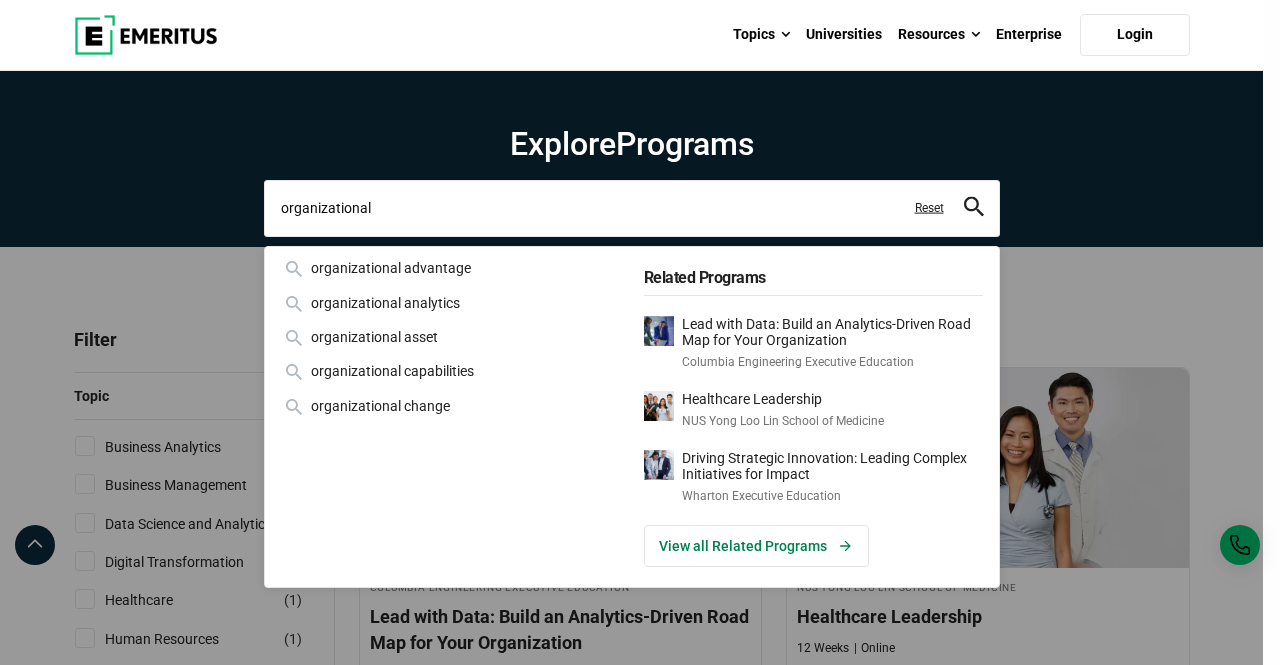 click on "organizational" at bounding box center (632, 208) 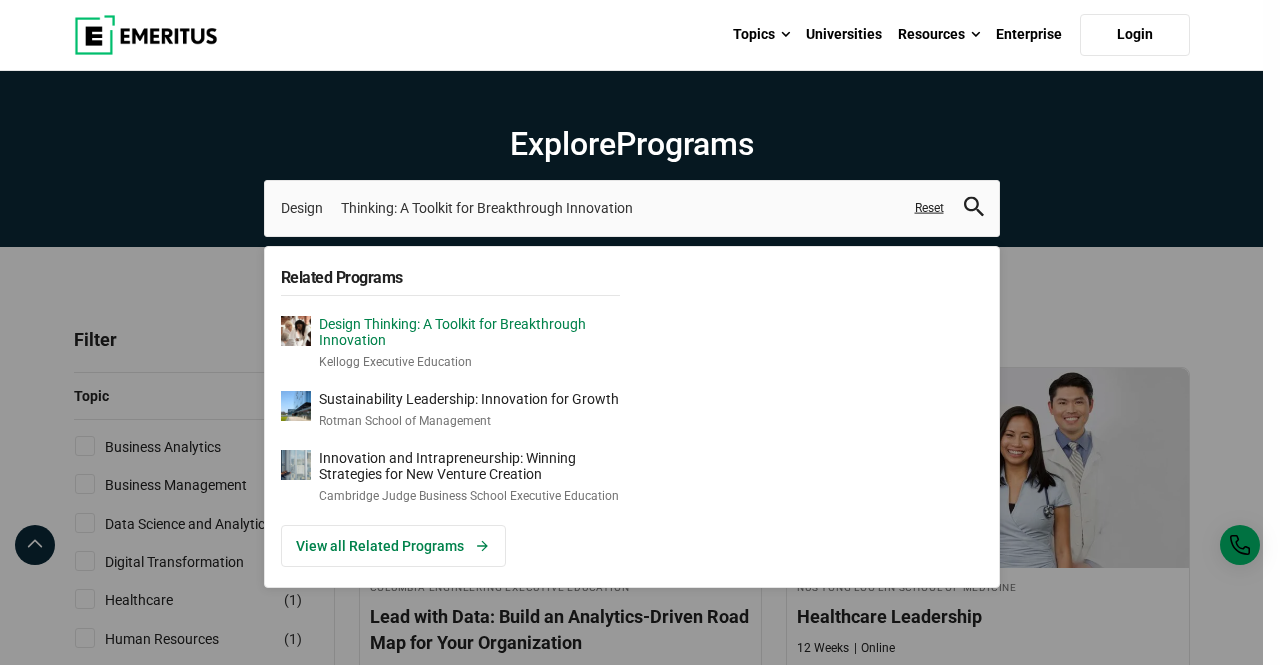 click on "Design Thinking: A Toolkit for Breakthrough Innovation" at bounding box center (469, 333) 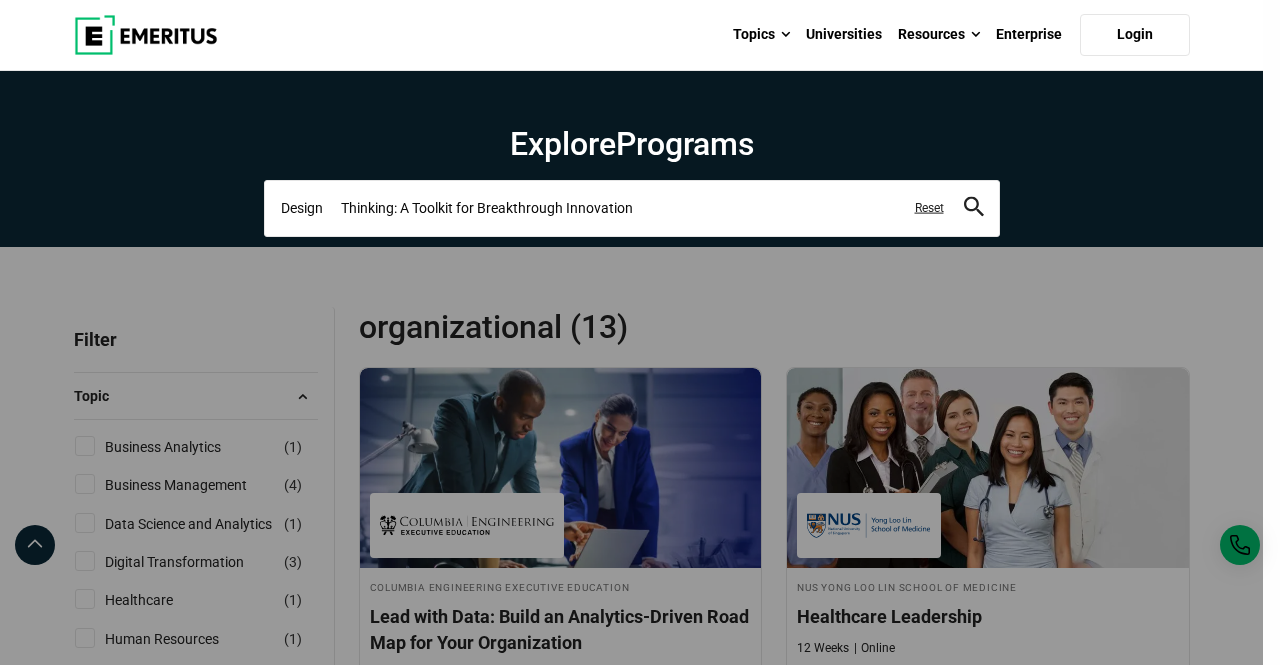click on "Design      Thinking: A Toolkit for Breakthrough Innovation" at bounding box center (632, 208) 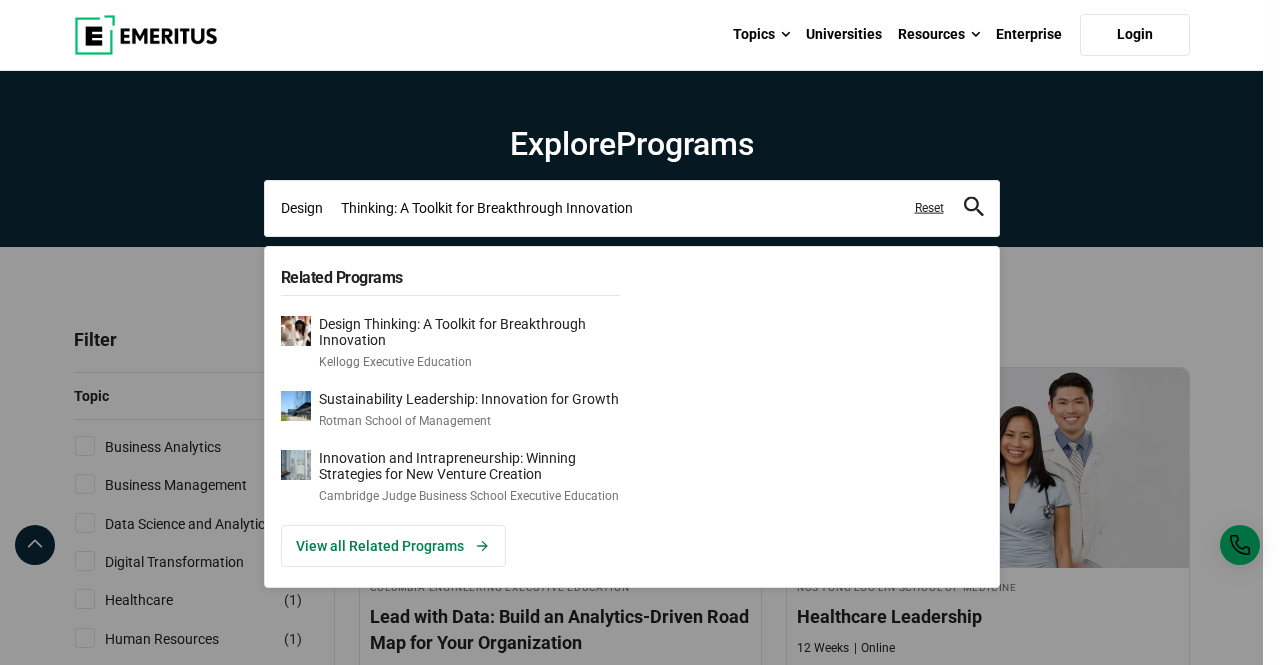 click on "Design      Thinking: A Toolkit for Breakthrough Innovation" at bounding box center (632, 208) 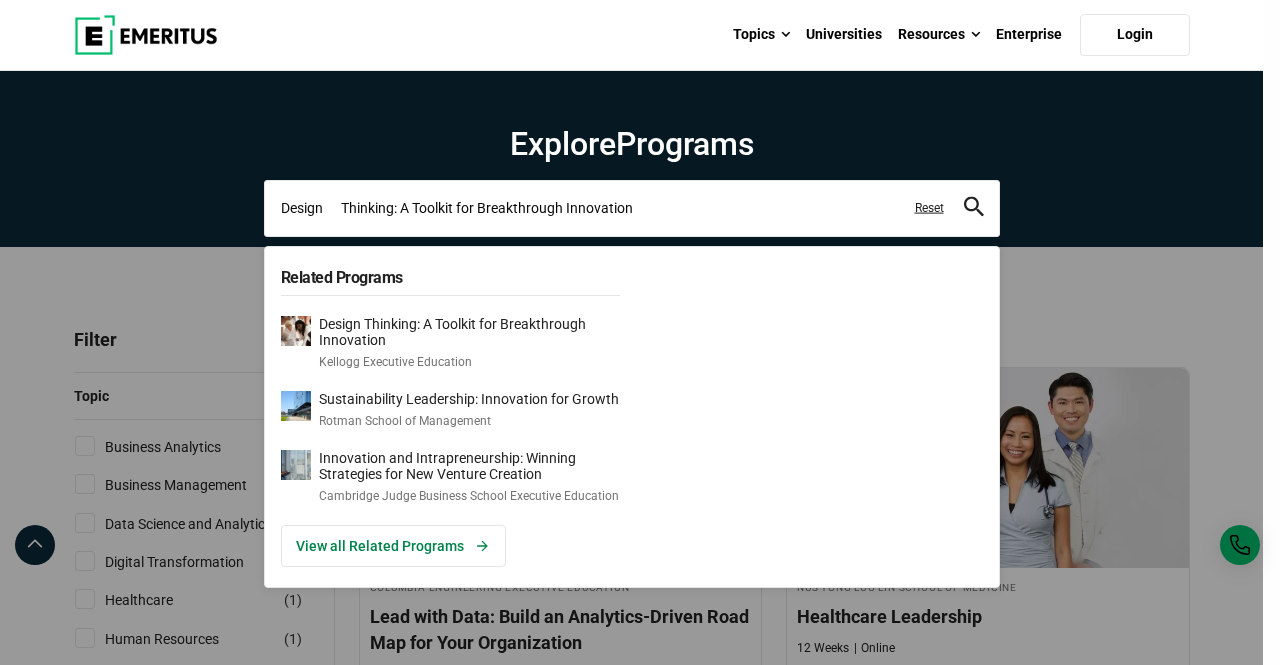 click on "Design      Thinking: A Toolkit for Breakthrough Innovation" at bounding box center (632, 208) 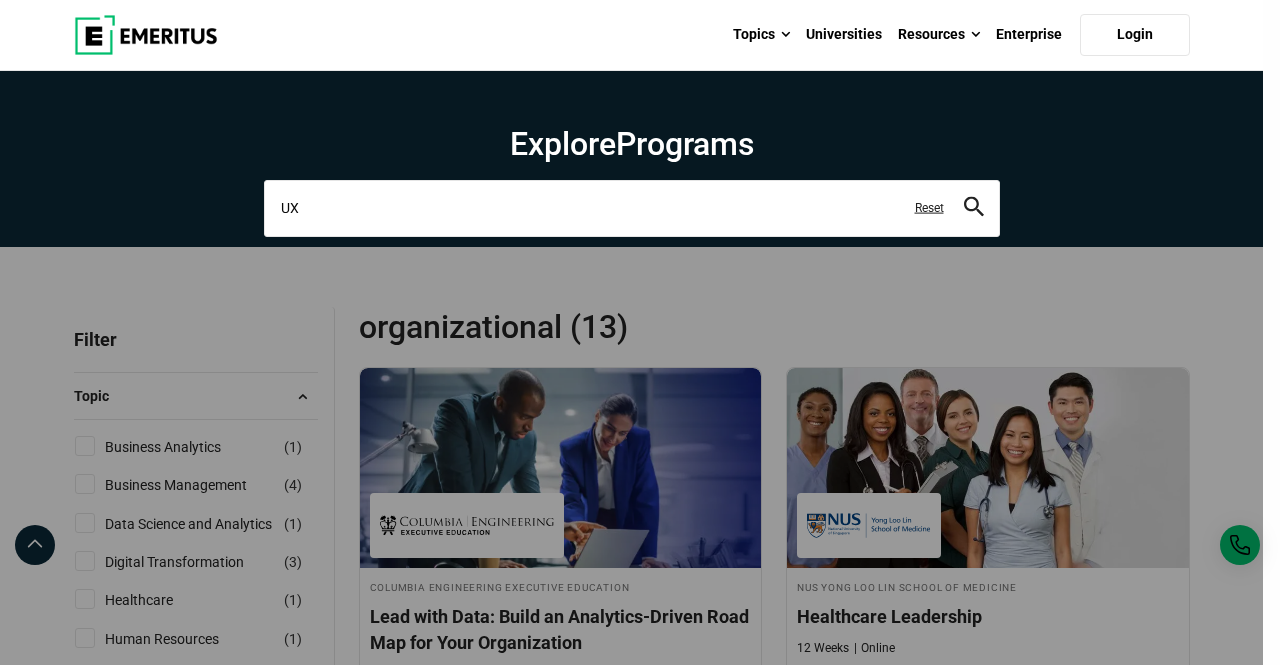type on "UX" 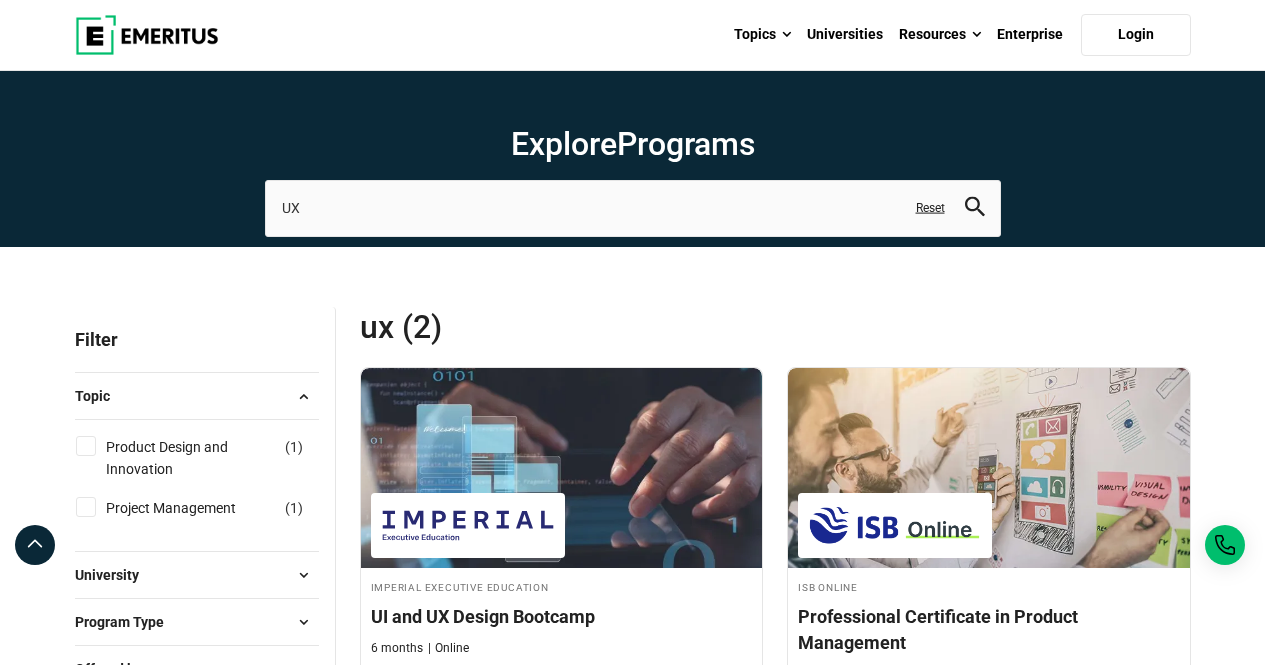 scroll, scrollTop: 0, scrollLeft: 0, axis: both 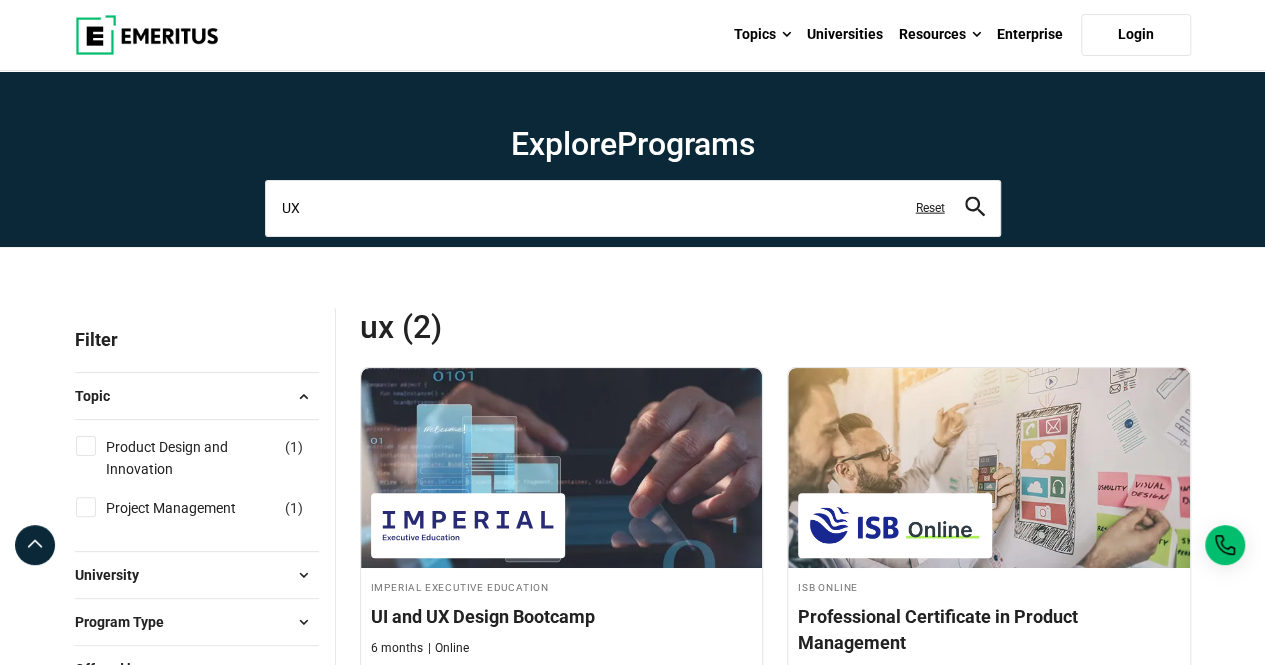 click on "UX" at bounding box center (633, 208) 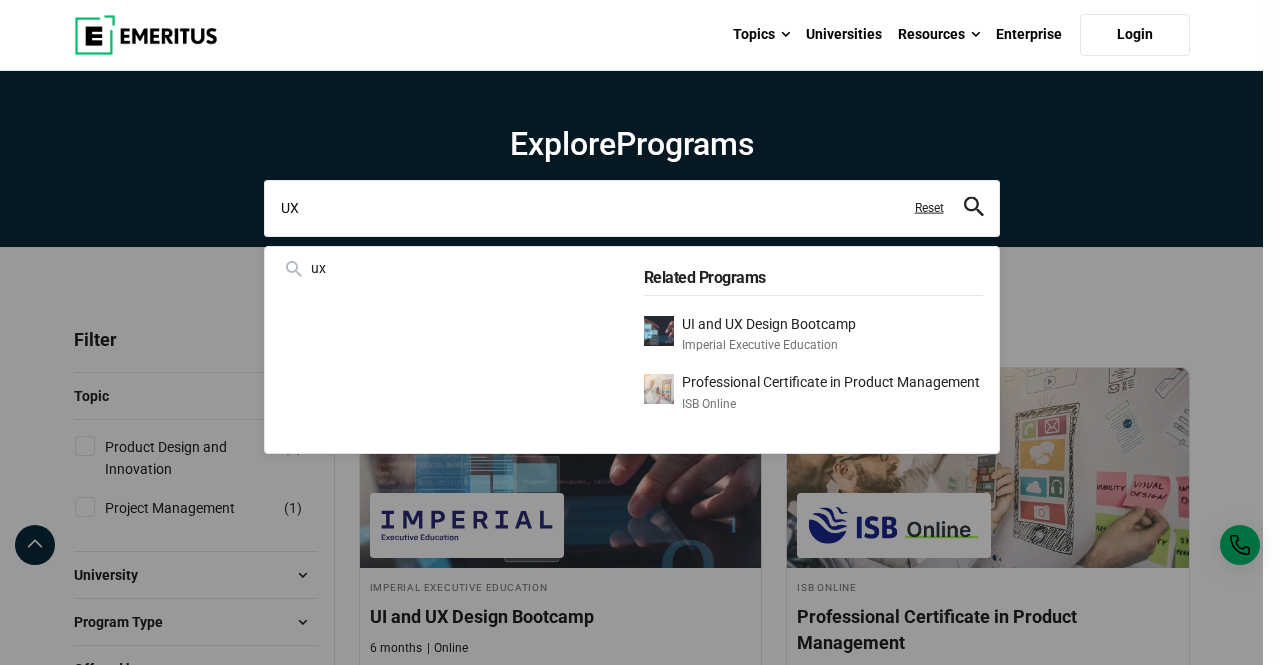 click on "UX" at bounding box center (632, 208) 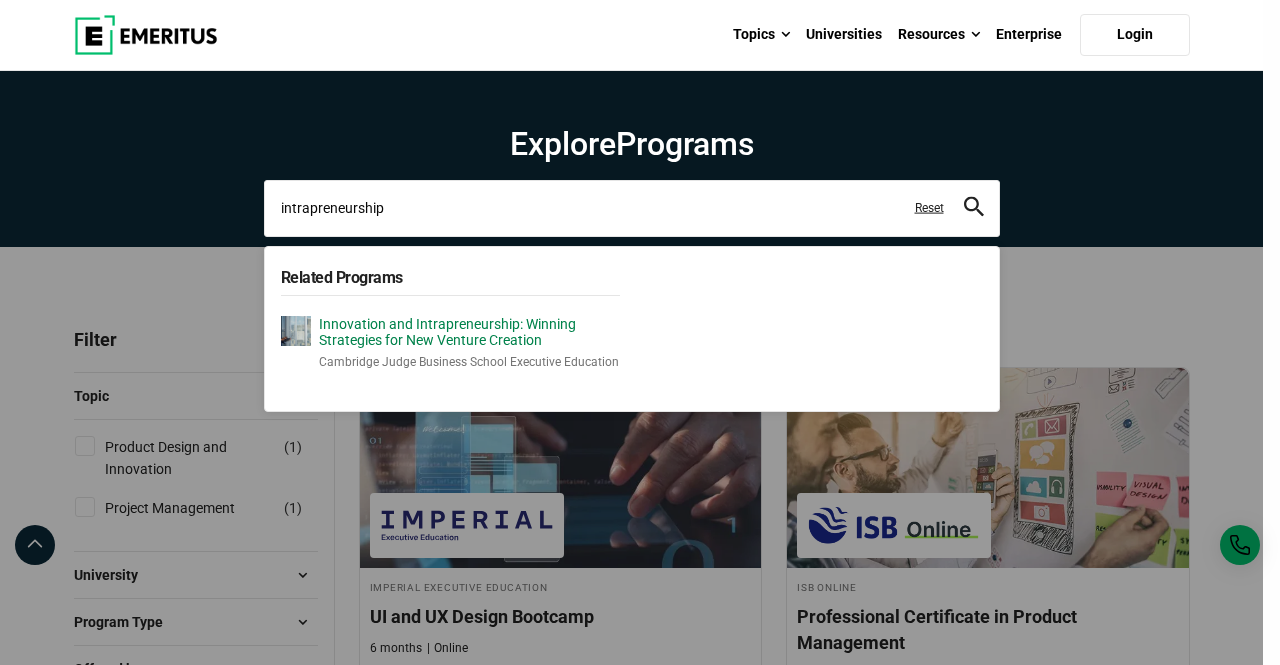 type on "intrapreneurship" 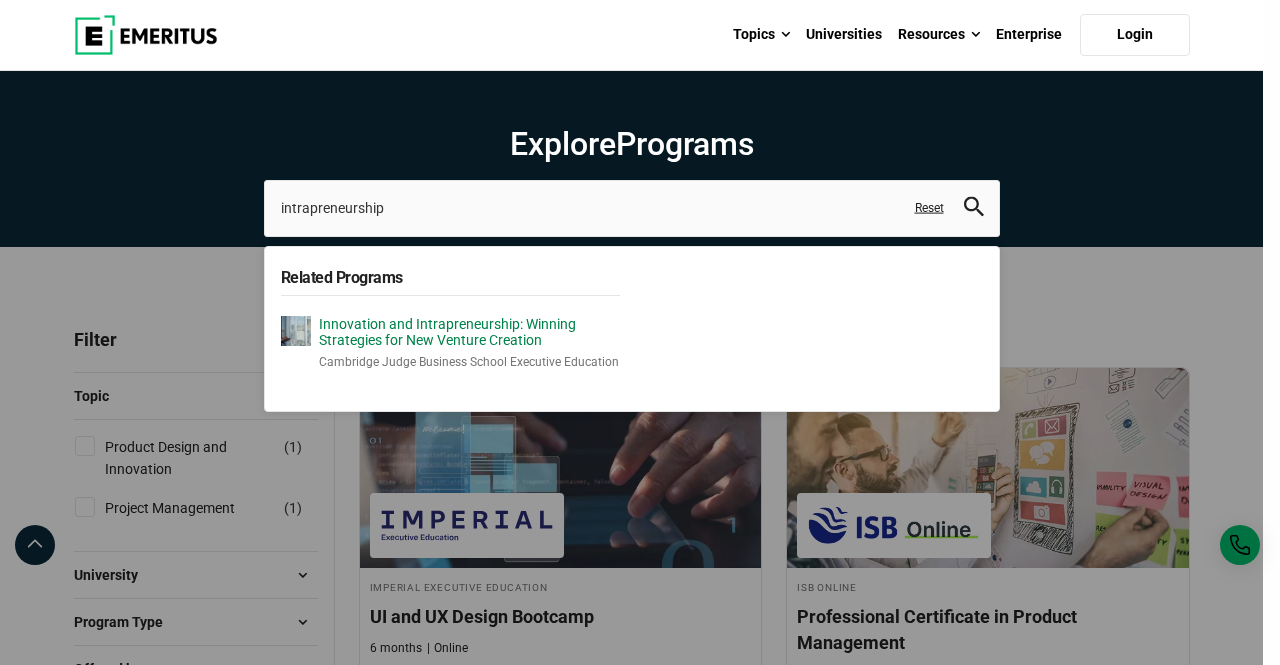 click on "Innovation and Intrapreneurship: Winning Strategies for New Venture Creation" at bounding box center [469, 333] 